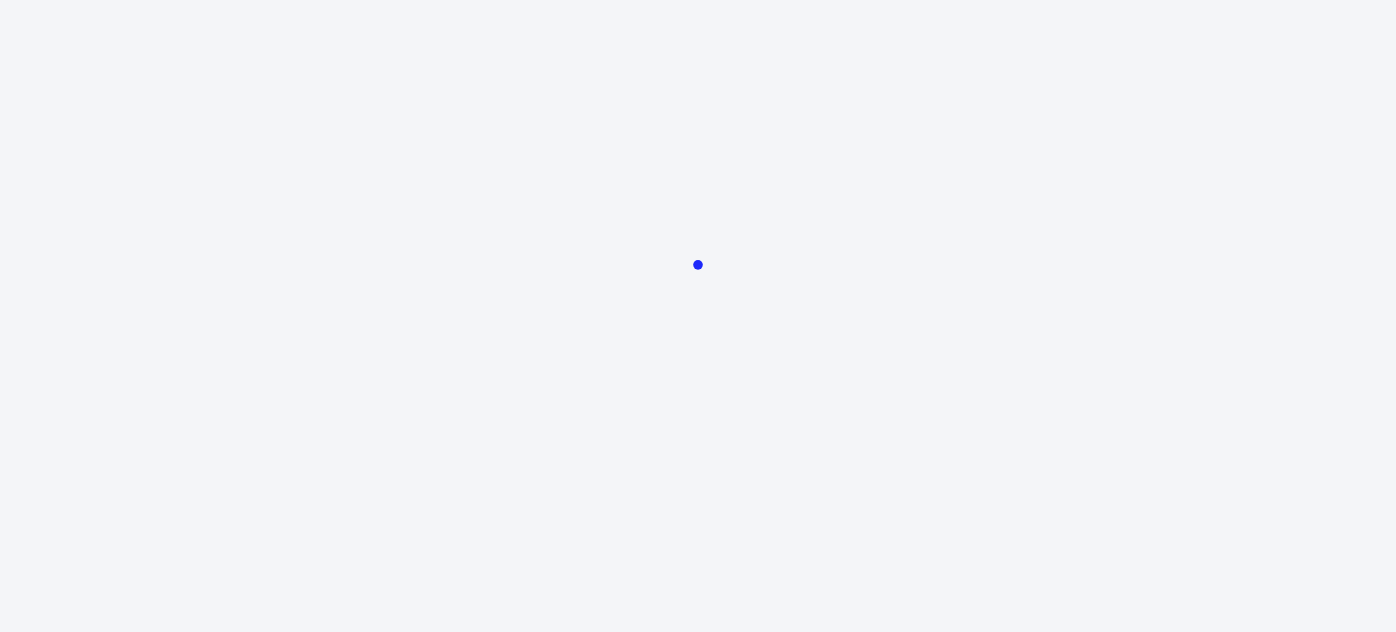 scroll, scrollTop: 0, scrollLeft: 0, axis: both 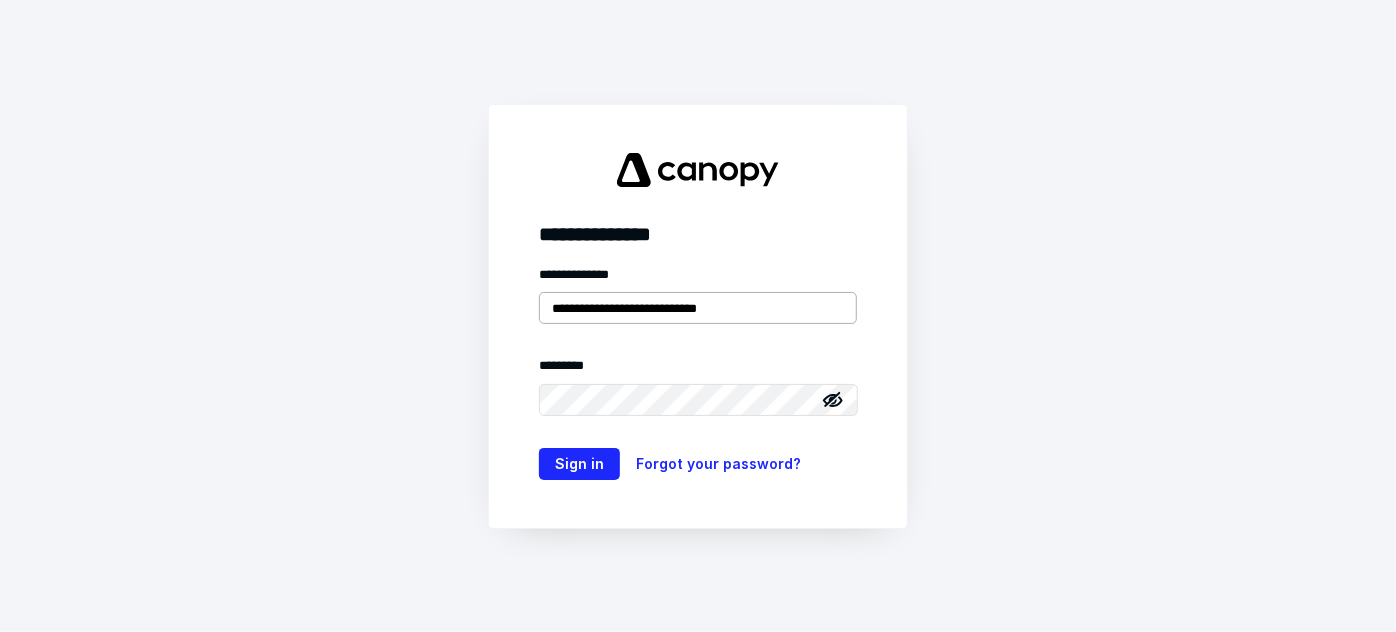 click on "**********" at bounding box center (698, 308) 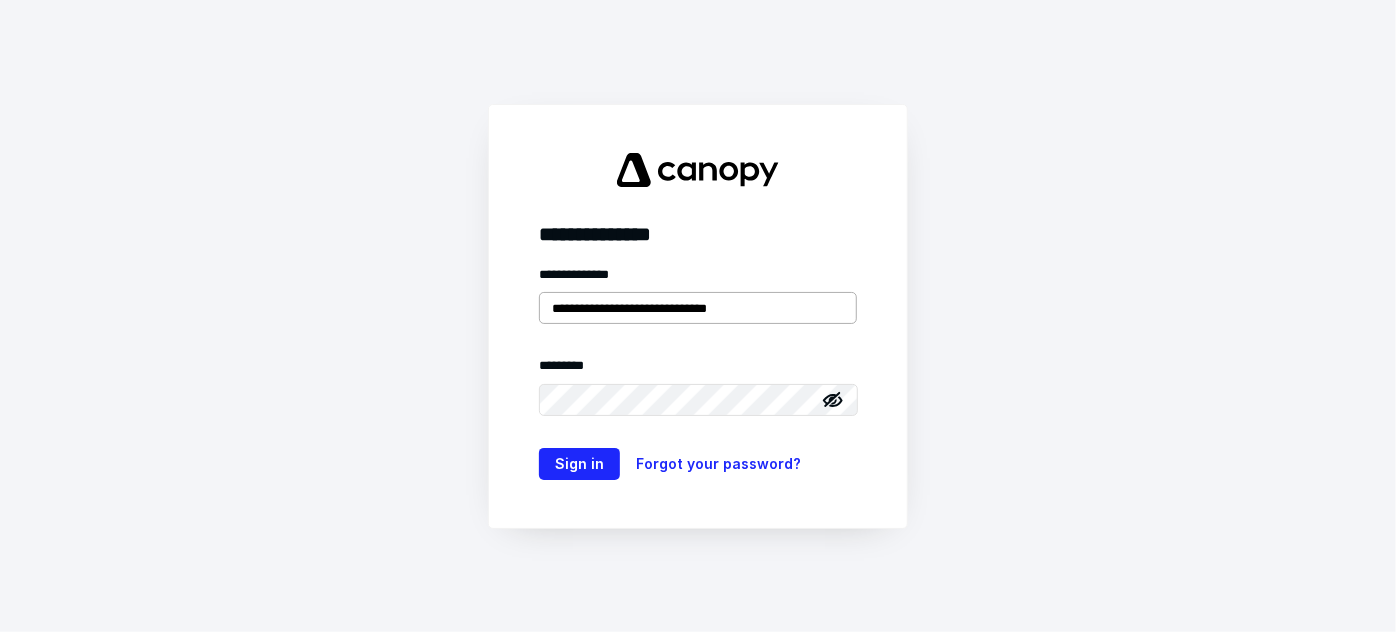 type on "**********" 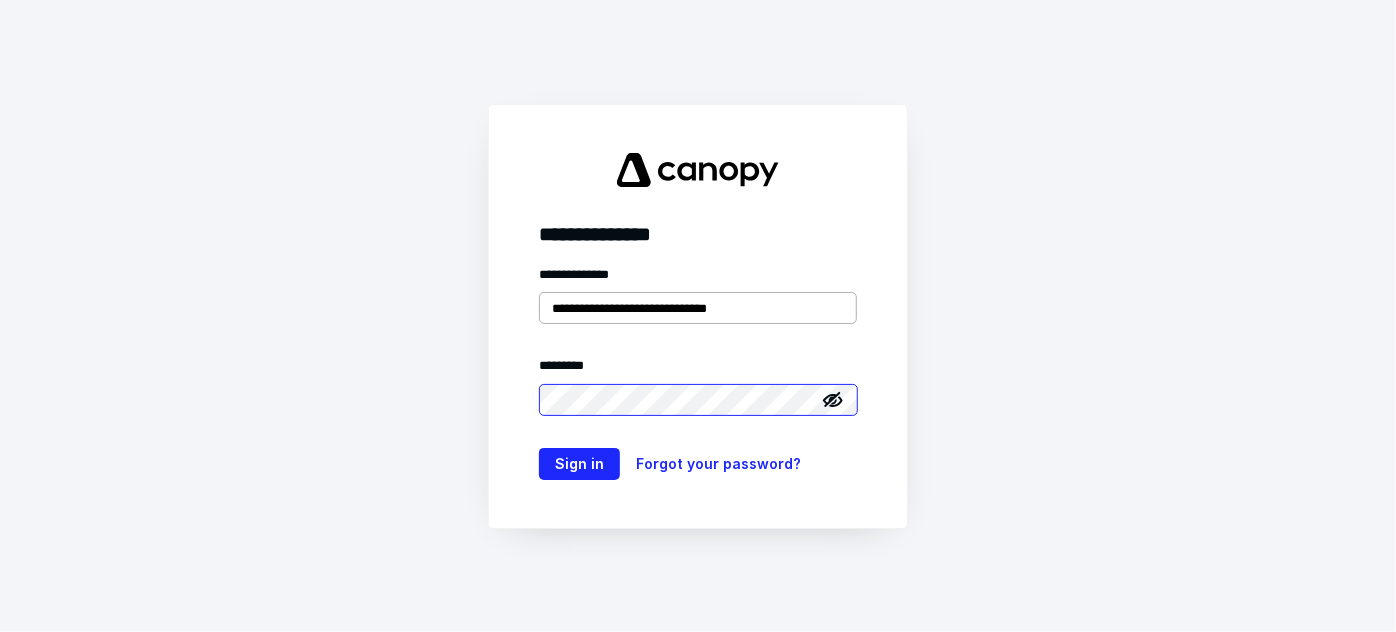 click on "Sign in" at bounding box center [579, 464] 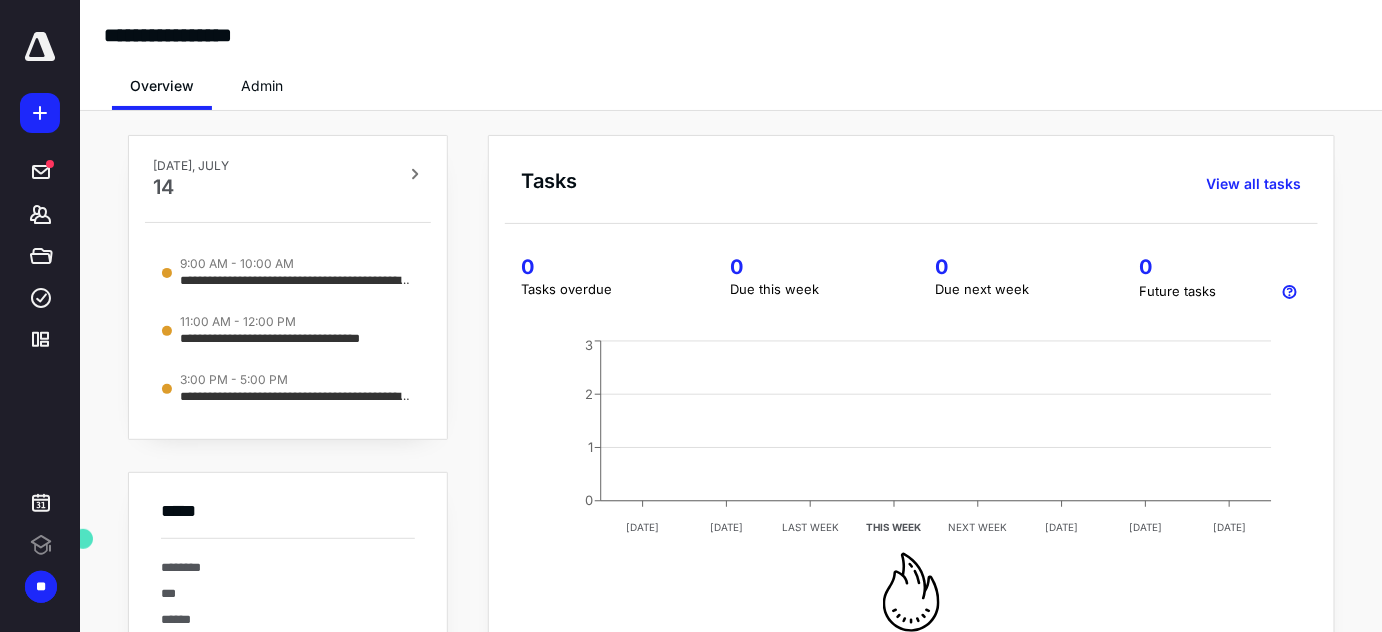 scroll, scrollTop: 0, scrollLeft: 0, axis: both 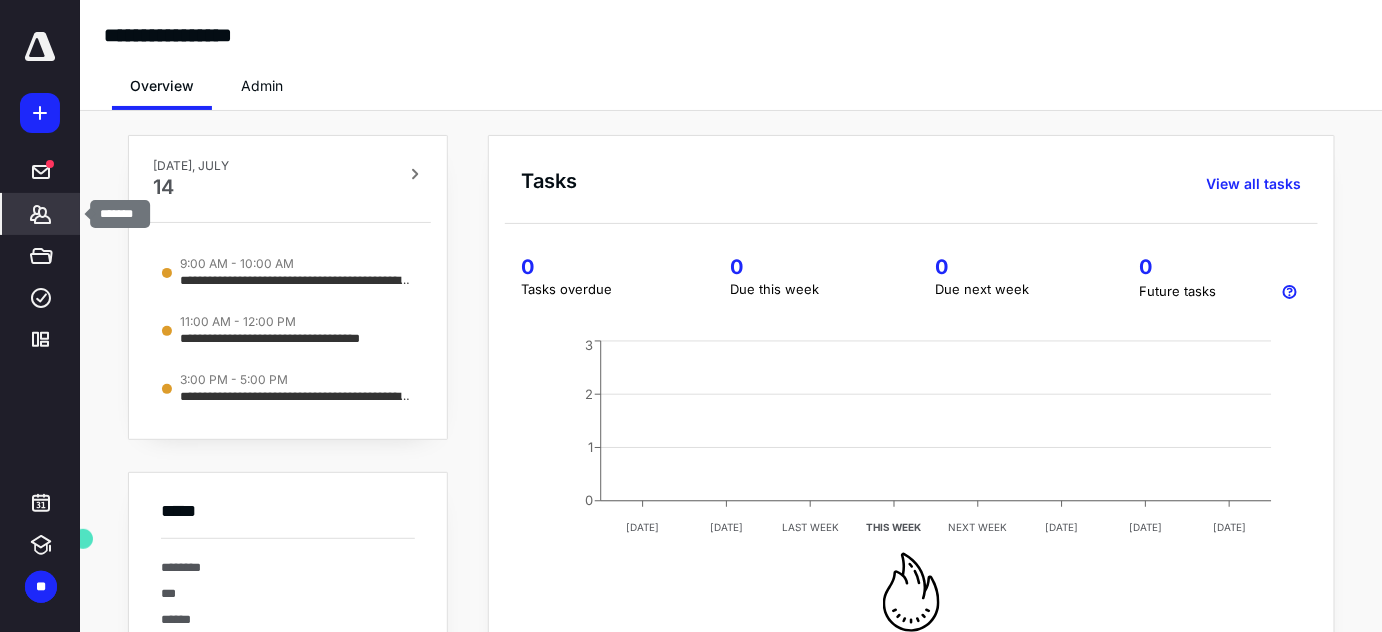 click 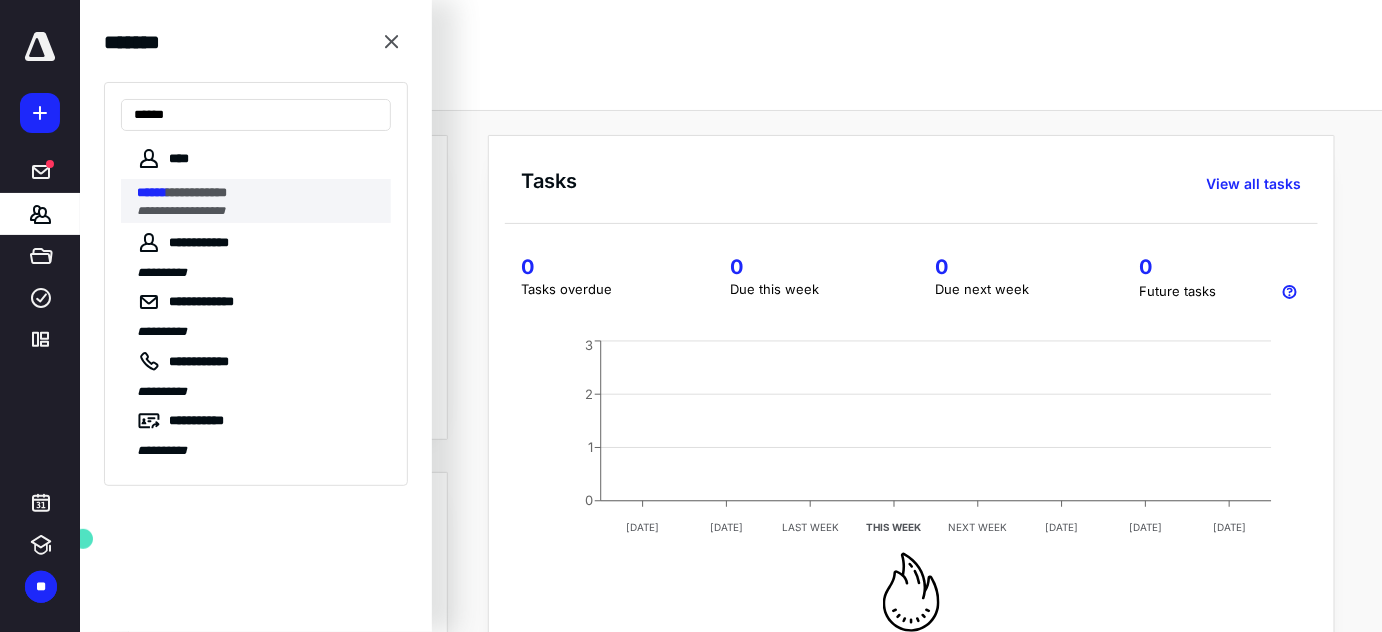 type on "******" 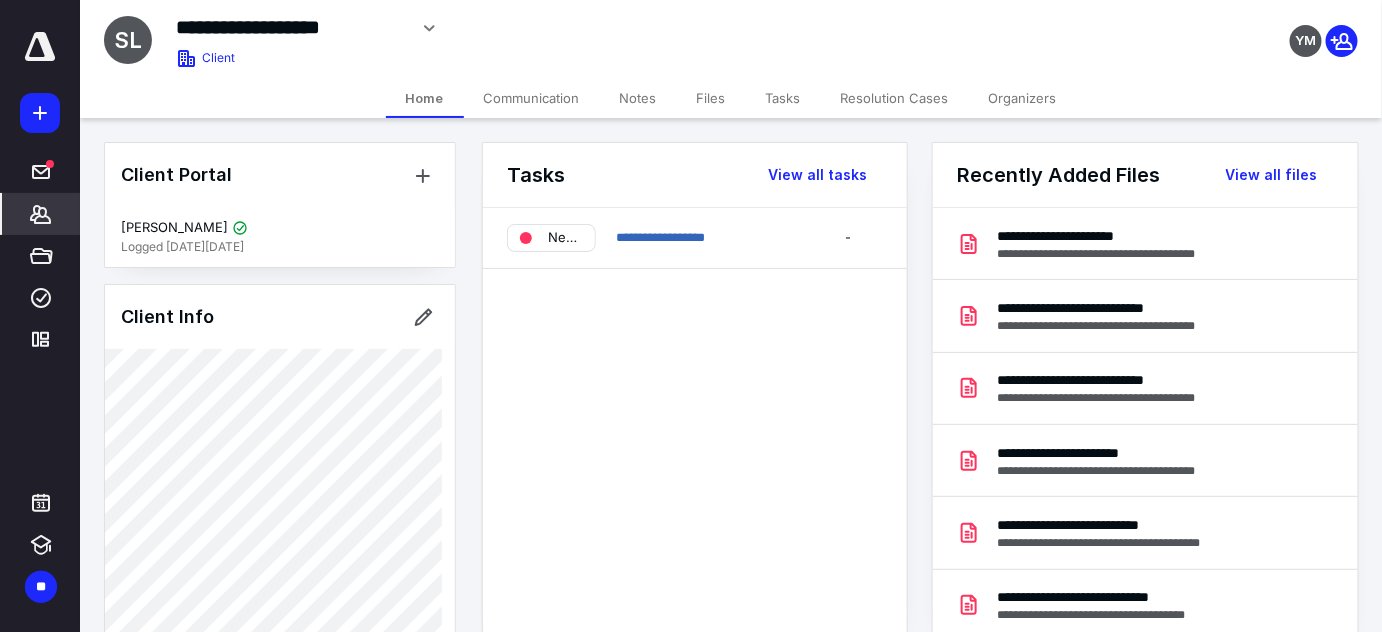 click on "Notes" at bounding box center [638, 98] 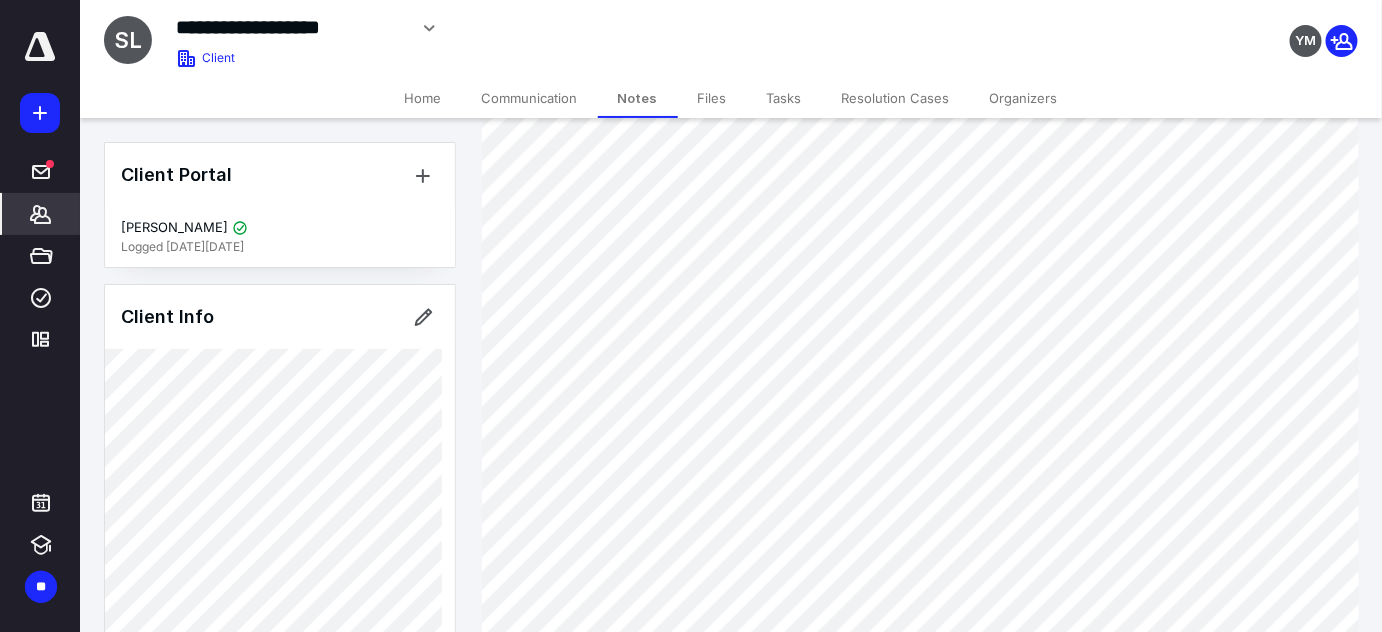 scroll, scrollTop: 1117, scrollLeft: 0, axis: vertical 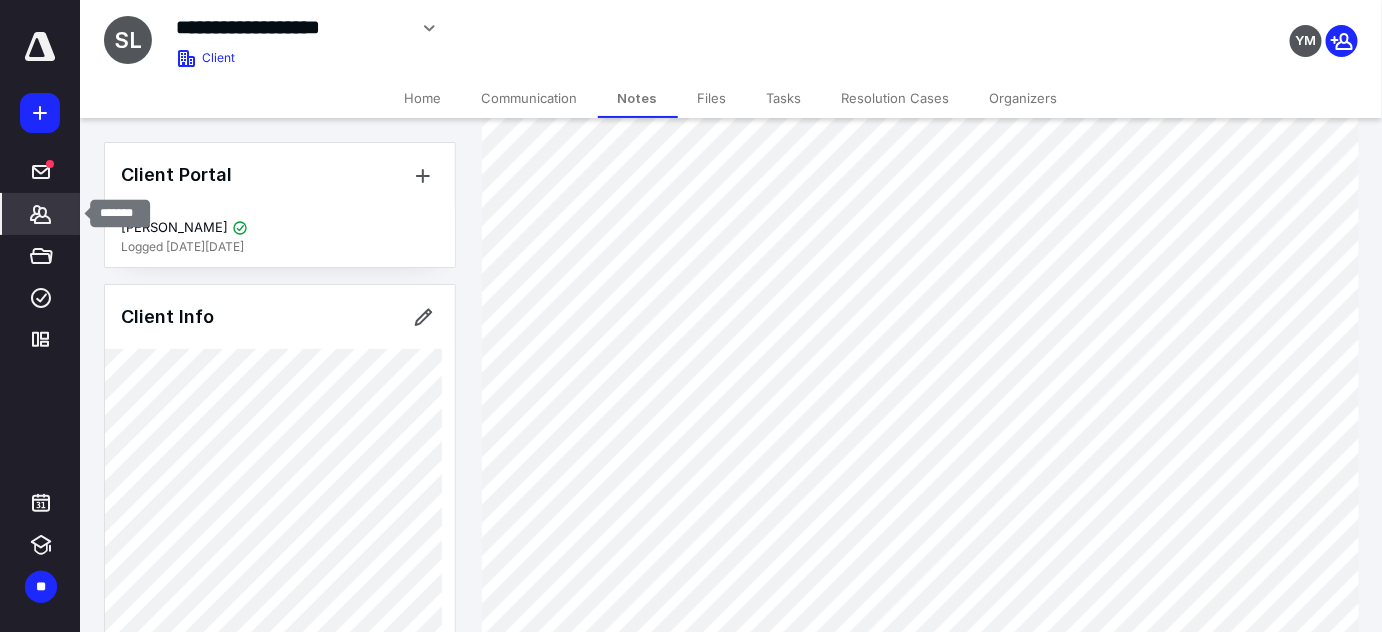 click on "*******" at bounding box center (41, 214) 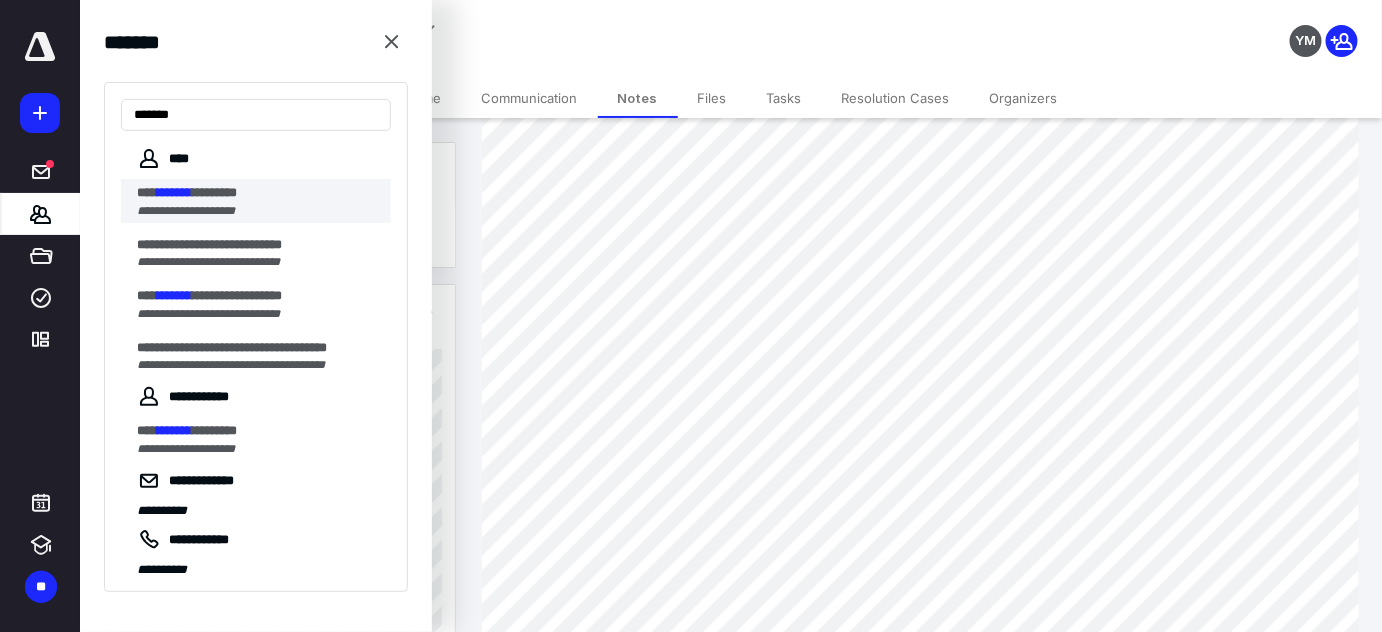 type on "*******" 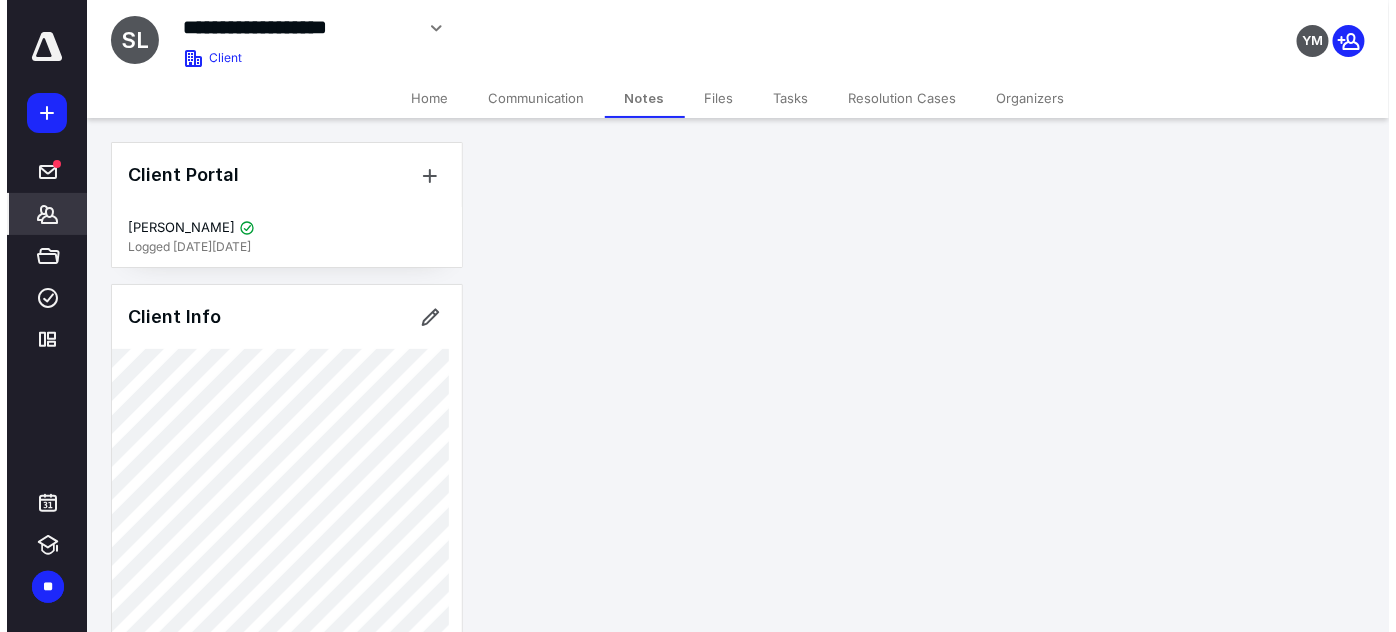 scroll, scrollTop: 0, scrollLeft: 0, axis: both 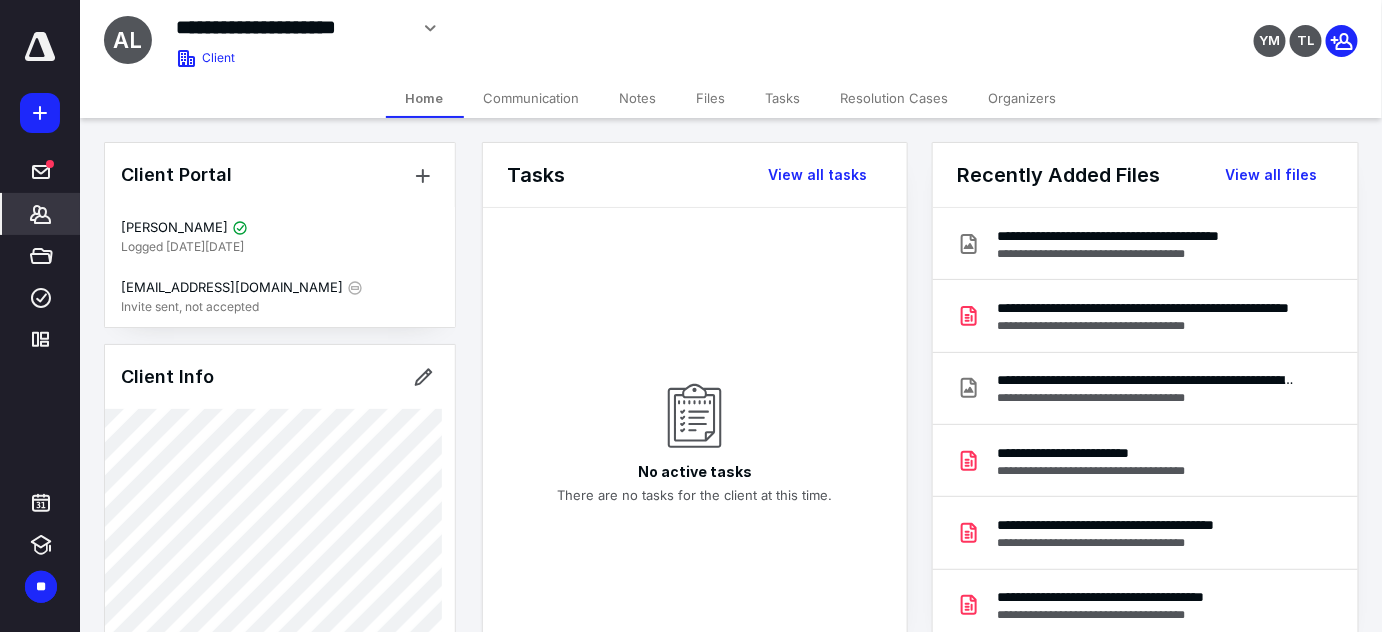 click on "Files" at bounding box center [711, 98] 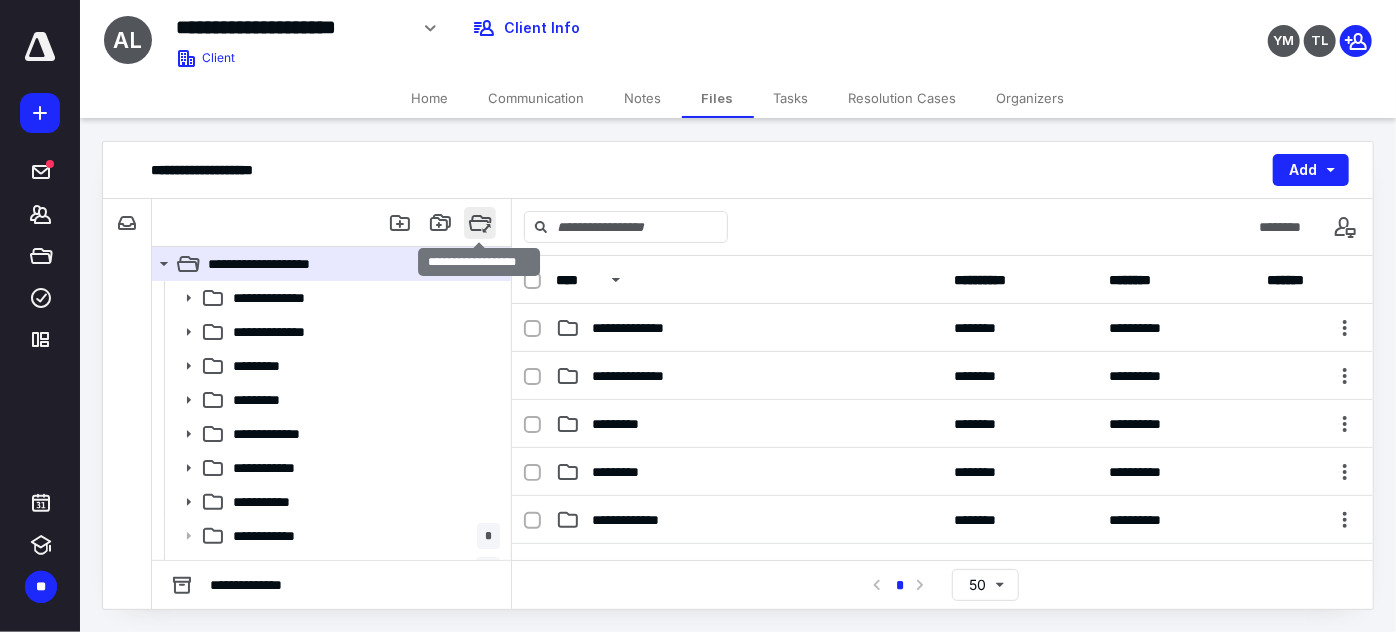 click at bounding box center [480, 223] 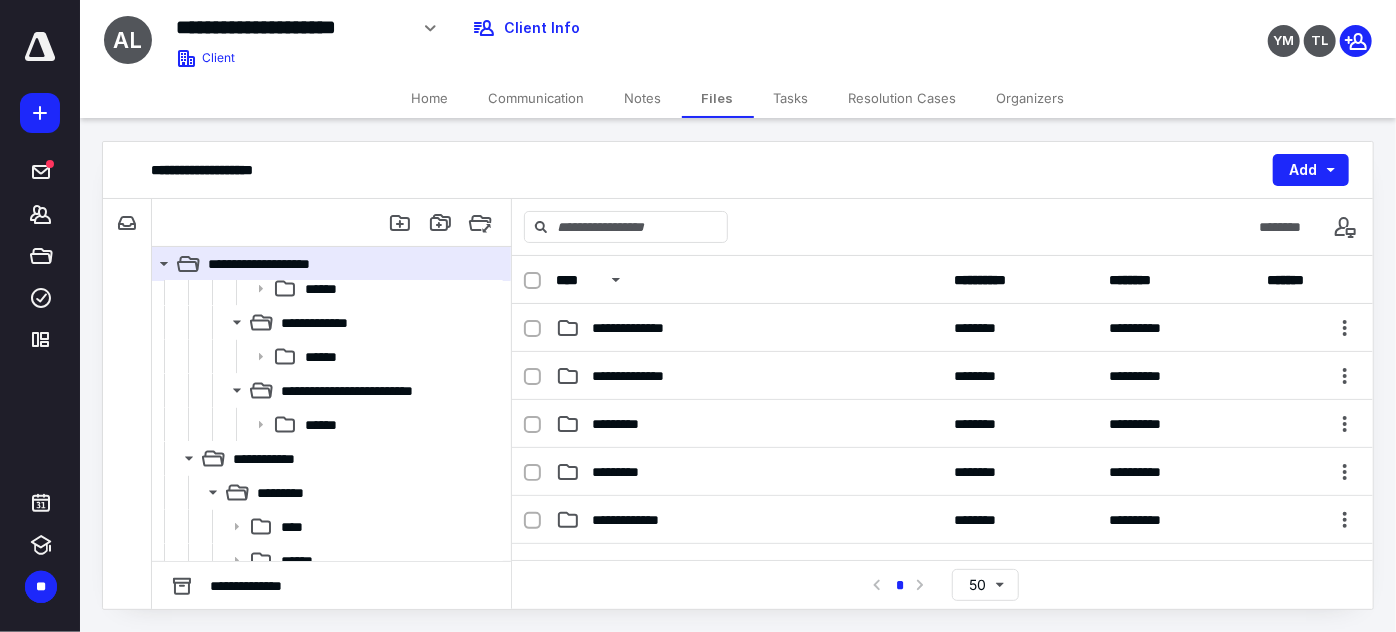 scroll, scrollTop: 1636, scrollLeft: 0, axis: vertical 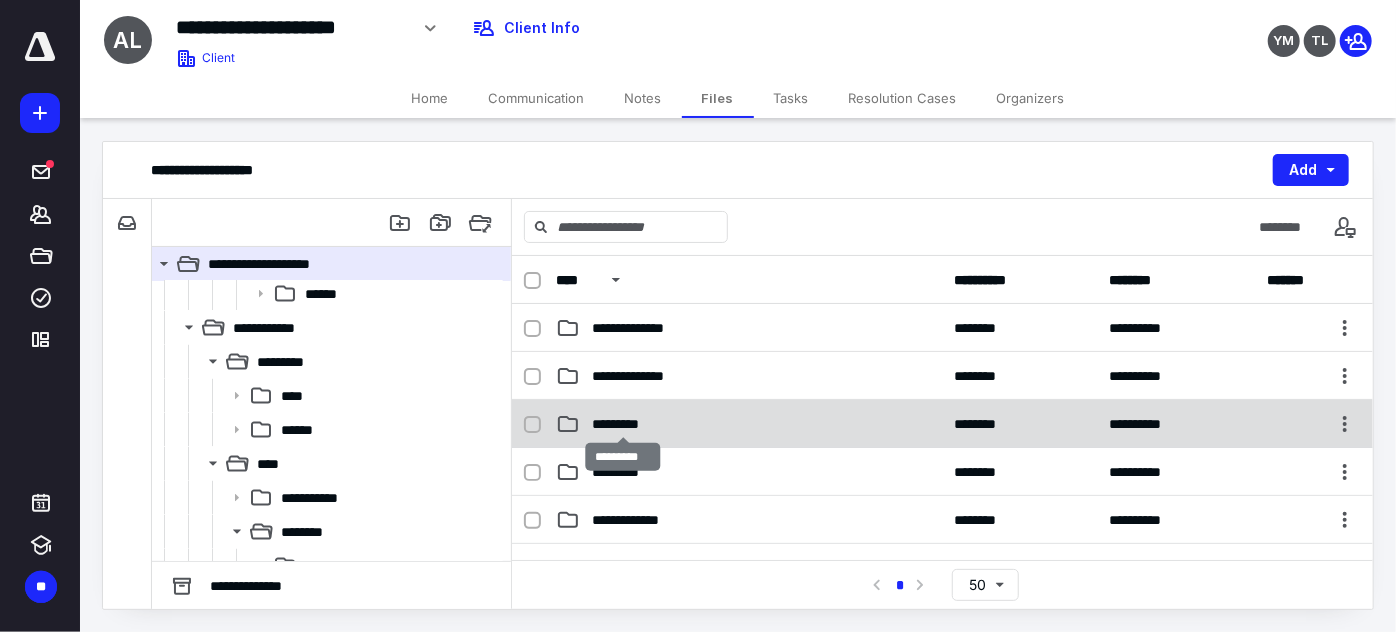 click on "*********" at bounding box center [624, 424] 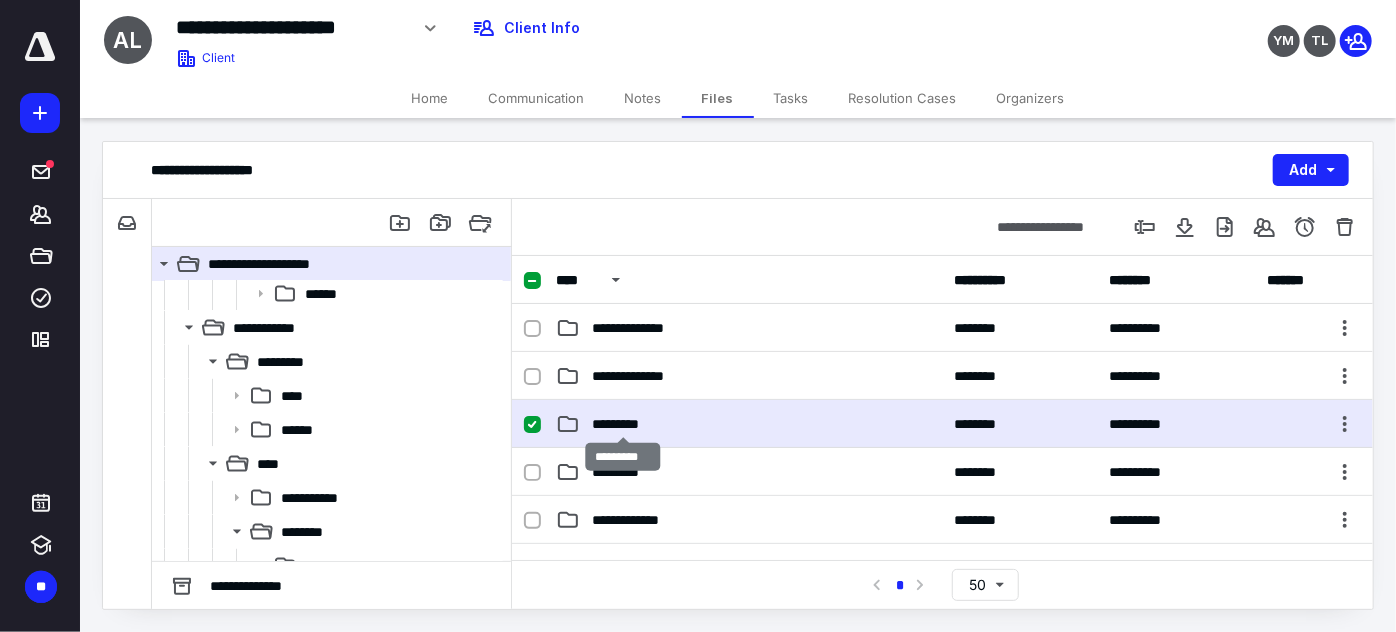 click on "*********" at bounding box center [624, 424] 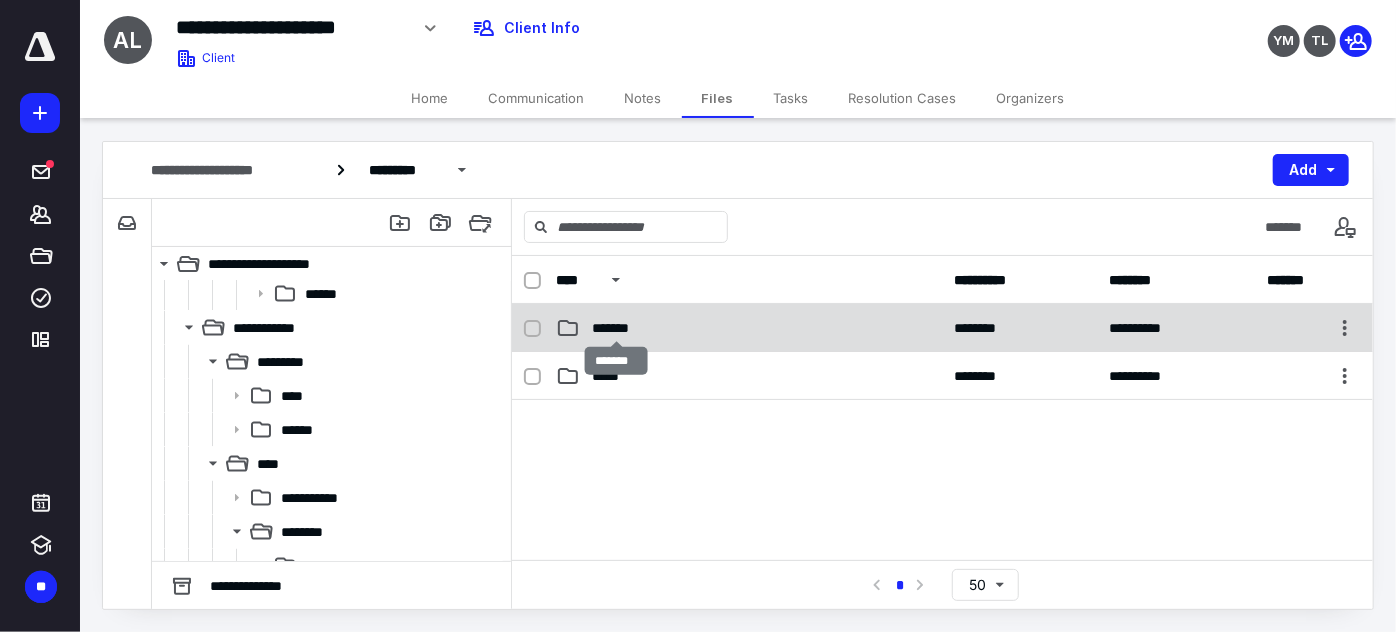 click on "*******" at bounding box center (616, 328) 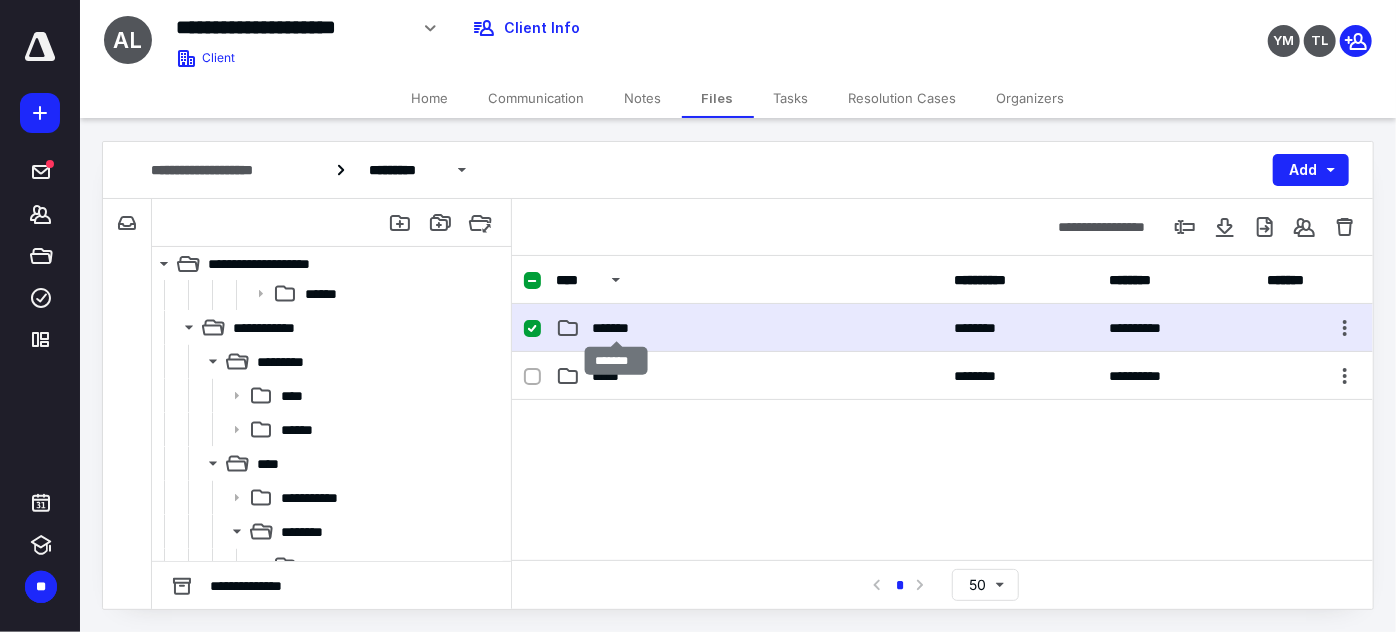 click on "*******" at bounding box center [616, 328] 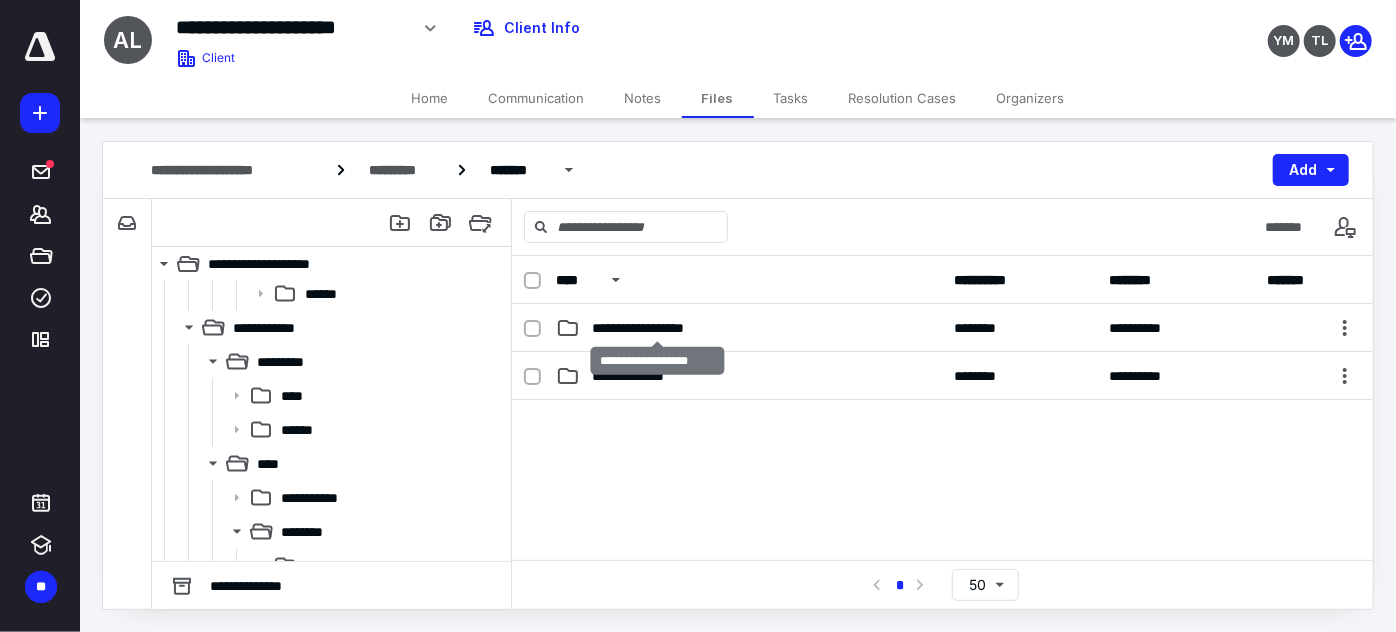 click on "**********" at bounding box center [657, 328] 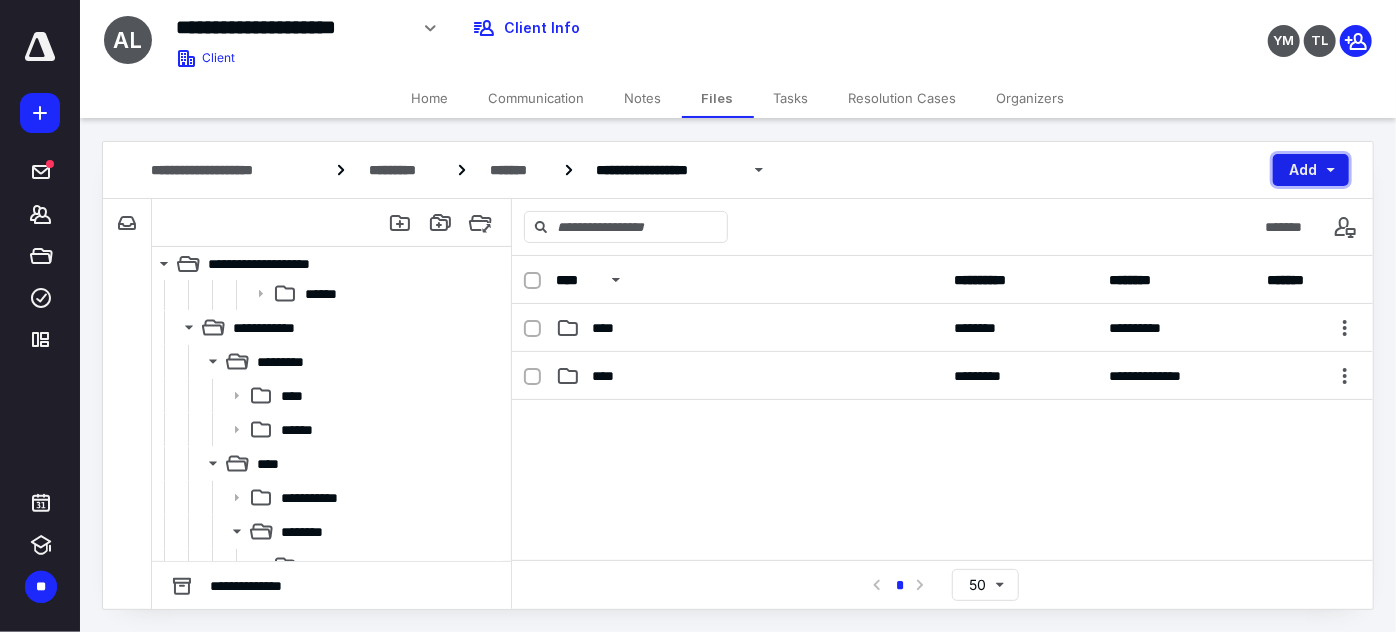 click on "Add" at bounding box center [1311, 170] 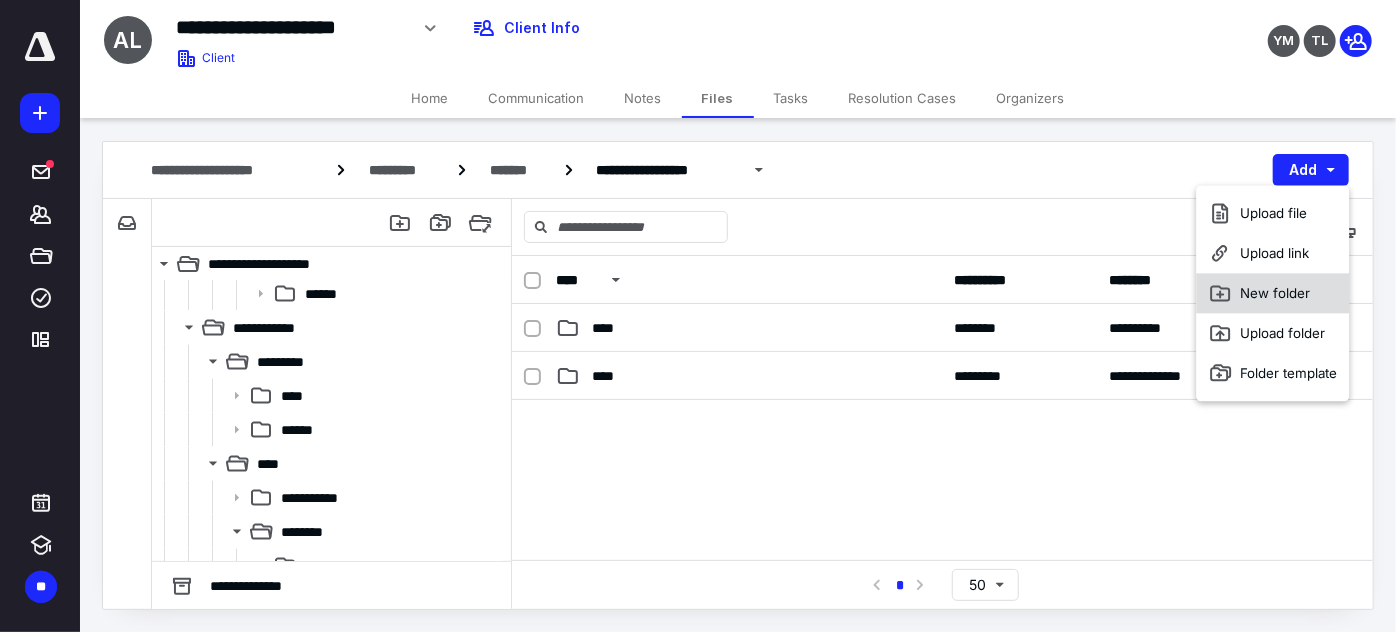 click on "New folder" at bounding box center [1273, 293] 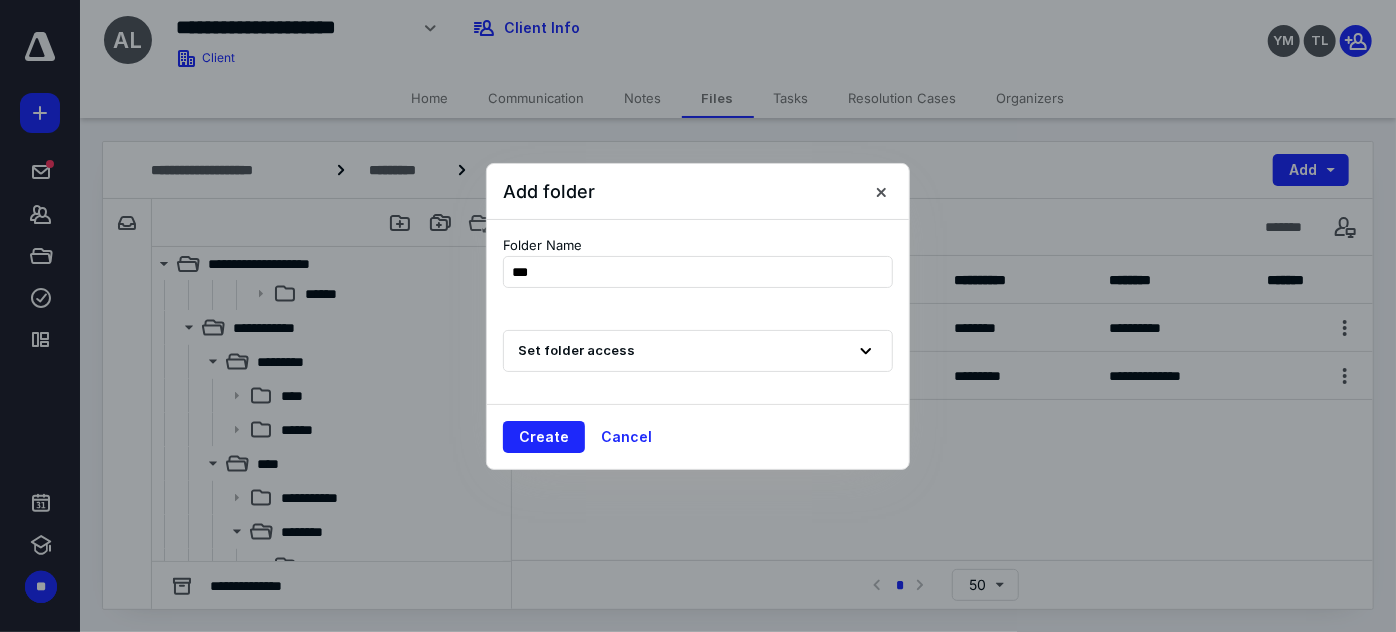 type on "****" 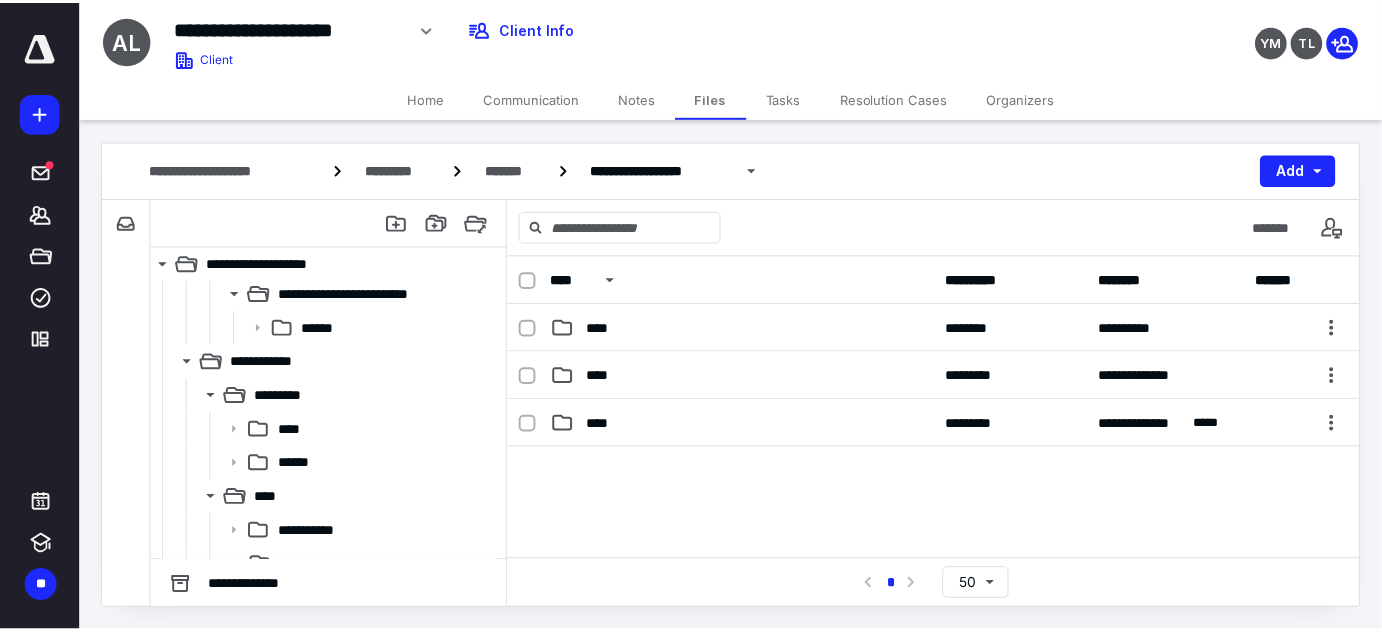 scroll, scrollTop: 1670, scrollLeft: 0, axis: vertical 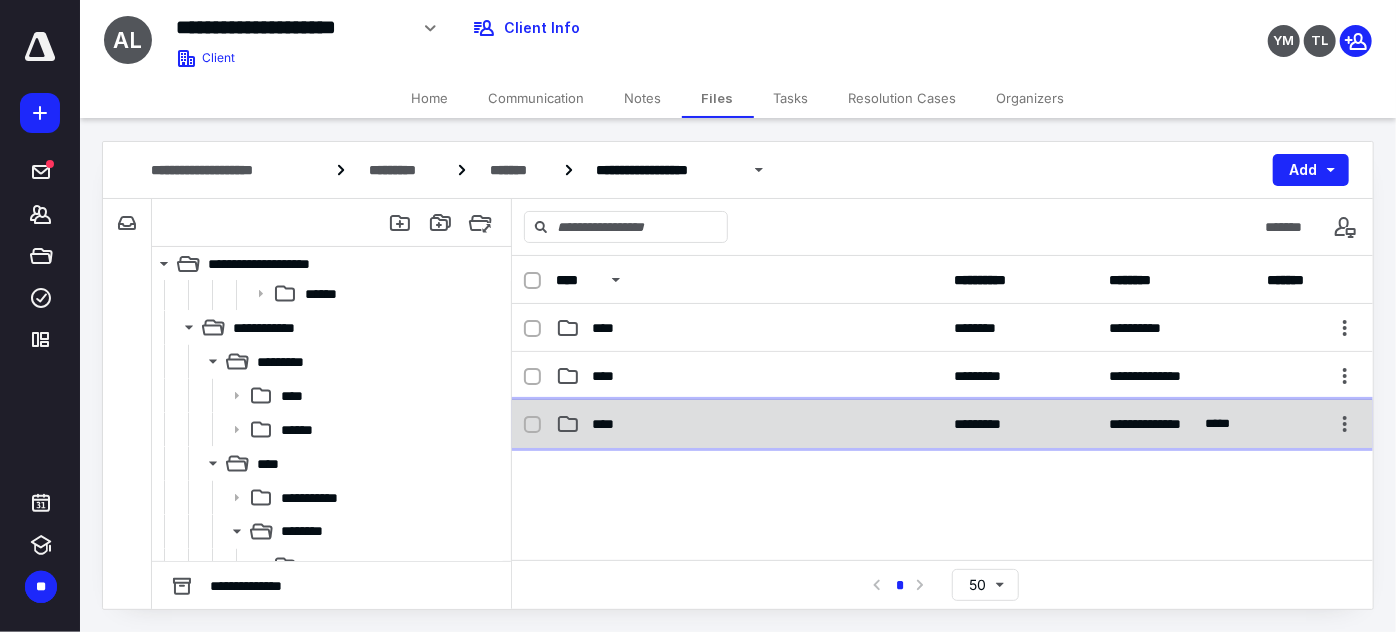 click on "*********" at bounding box center [1020, 424] 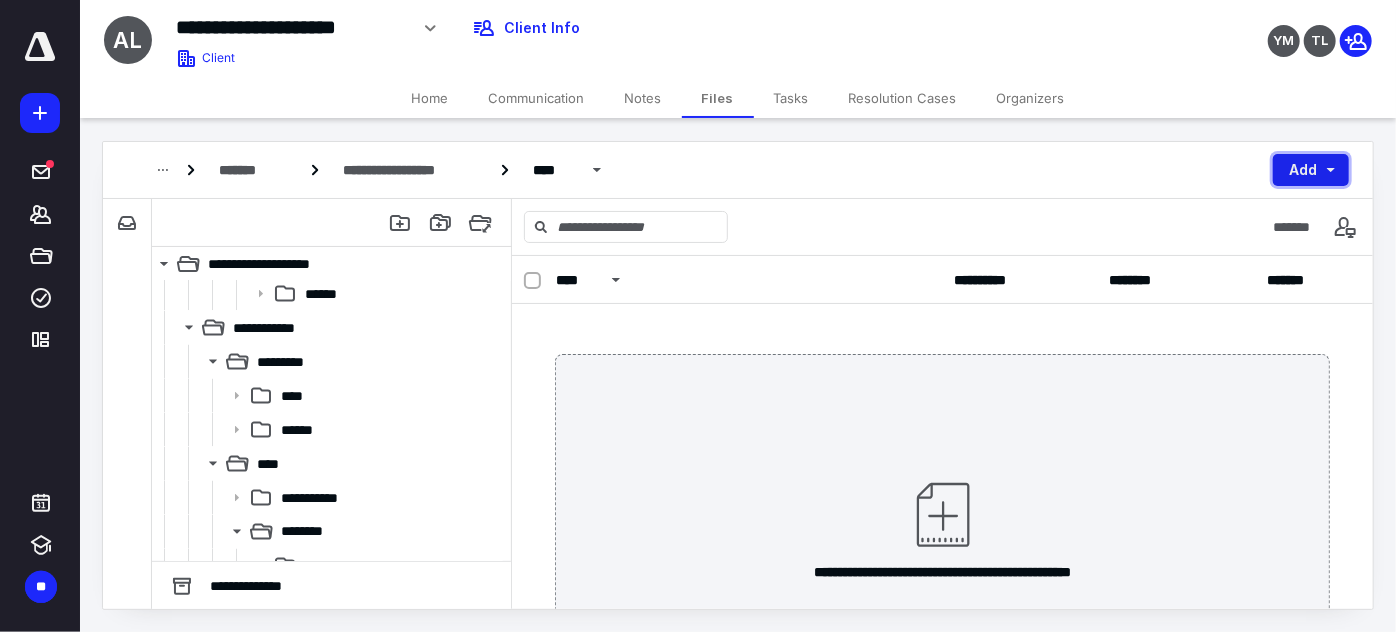 click on "Add" at bounding box center (1311, 170) 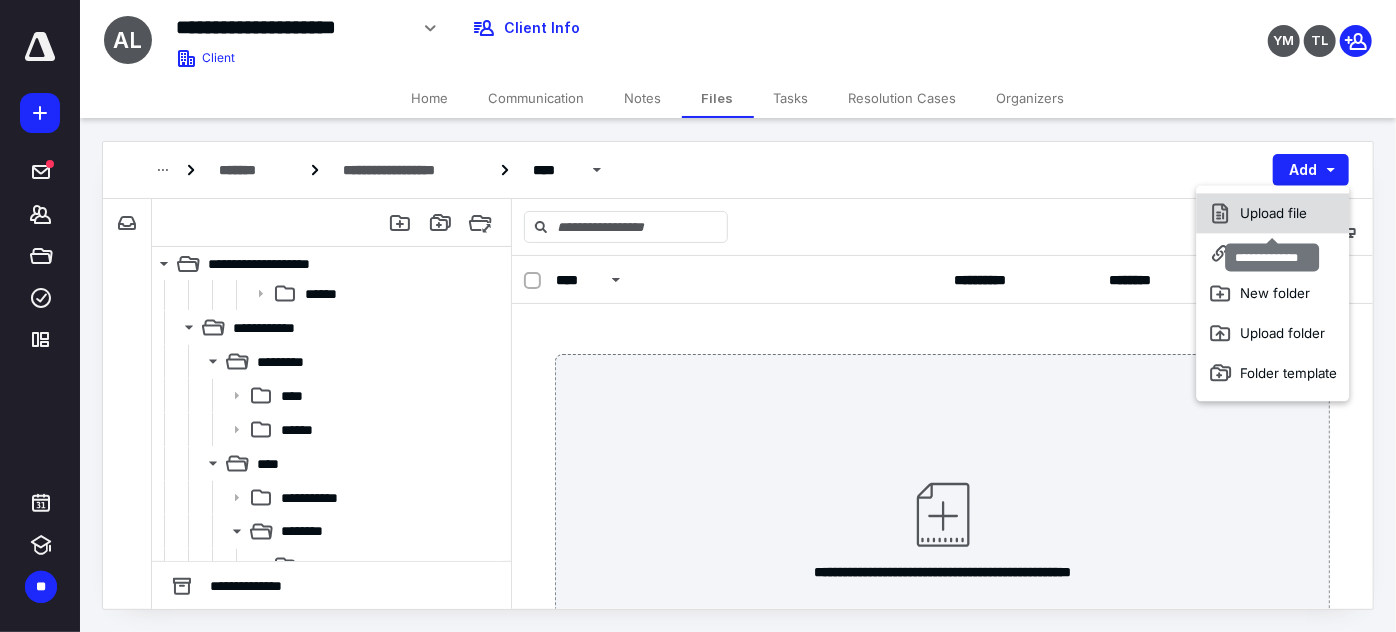 click on "Upload file" at bounding box center [1273, 213] 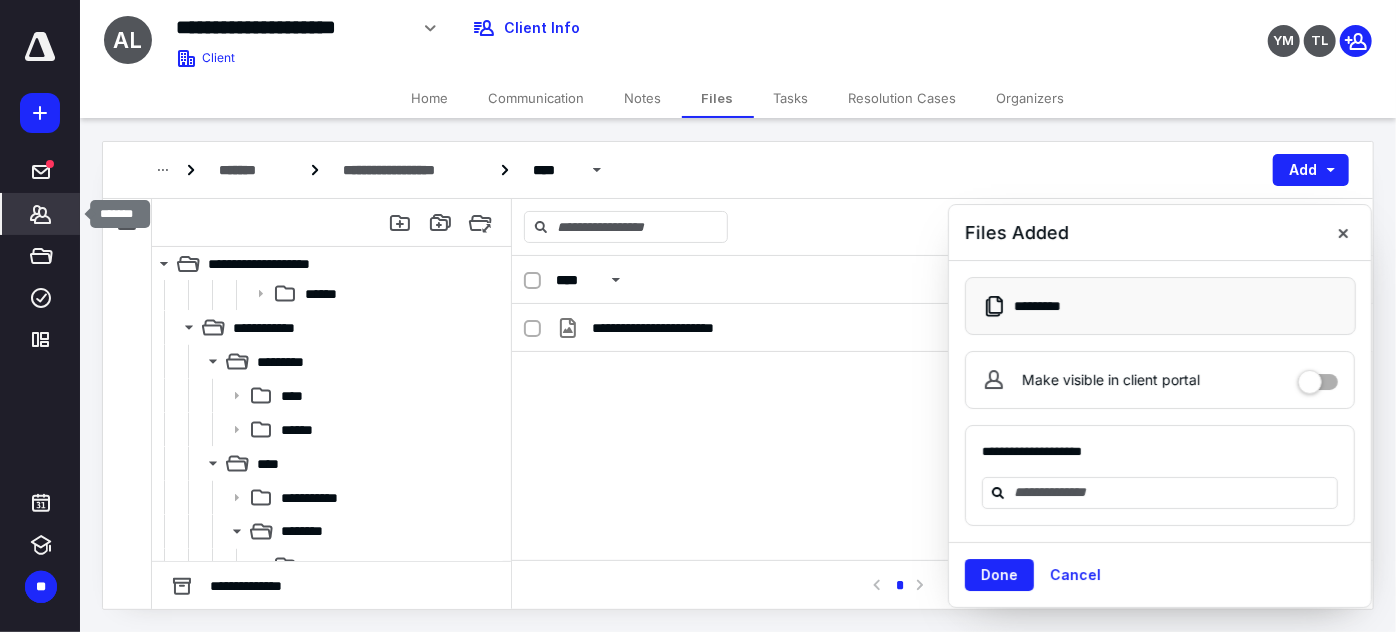 click 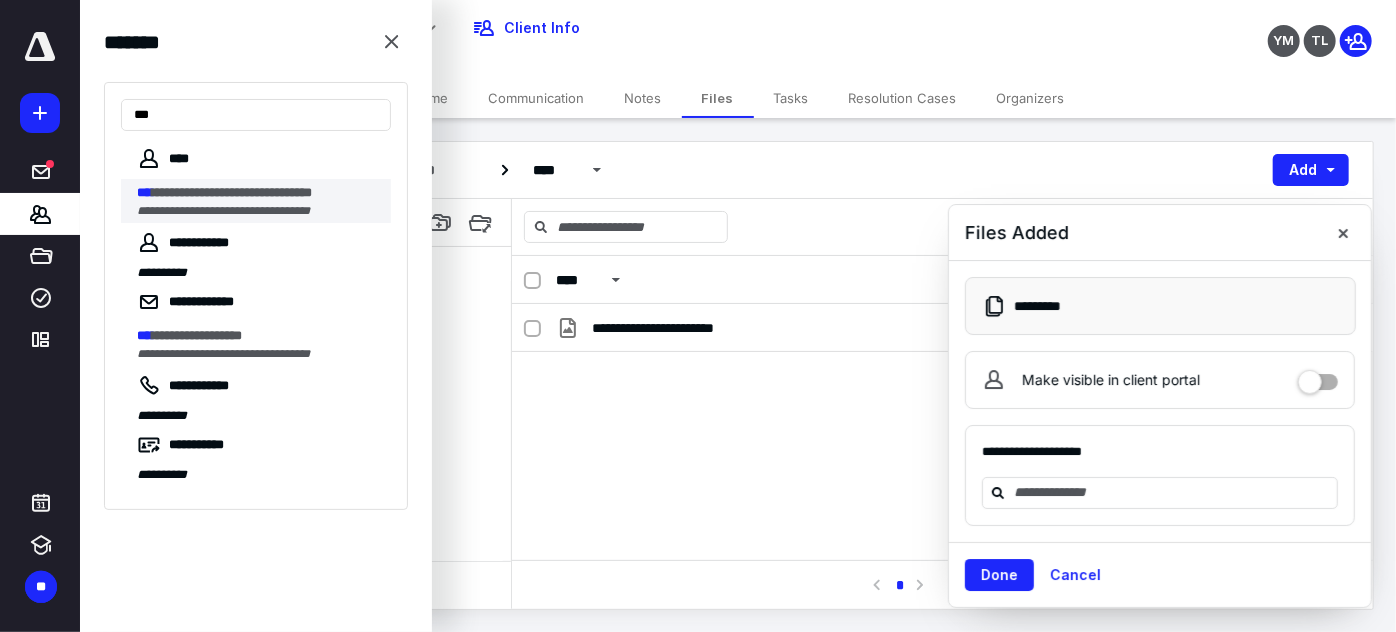 type on "***" 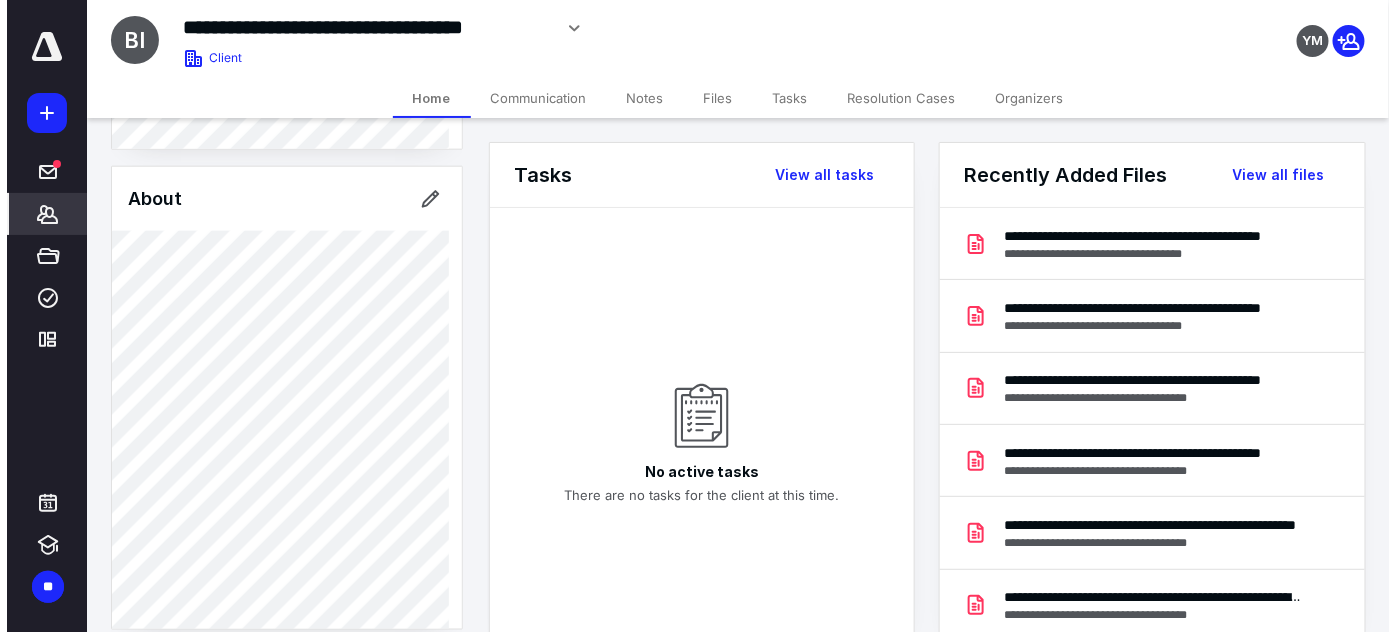 scroll, scrollTop: 770, scrollLeft: 0, axis: vertical 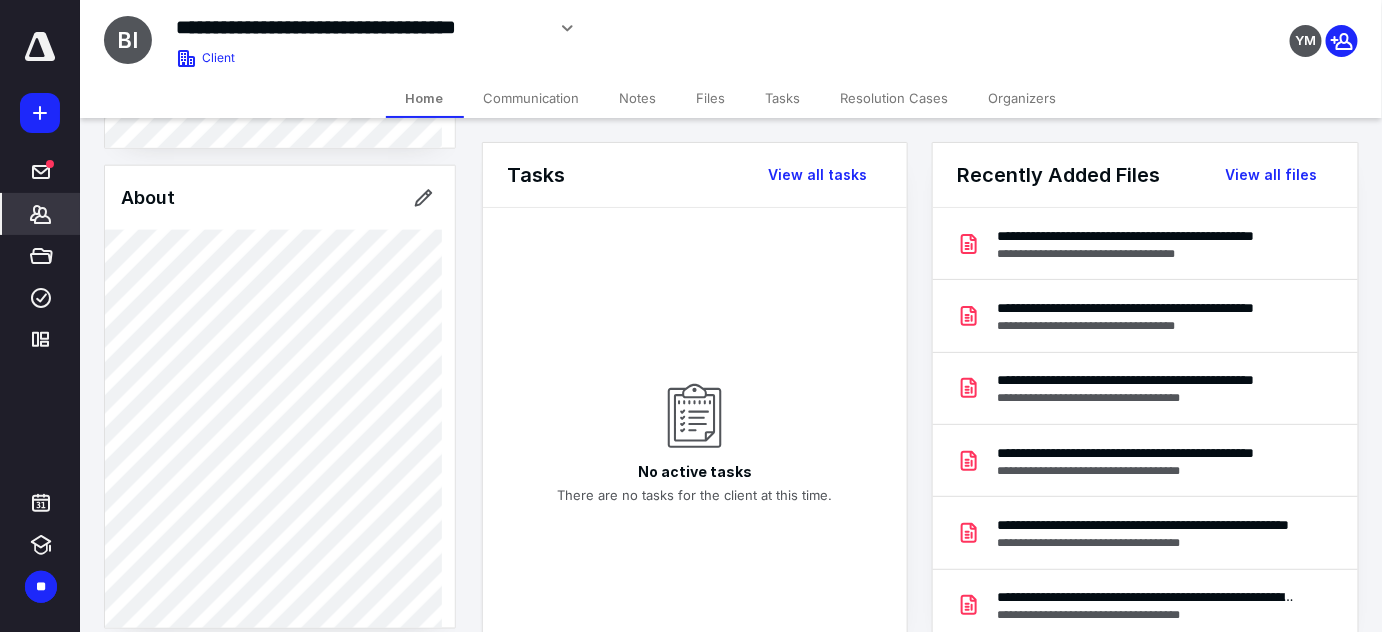 click on "Files" at bounding box center [711, 98] 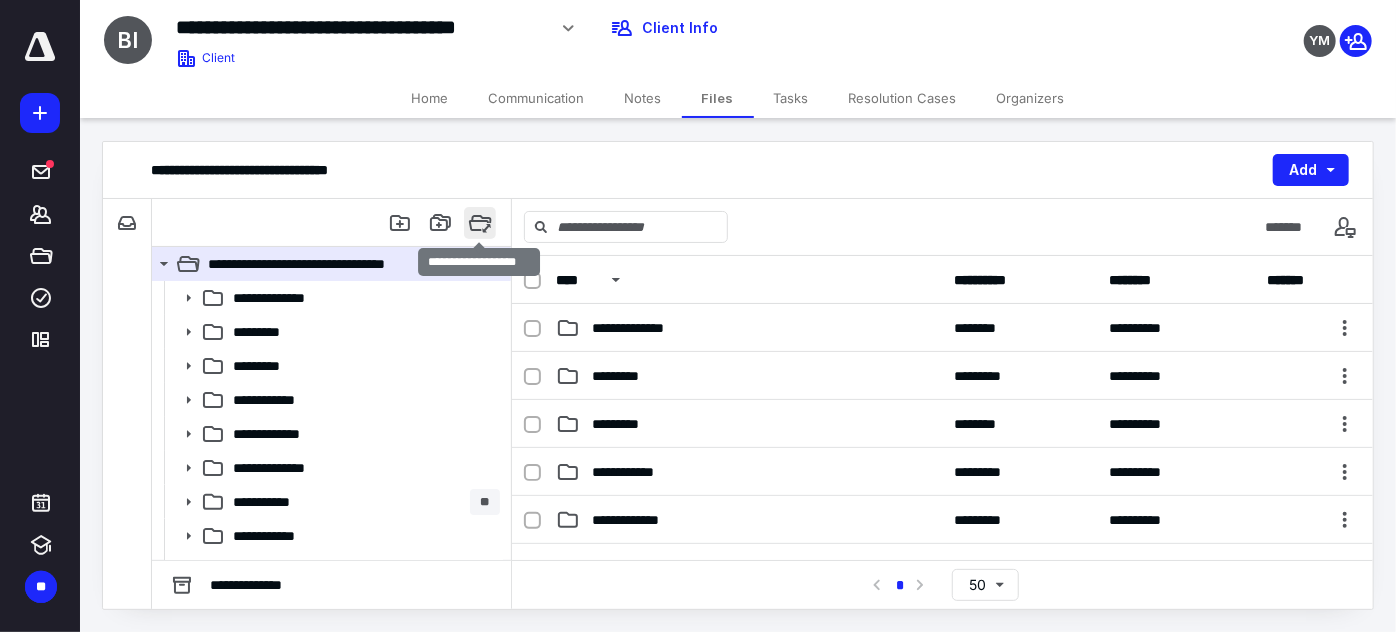 click at bounding box center [480, 223] 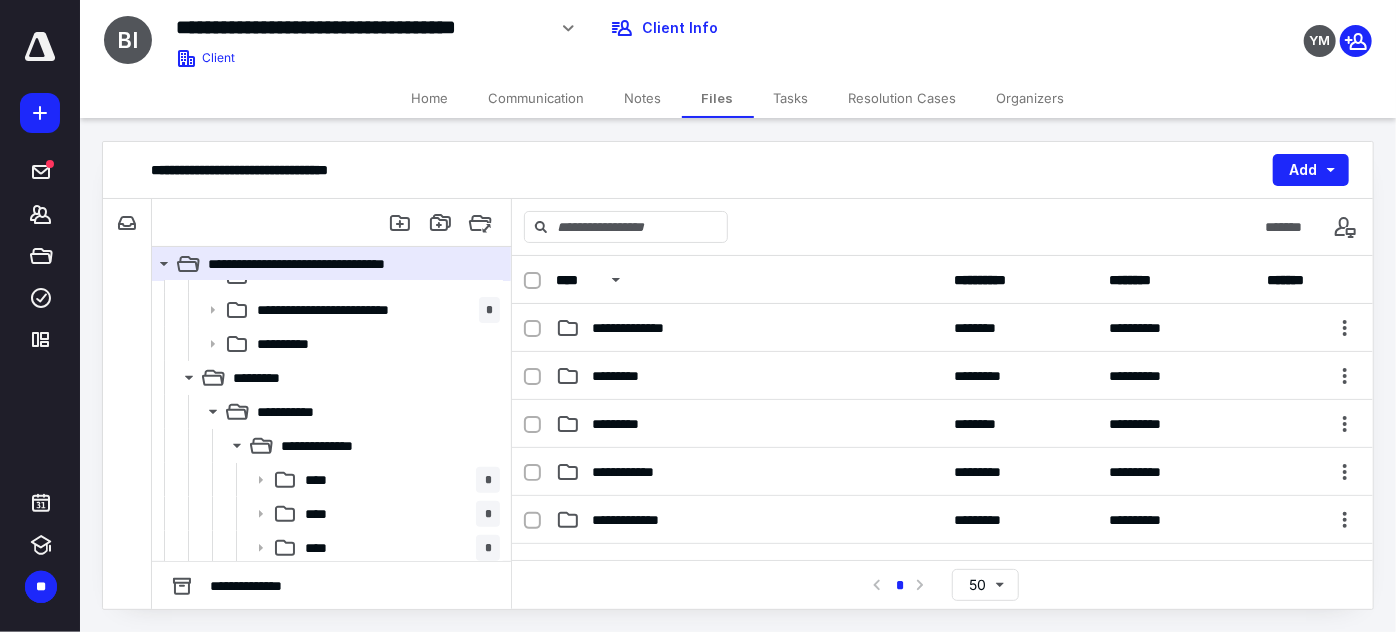 scroll, scrollTop: 424, scrollLeft: 0, axis: vertical 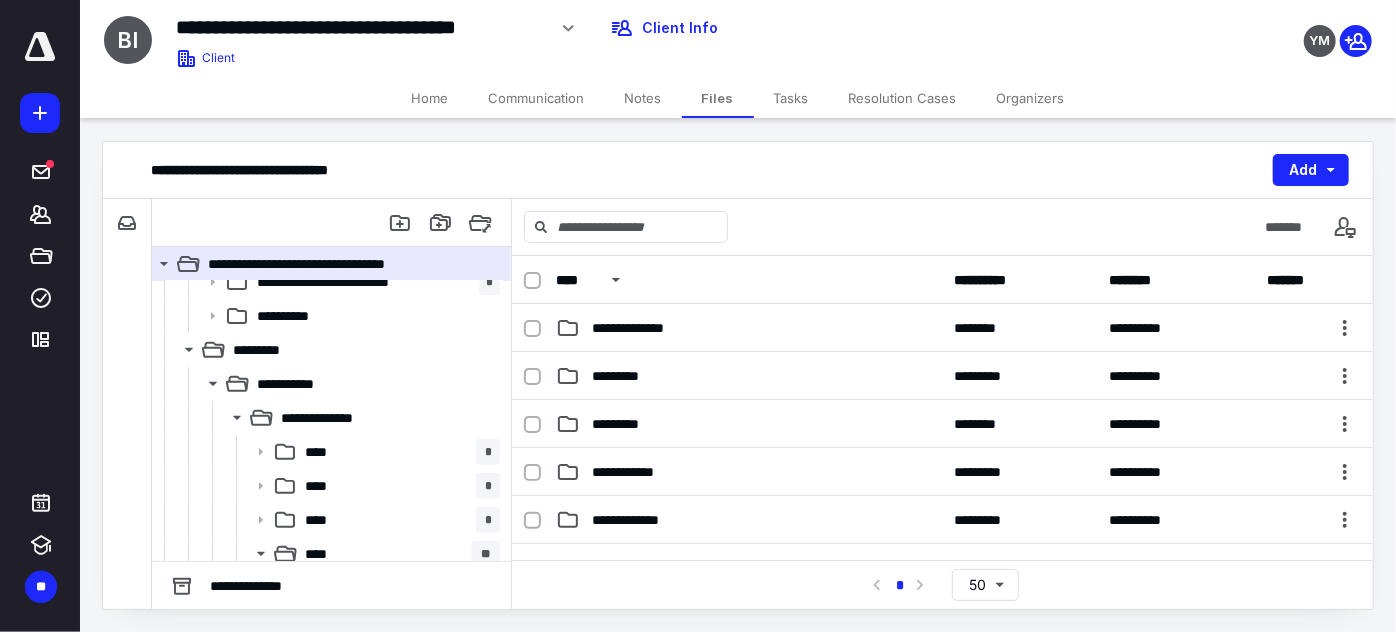 click on "**** *" at bounding box center [398, 452] 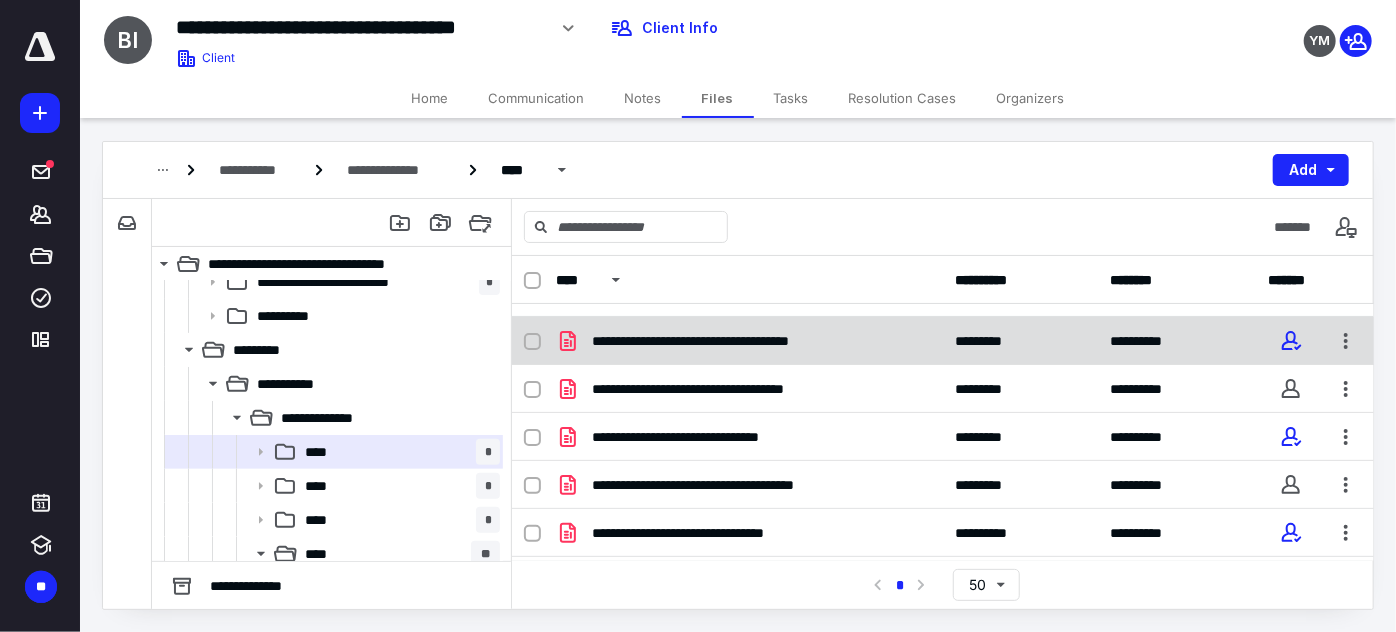 scroll, scrollTop: 50, scrollLeft: 0, axis: vertical 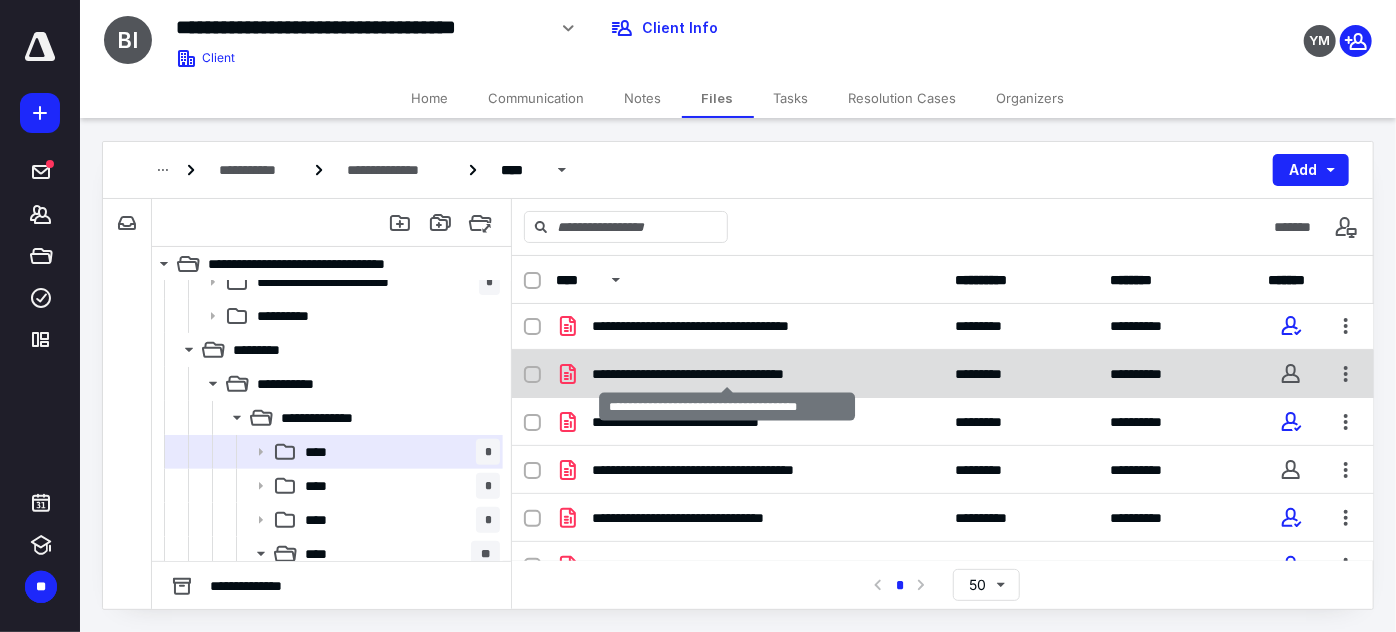 click on "**********" at bounding box center [728, 374] 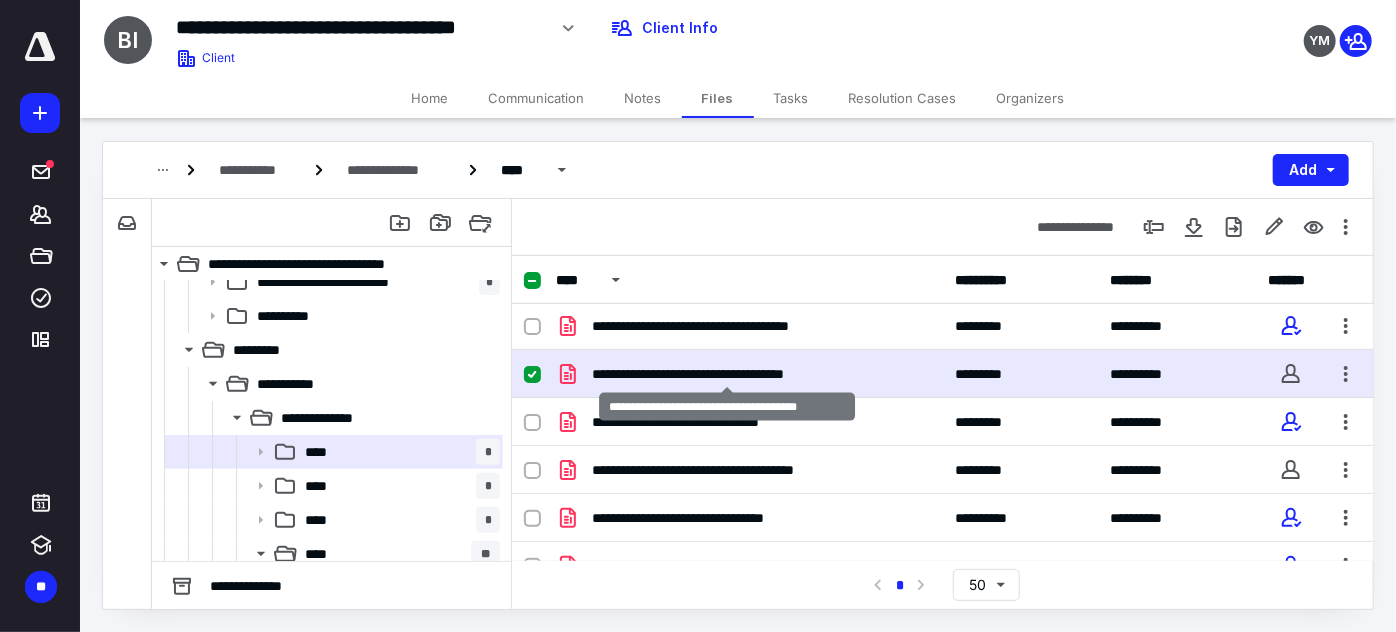click on "**********" at bounding box center [728, 374] 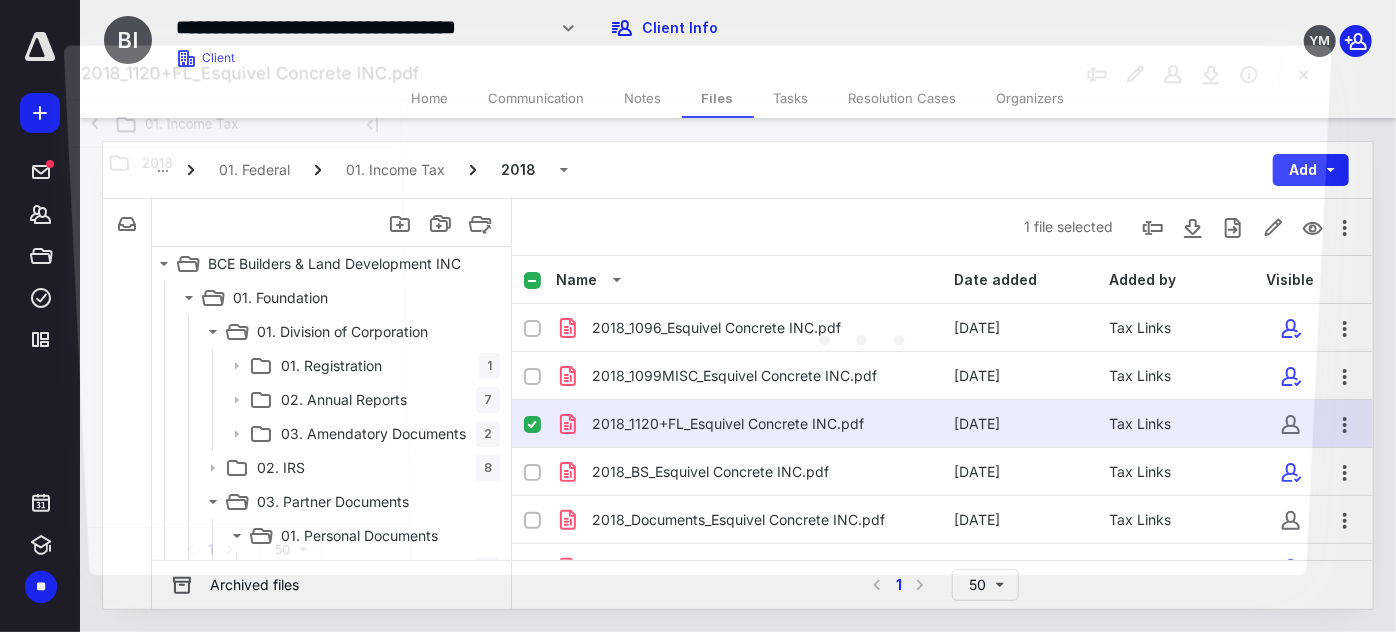 scroll, scrollTop: 424, scrollLeft: 0, axis: vertical 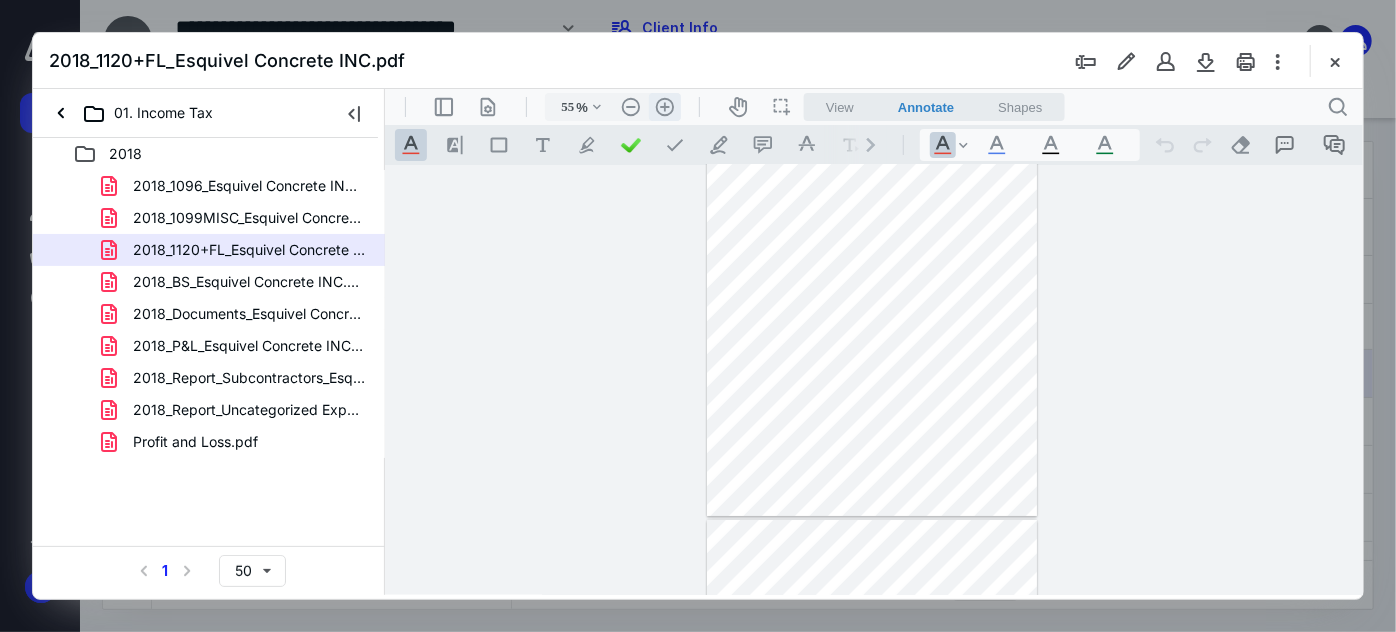 click on ".cls-1{fill:#abb0c4;} icon - header - zoom - in - line" at bounding box center (664, 106) 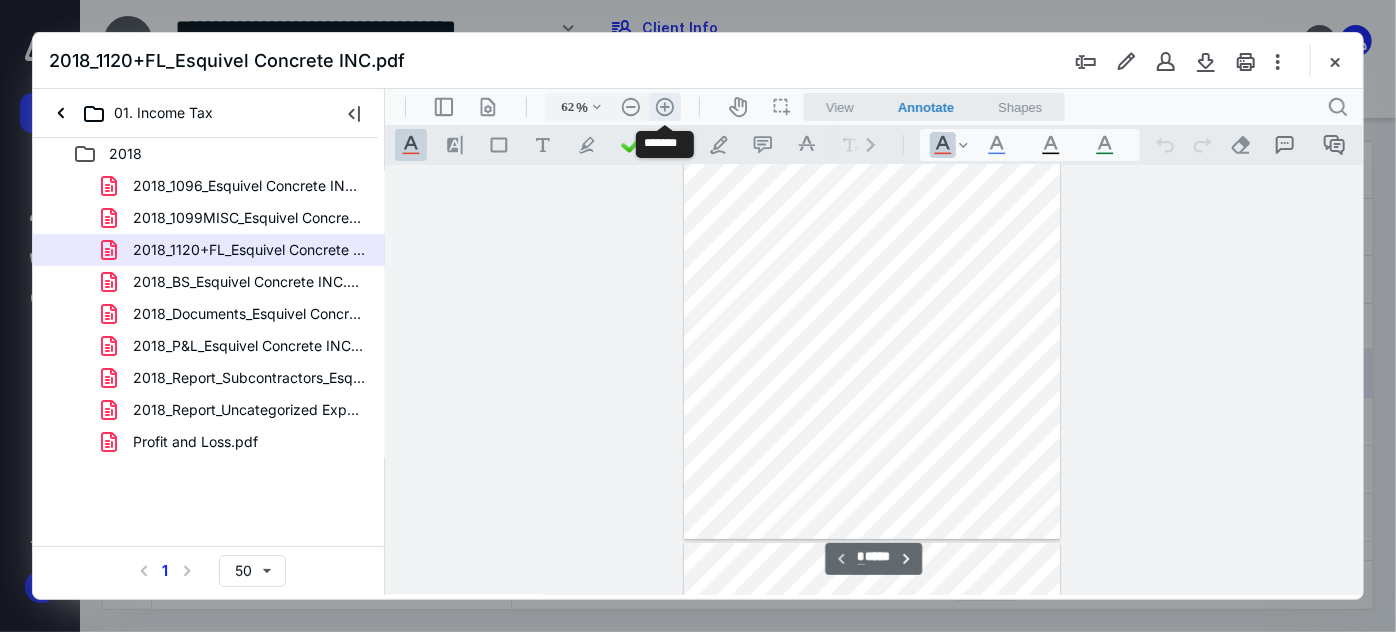 click on ".cls-1{fill:#abb0c4;} icon - header - zoom - in - line" at bounding box center (664, 106) 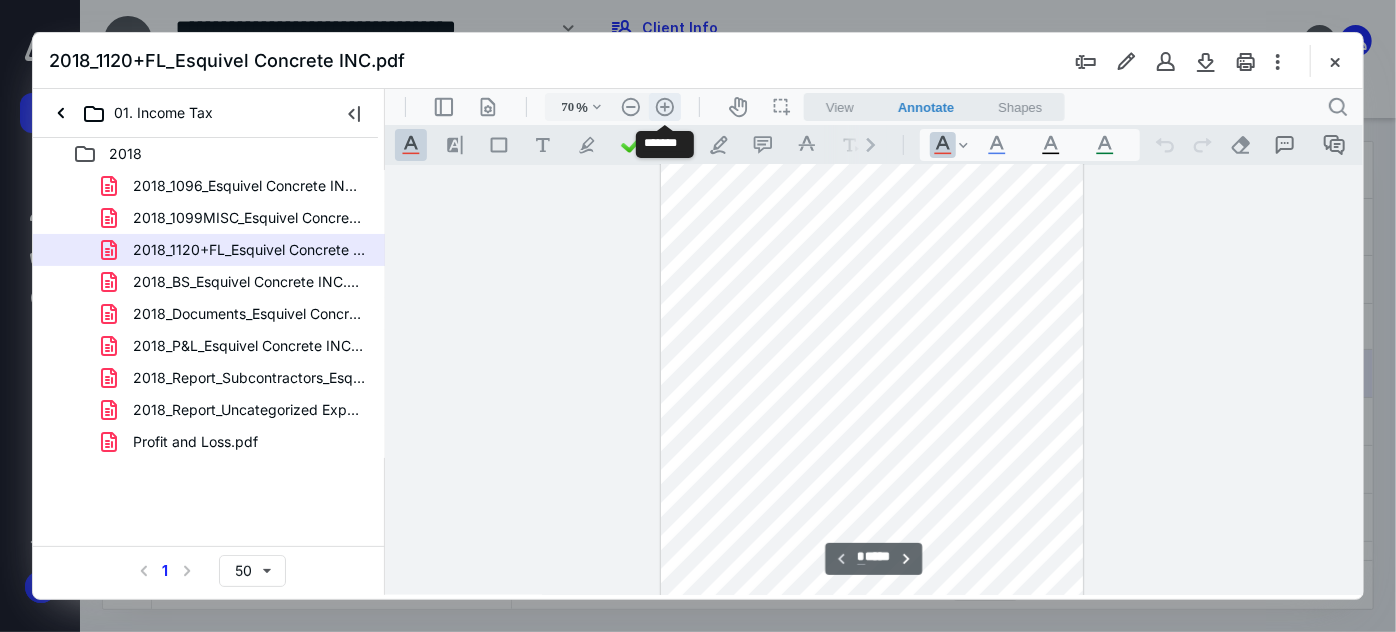 click on ".cls-1{fill:#abb0c4;} icon - header - zoom - in - line" at bounding box center (664, 106) 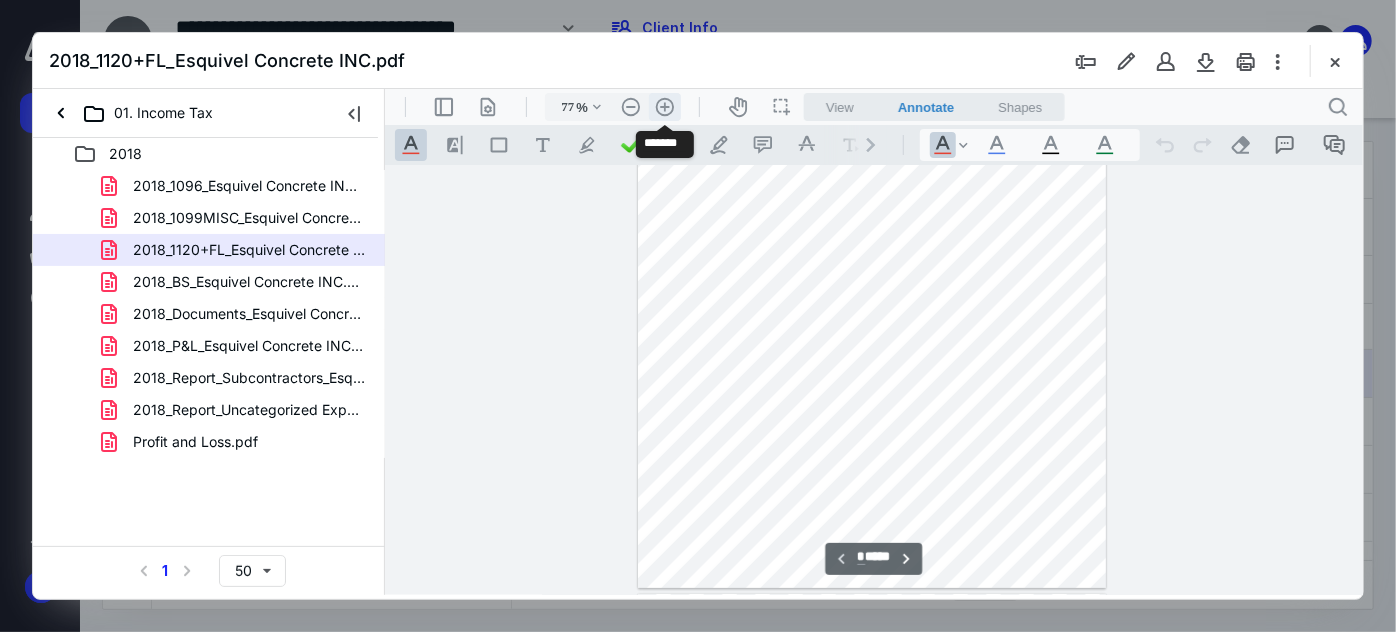 click on ".cls-1{fill:#abb0c4;} icon - header - zoom - in - line" at bounding box center (664, 106) 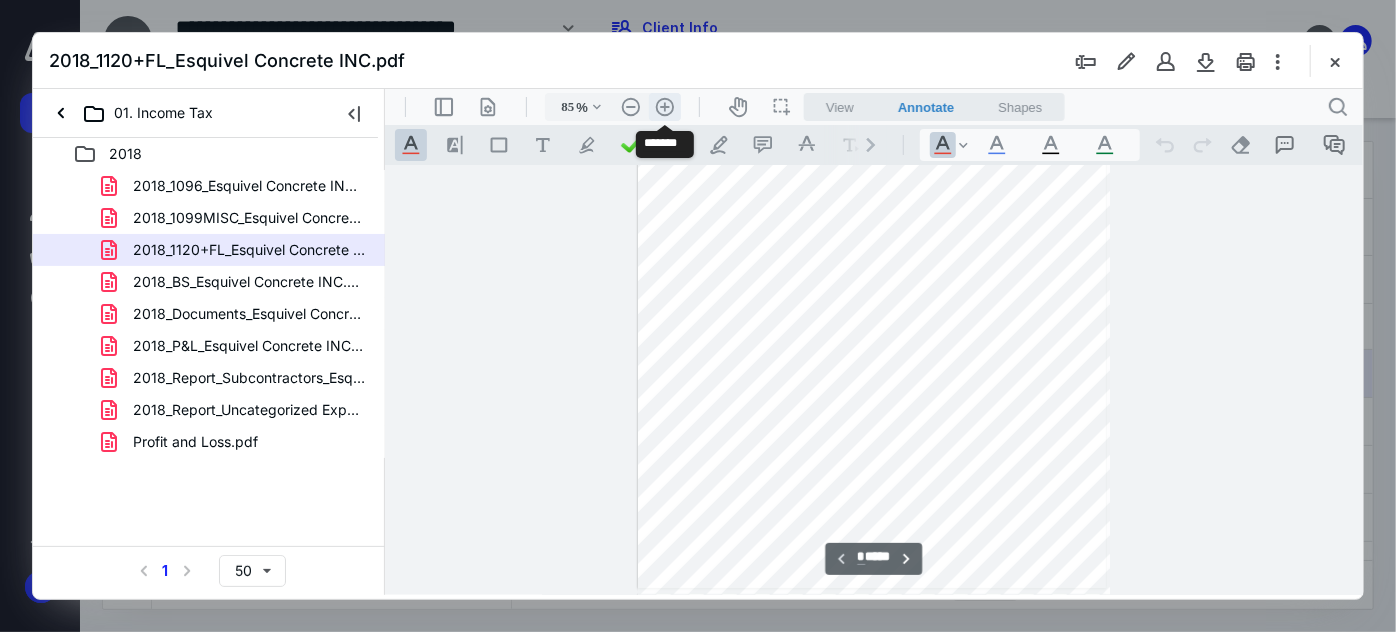 scroll, scrollTop: 220, scrollLeft: 0, axis: vertical 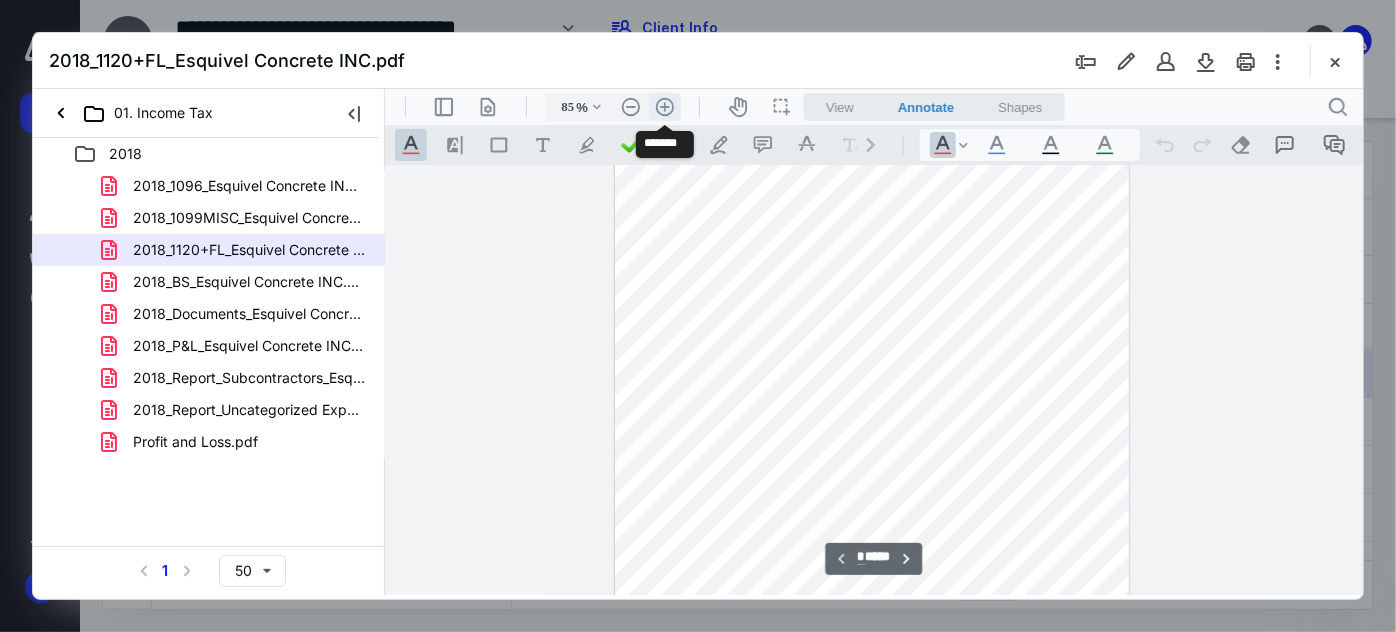type 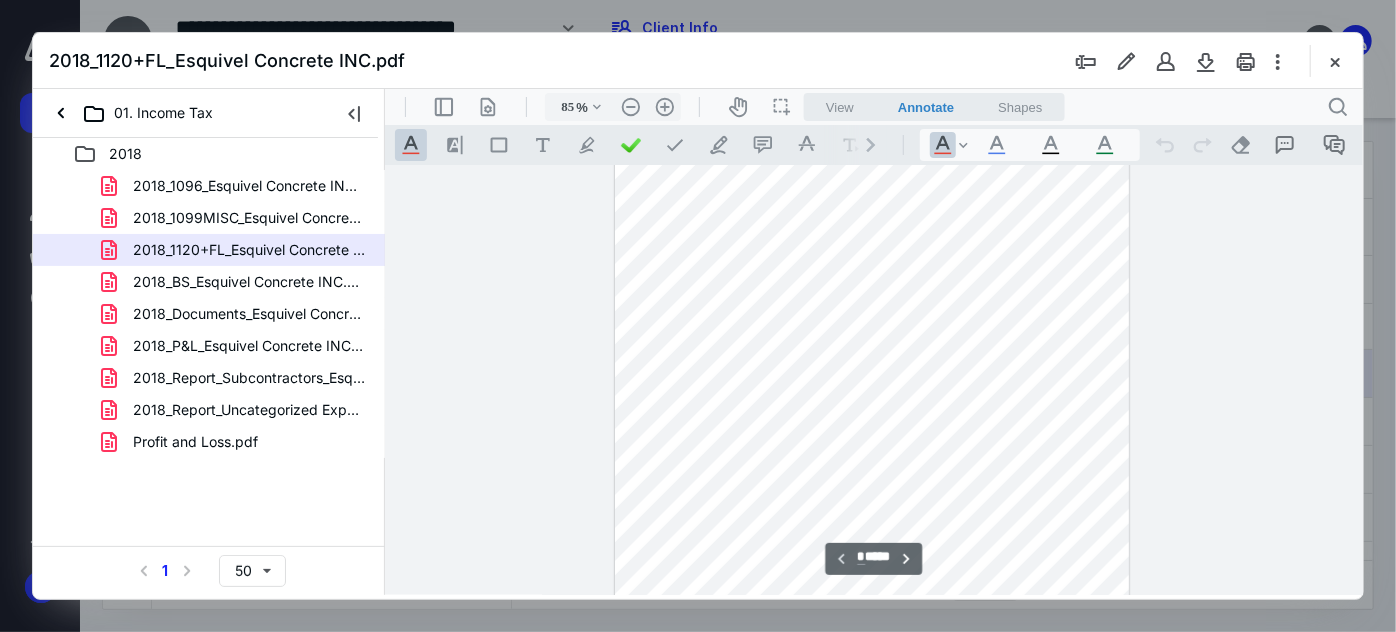 scroll, scrollTop: 304, scrollLeft: 0, axis: vertical 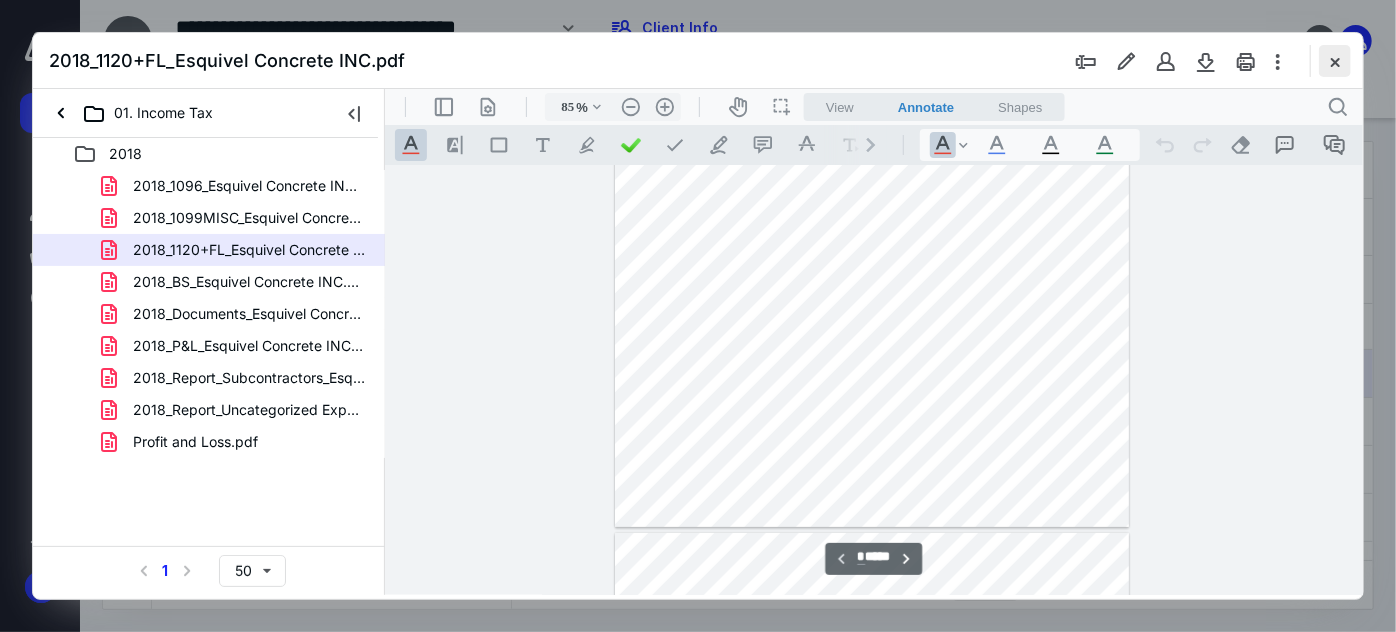 click at bounding box center (1335, 61) 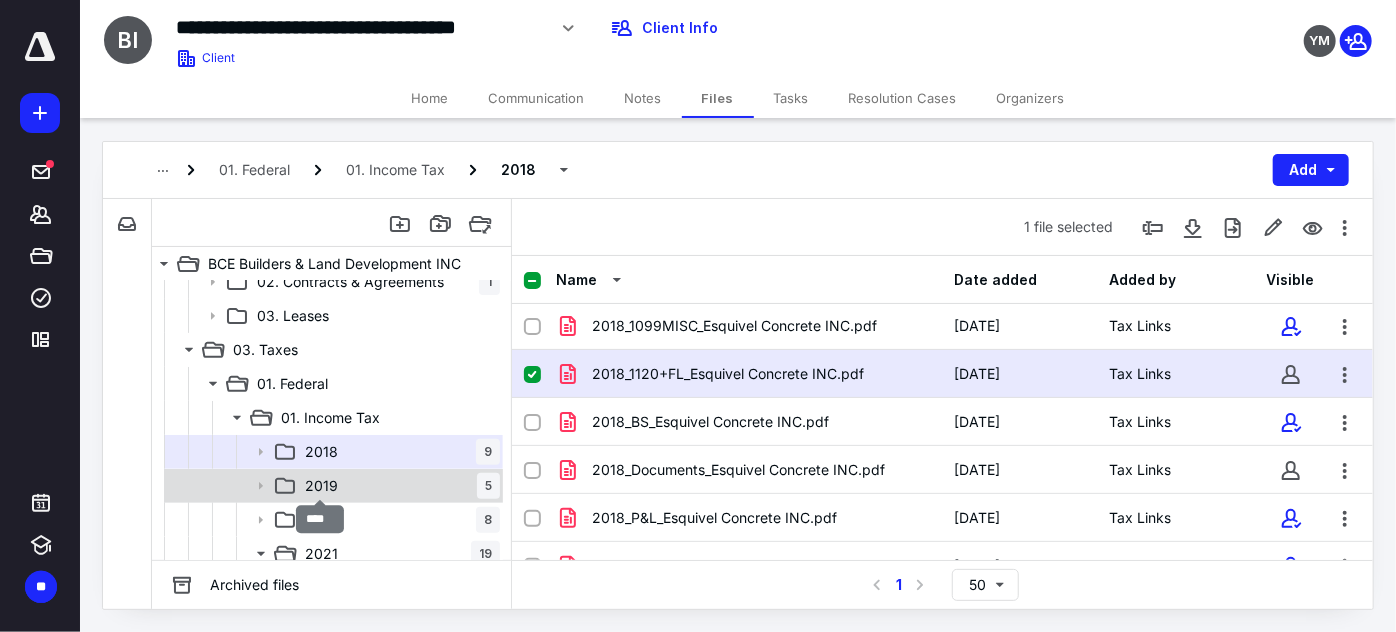 click on "2019" at bounding box center (321, 486) 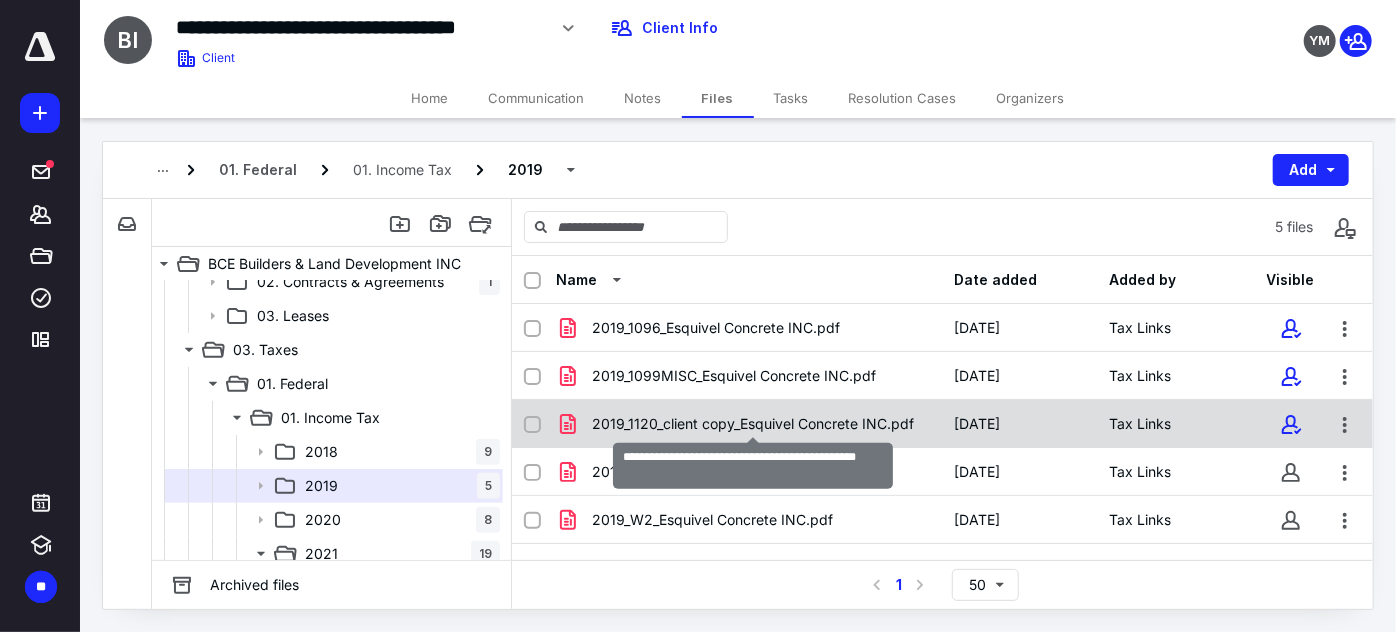 click on "2019_1120_client copy_Esquivel Concrete INC.pdf" at bounding box center (753, 424) 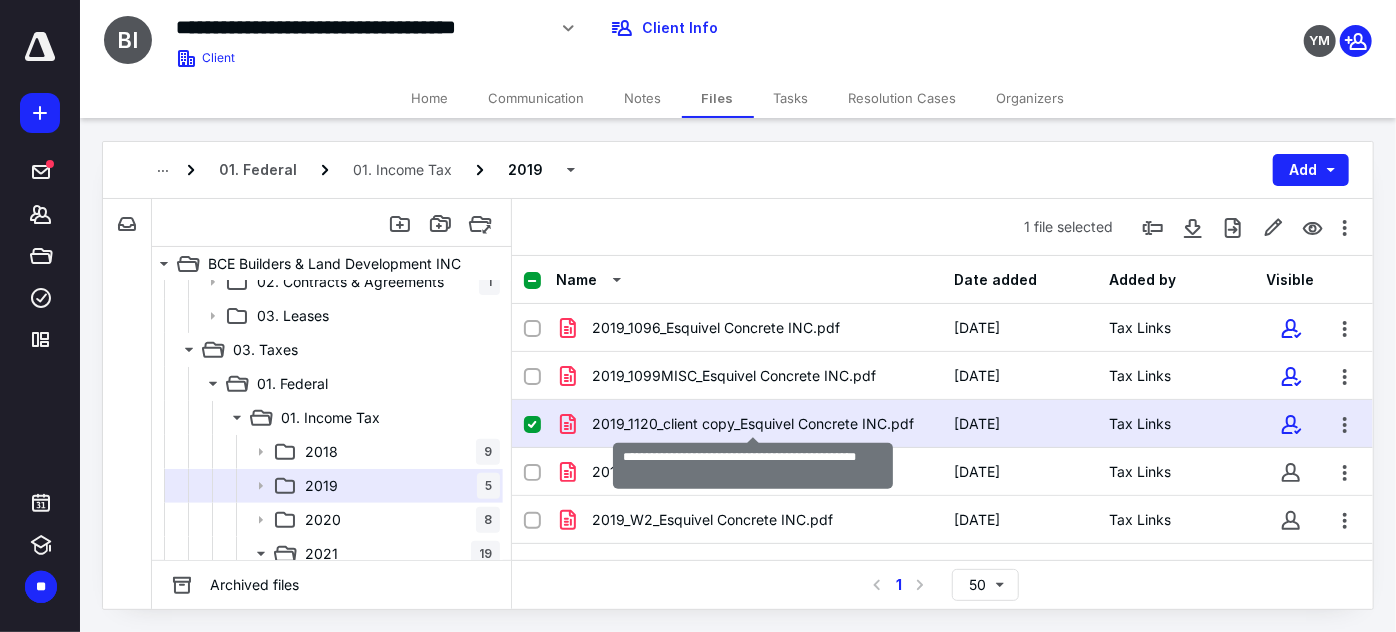 click on "2019_1120_client copy_Esquivel Concrete INC.pdf" at bounding box center (753, 424) 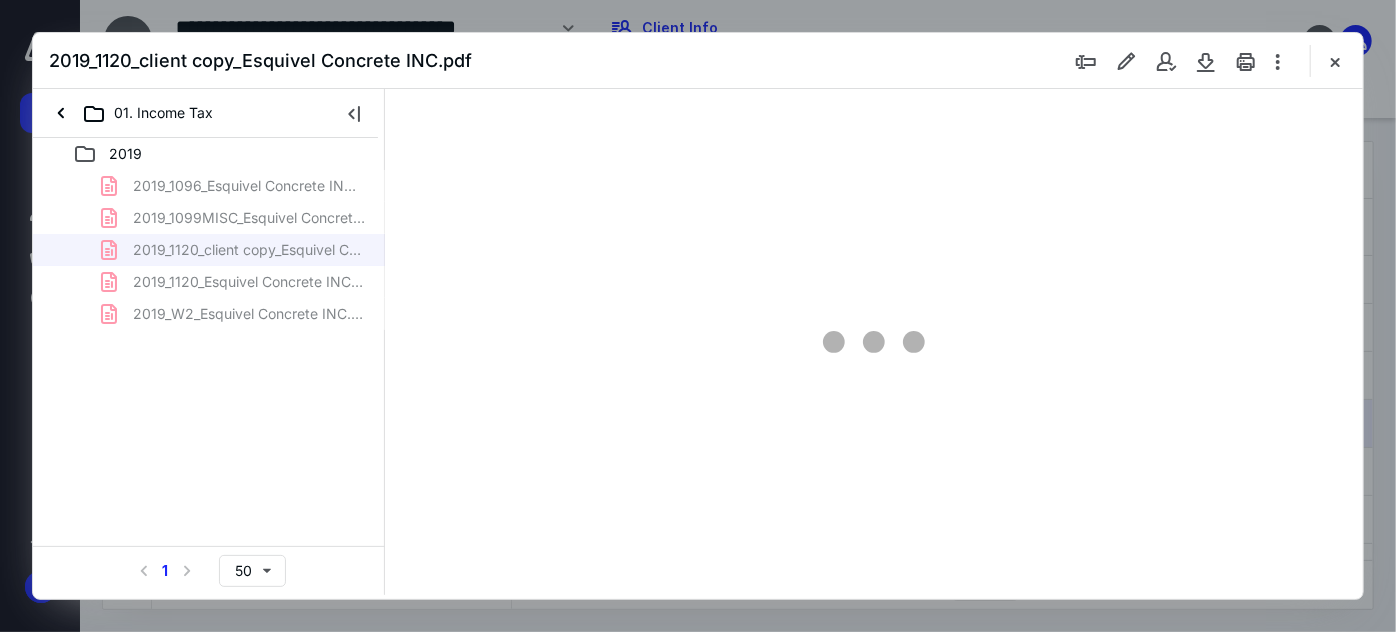 scroll, scrollTop: 0, scrollLeft: 0, axis: both 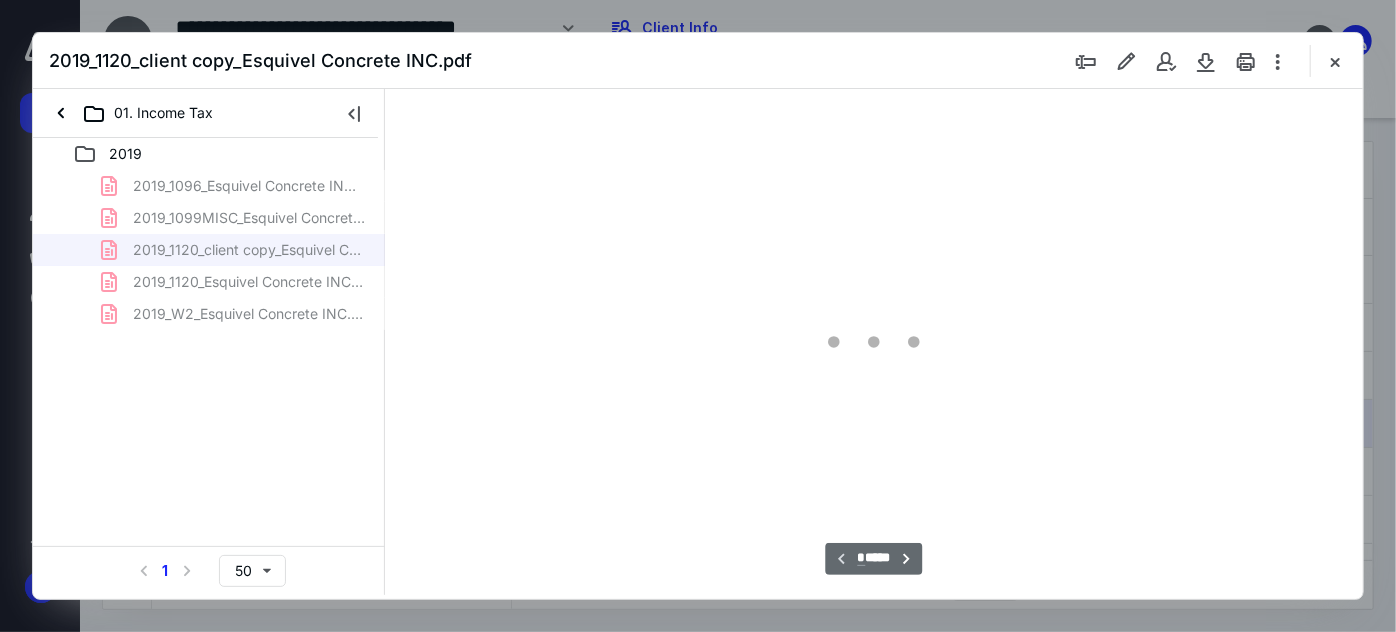type on "54" 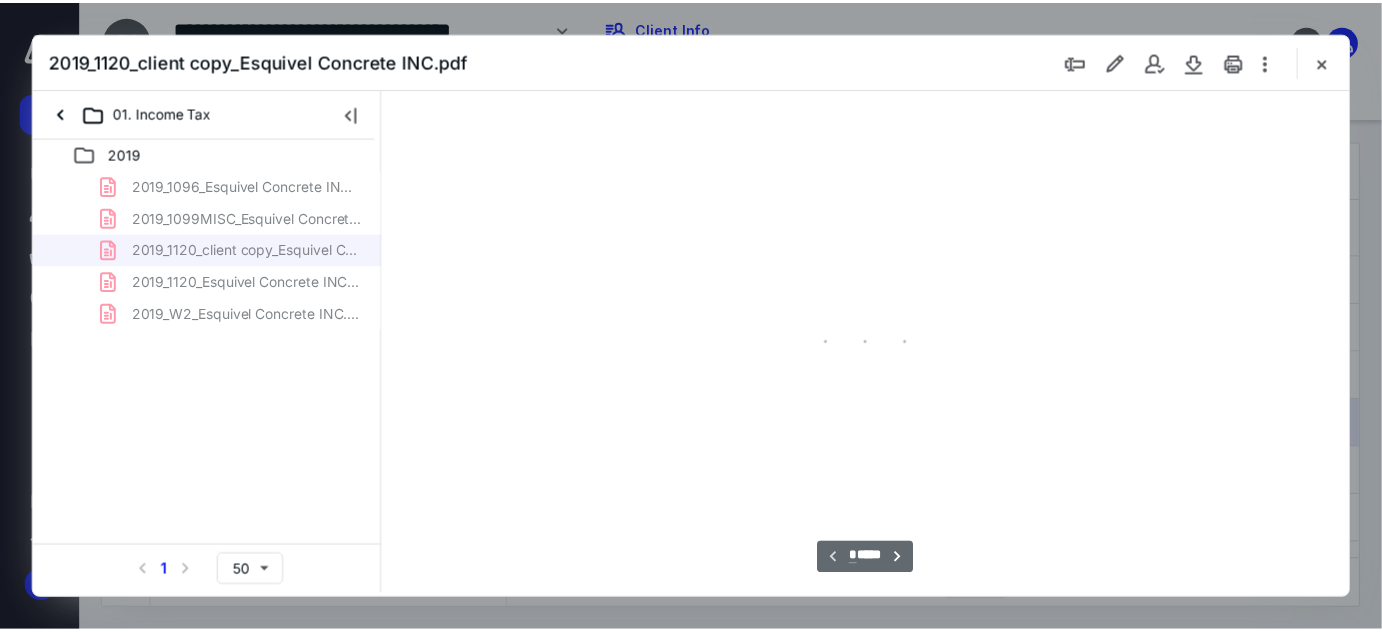 scroll, scrollTop: 77, scrollLeft: 0, axis: vertical 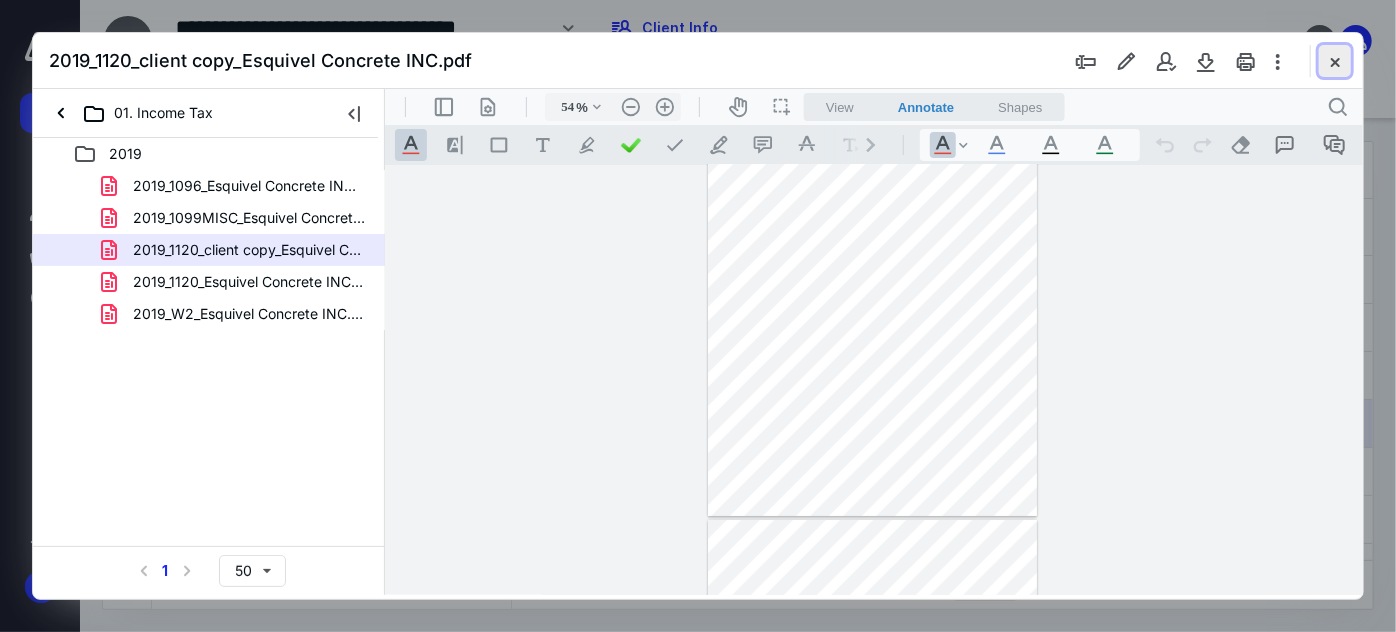 click at bounding box center (1335, 61) 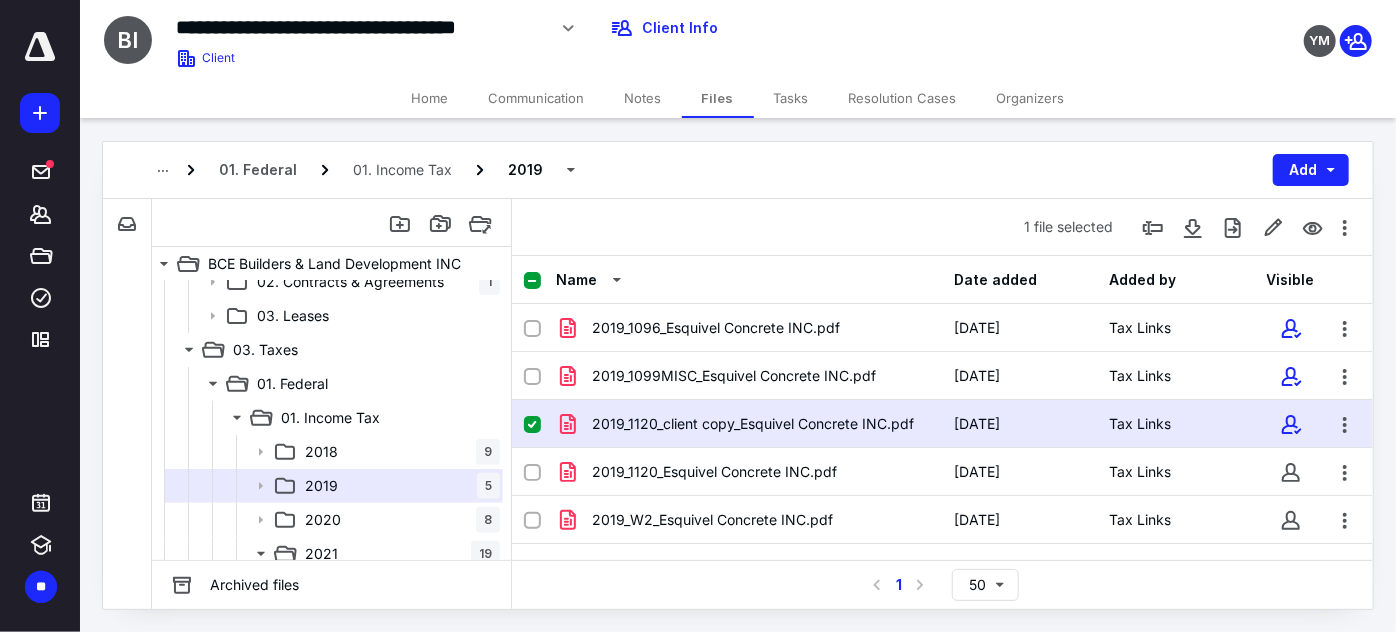 click on "Notes" at bounding box center (643, 98) 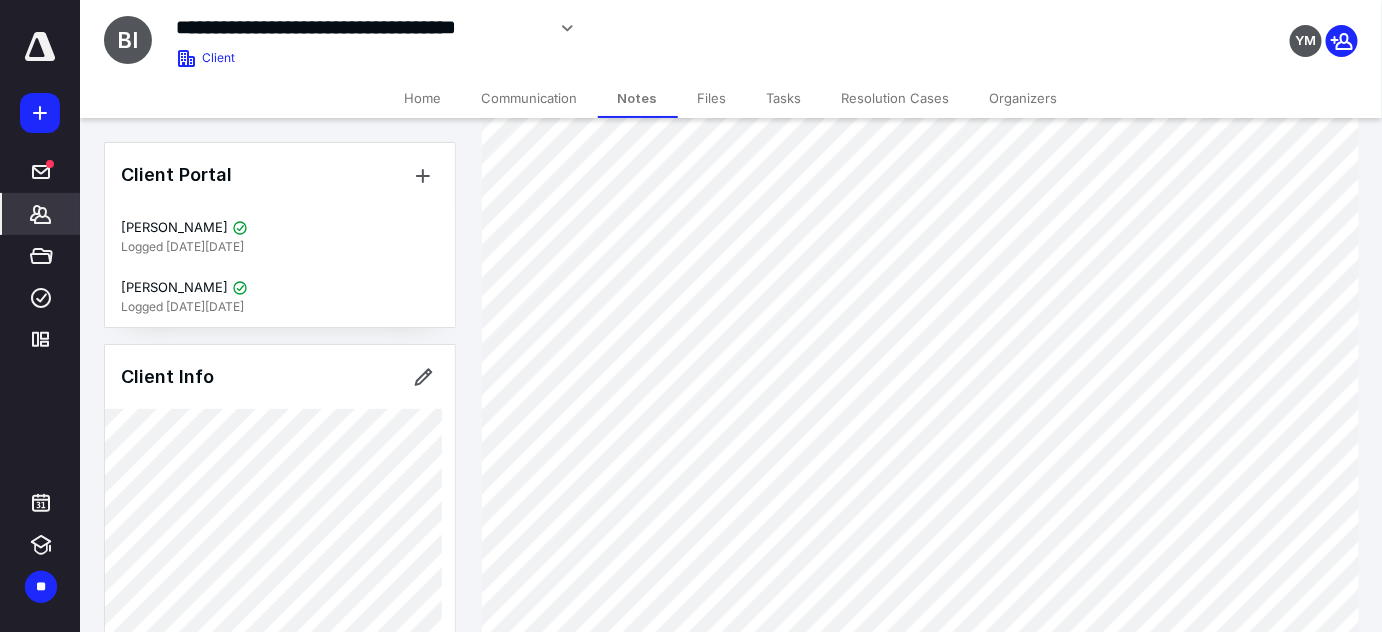 scroll, scrollTop: 11245, scrollLeft: 0, axis: vertical 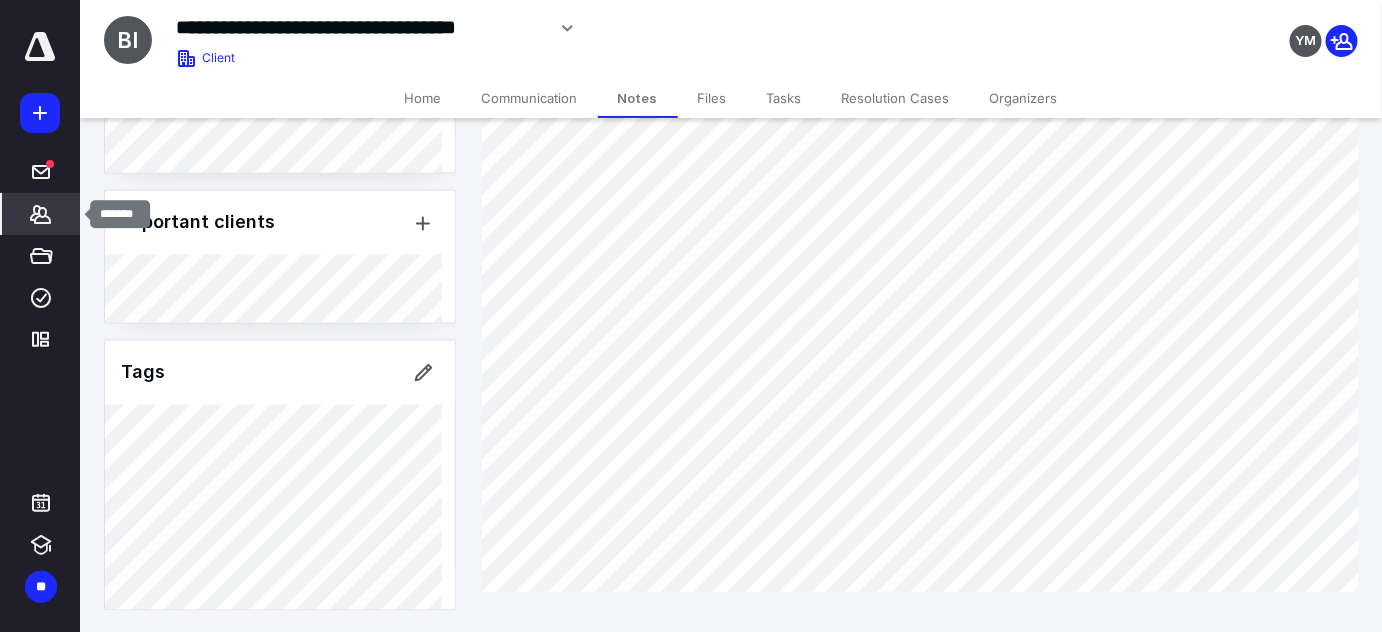 click on "*******" at bounding box center [41, 214] 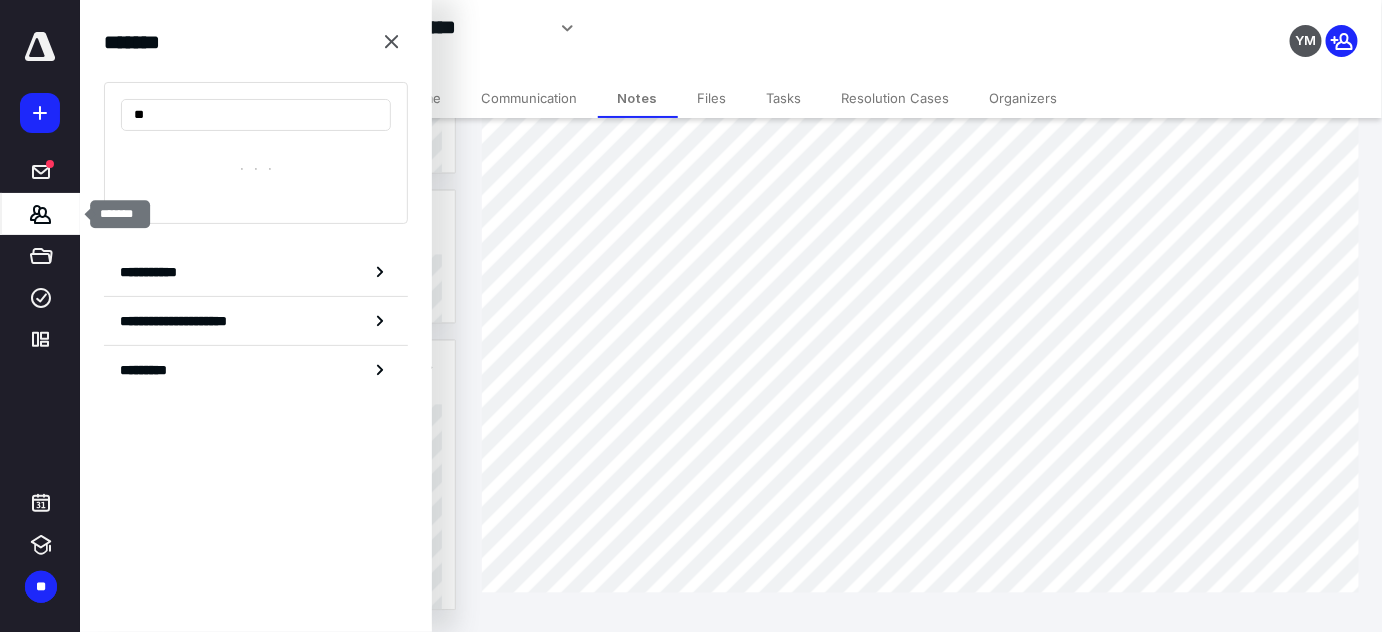 type on "*" 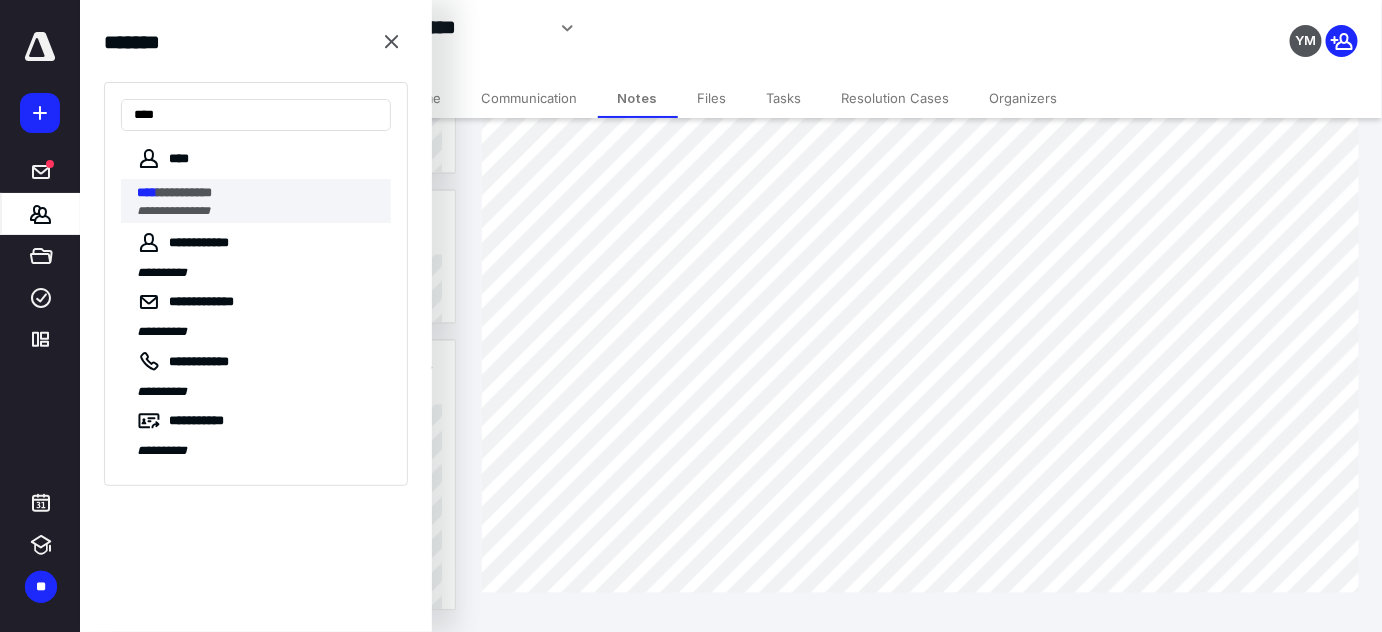 type on "****" 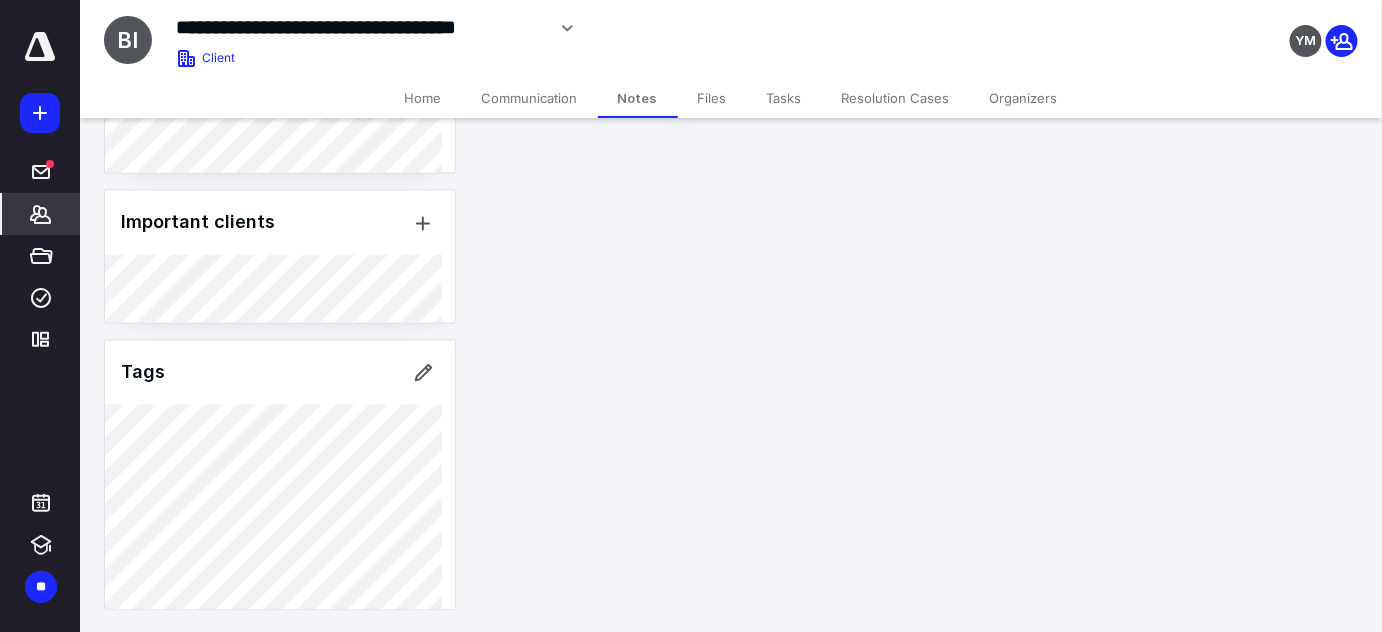 scroll, scrollTop: 0, scrollLeft: 0, axis: both 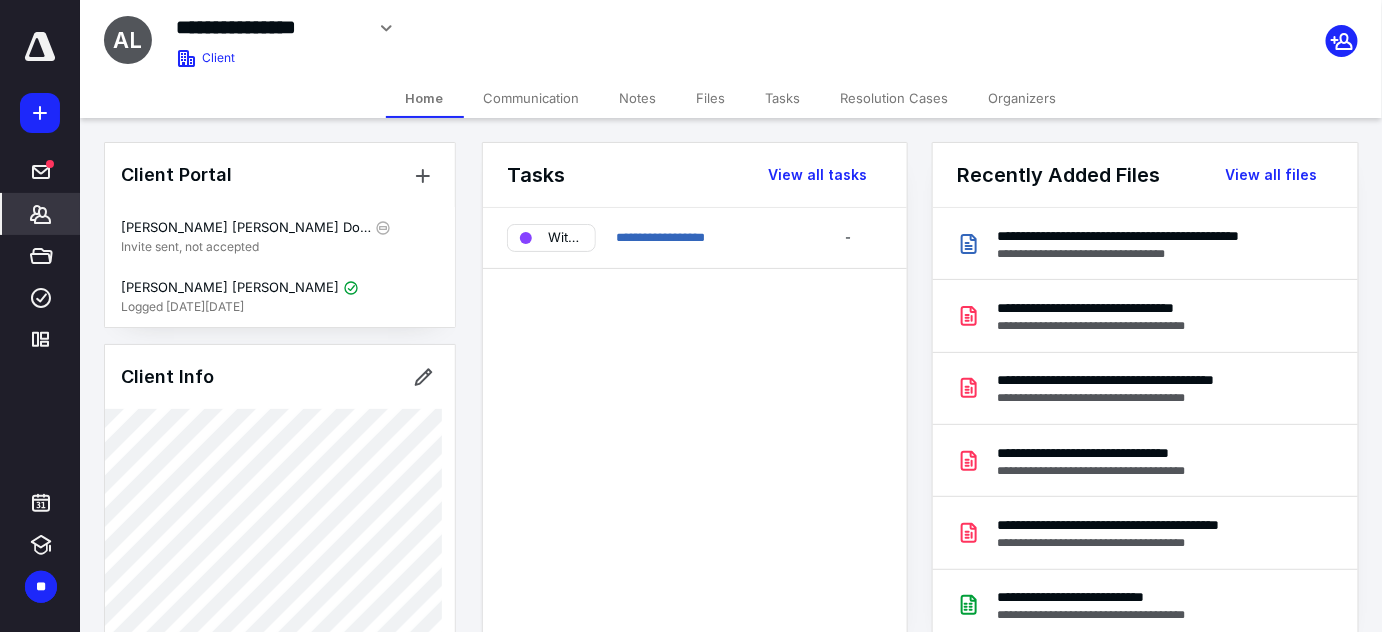 click on "Notes" at bounding box center [638, 98] 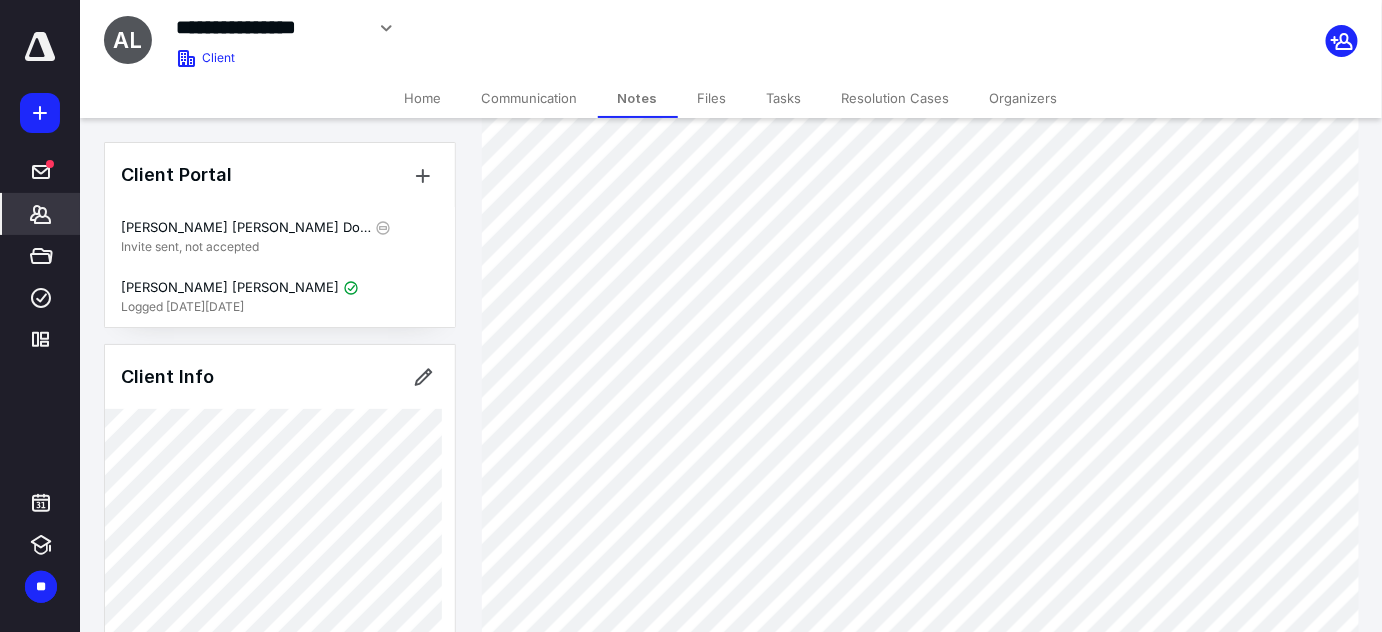 scroll, scrollTop: 352, scrollLeft: 0, axis: vertical 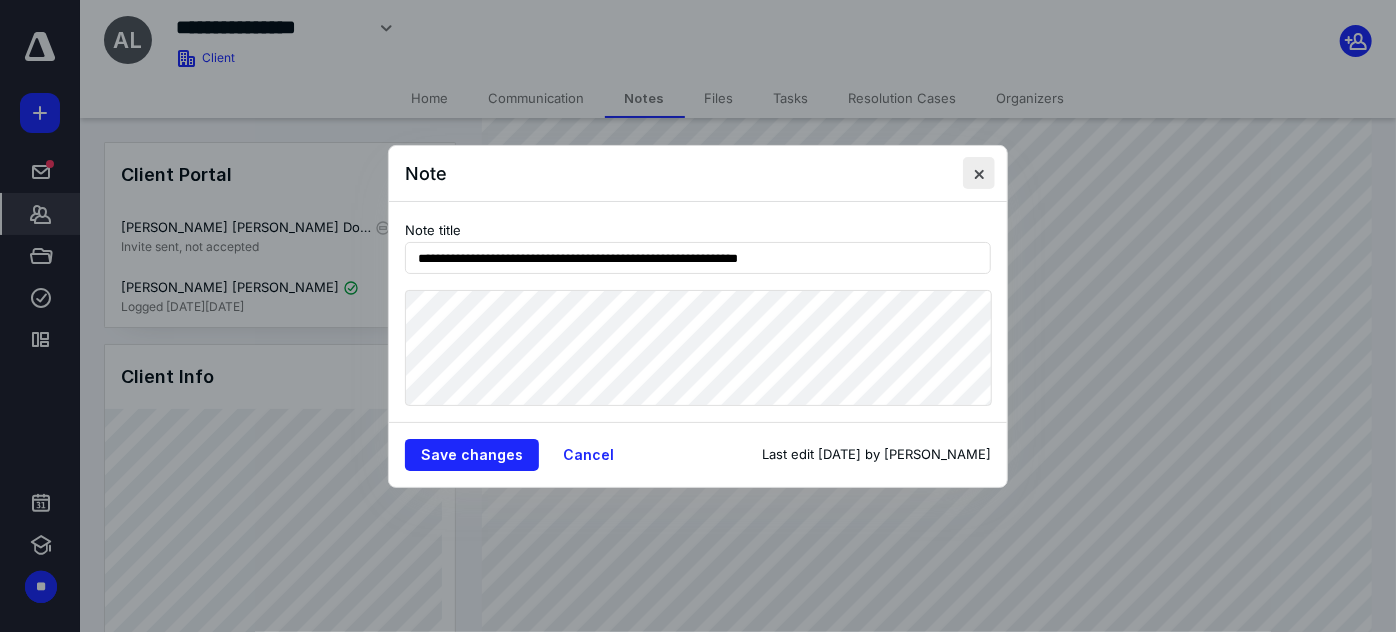 click at bounding box center (979, 173) 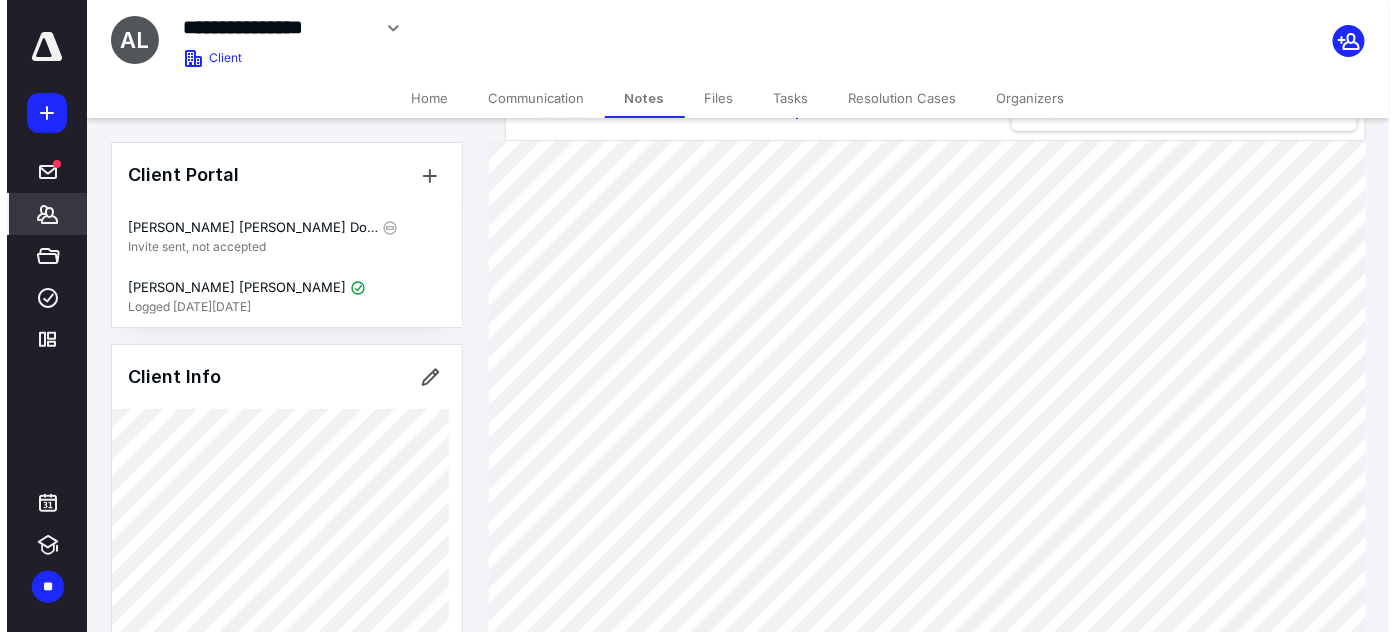 scroll, scrollTop: 0, scrollLeft: 0, axis: both 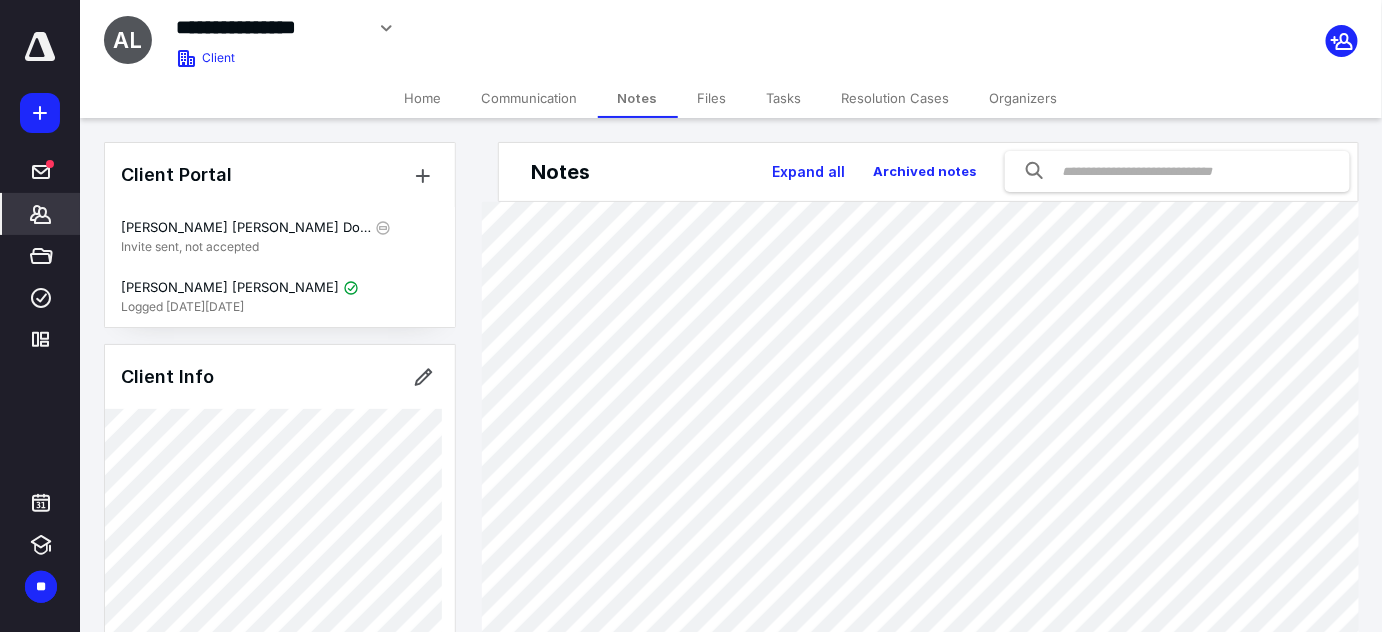click on "Files" at bounding box center (712, 98) 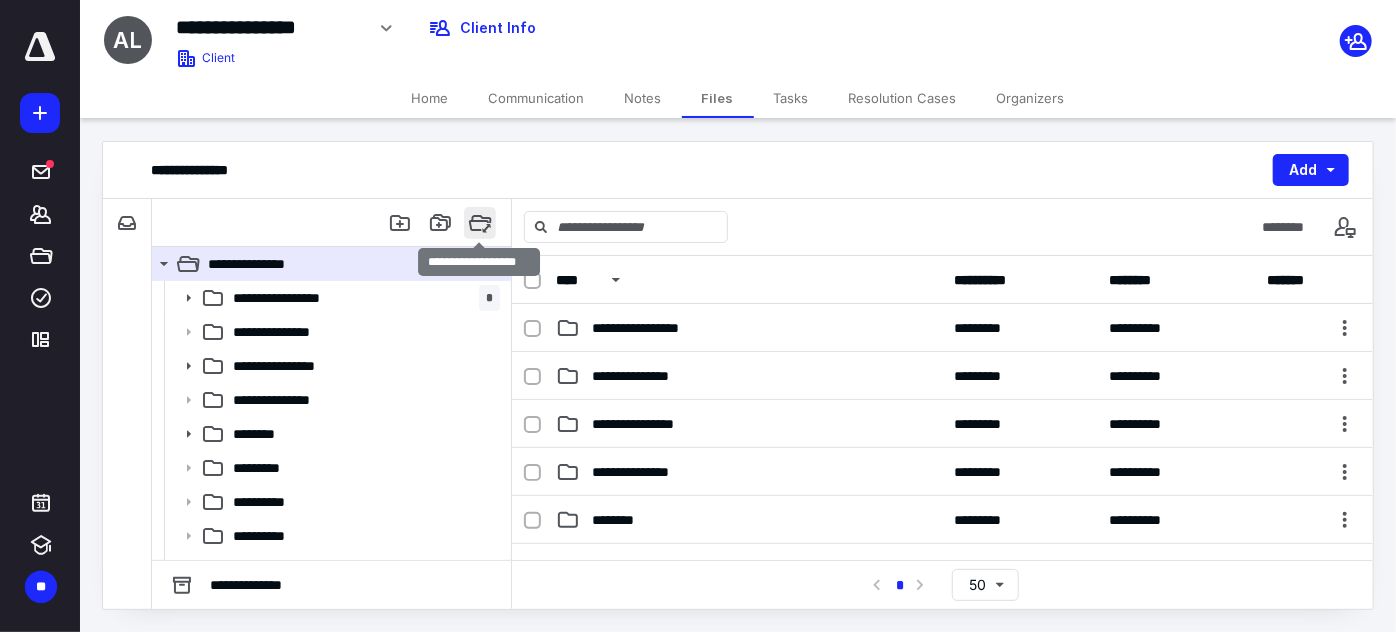 click at bounding box center (480, 223) 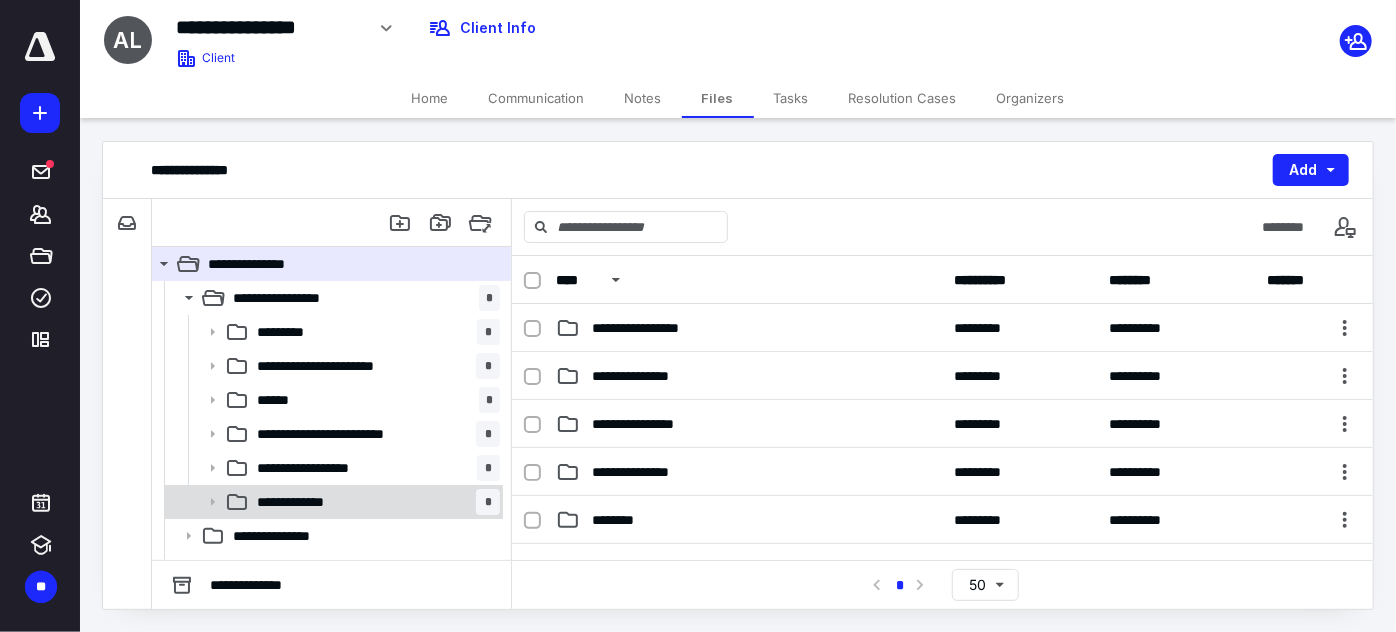 click on "**********" at bounding box center (374, 502) 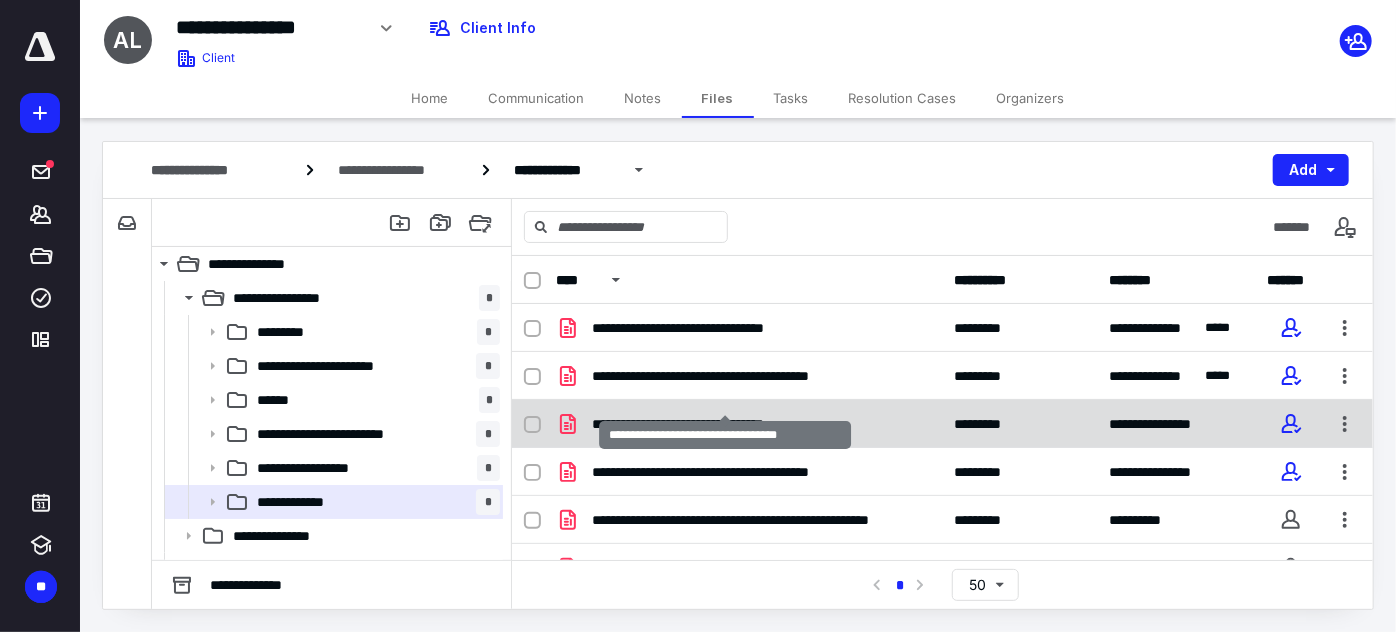 scroll, scrollTop: 42, scrollLeft: 0, axis: vertical 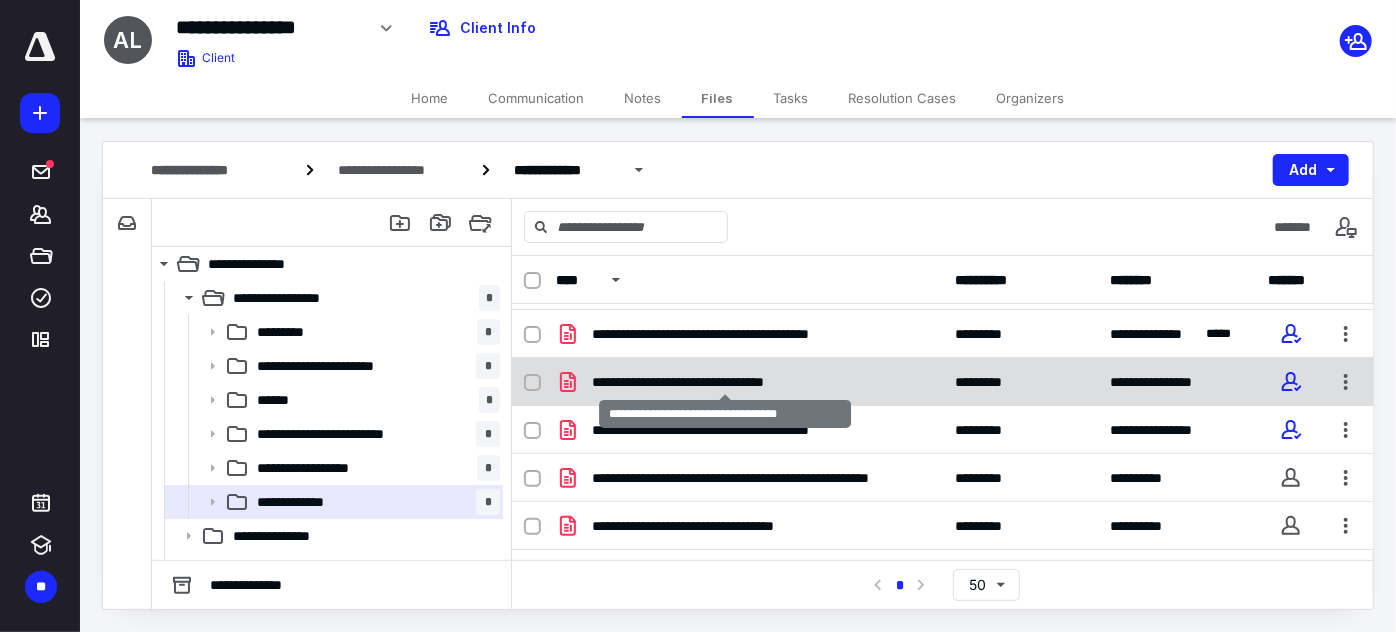 click on "**********" at bounding box center (726, 382) 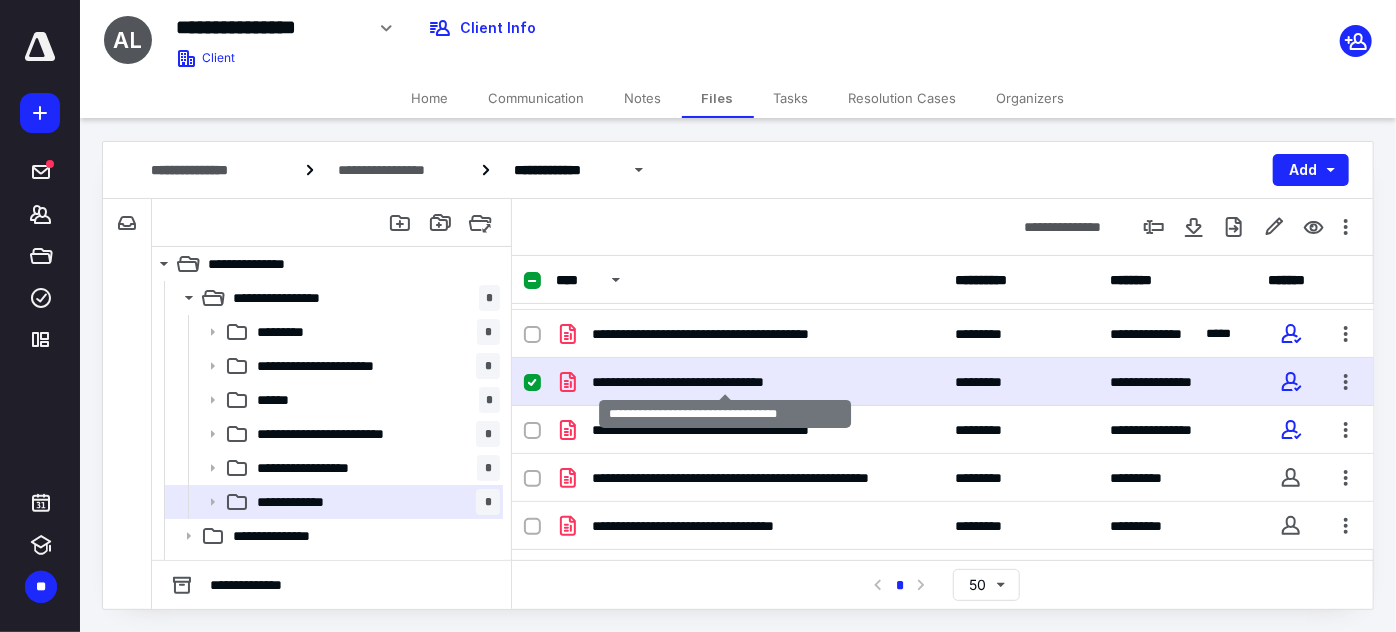 click on "**********" at bounding box center (726, 382) 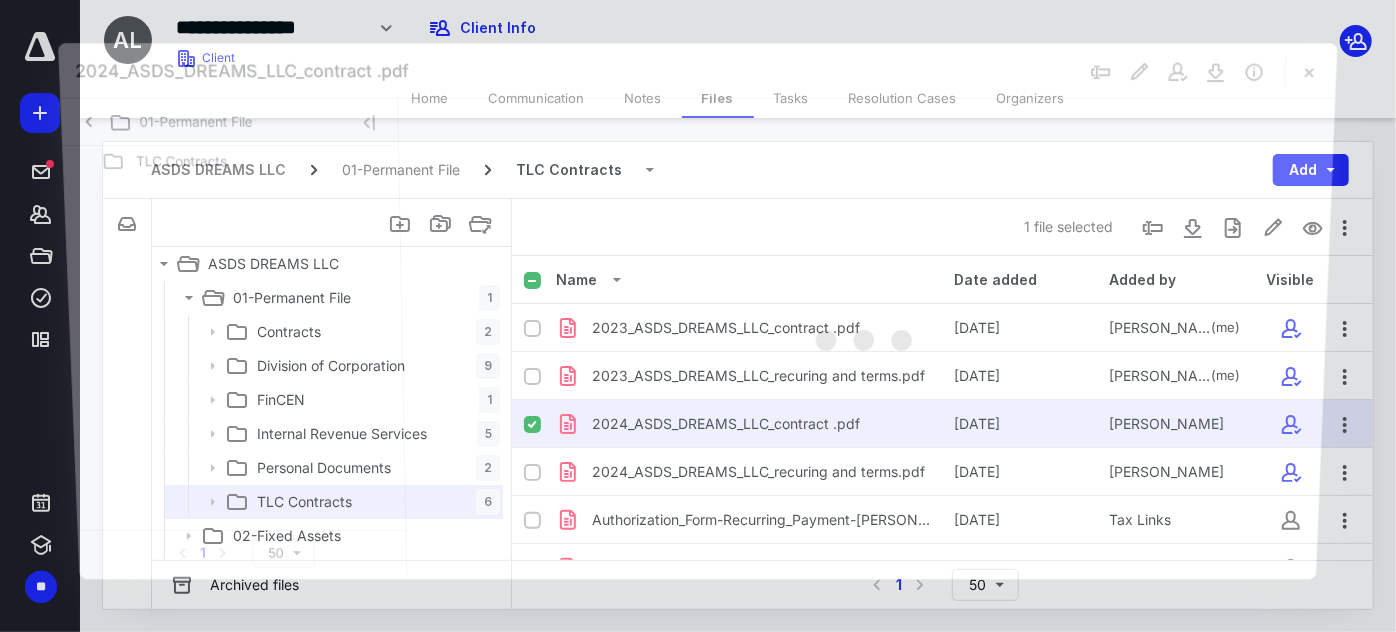 scroll, scrollTop: 42, scrollLeft: 0, axis: vertical 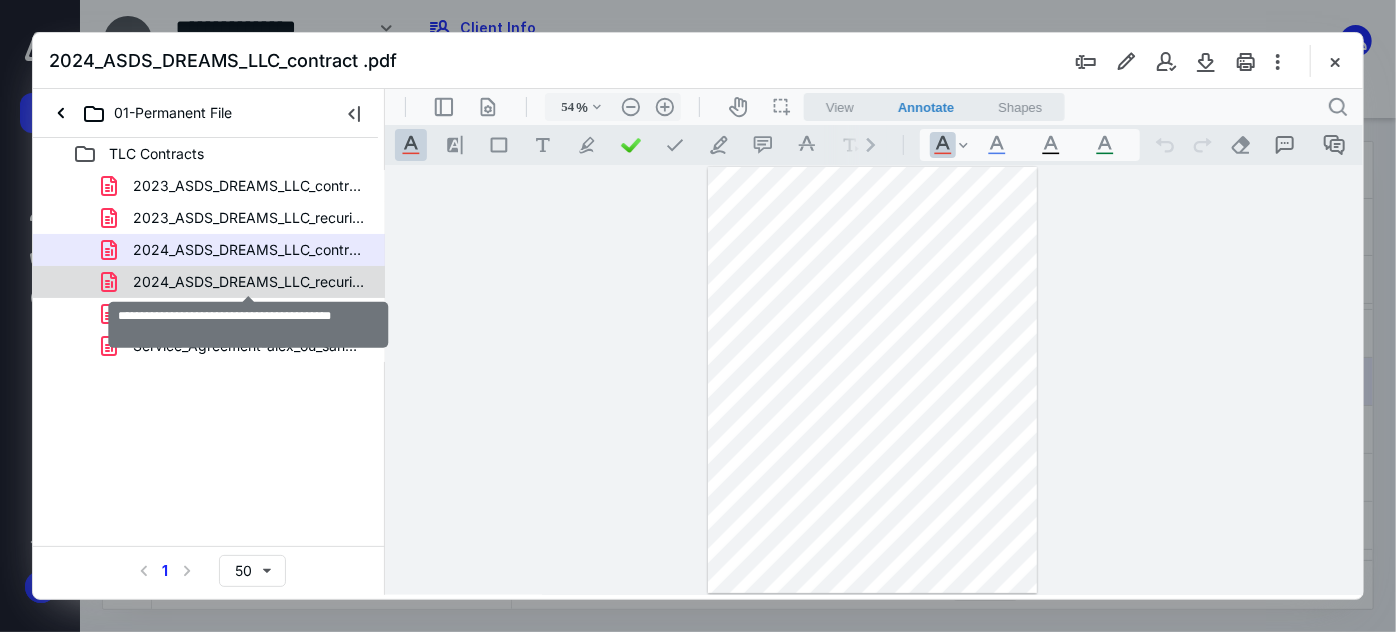 click on "2024_ASDS_DREAMS_LLC_recuring and terms.pdf" at bounding box center [249, 282] 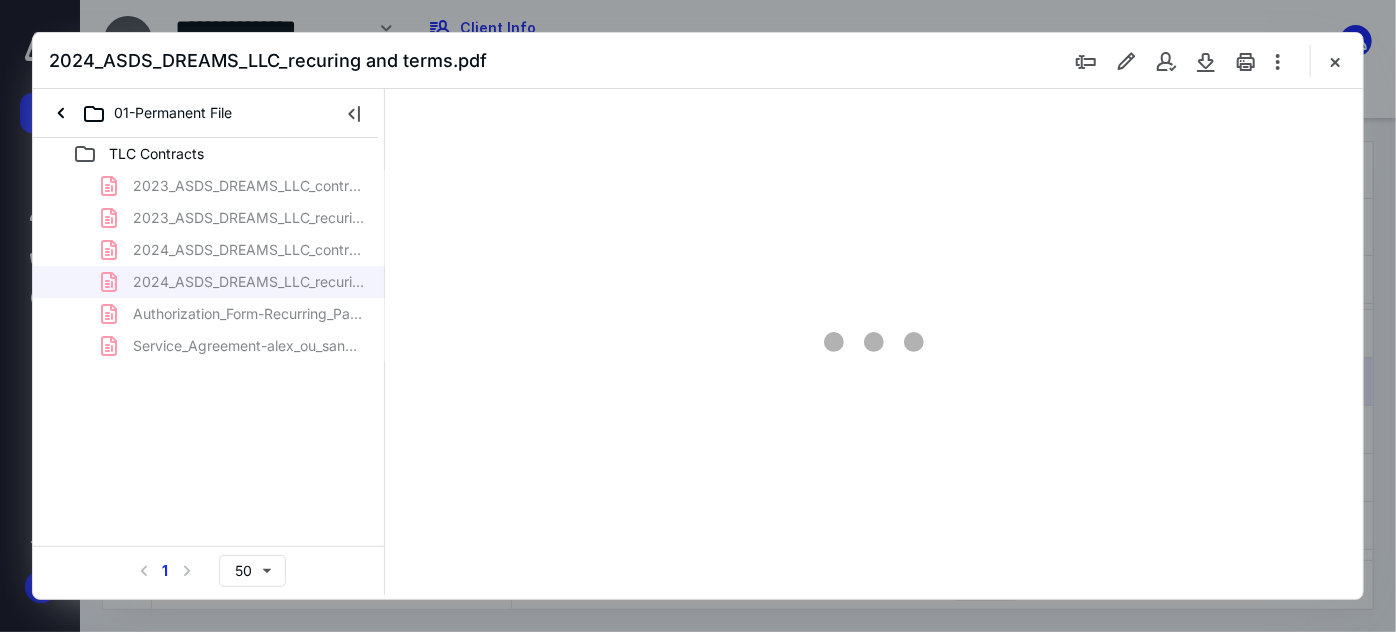 scroll, scrollTop: 77, scrollLeft: 0, axis: vertical 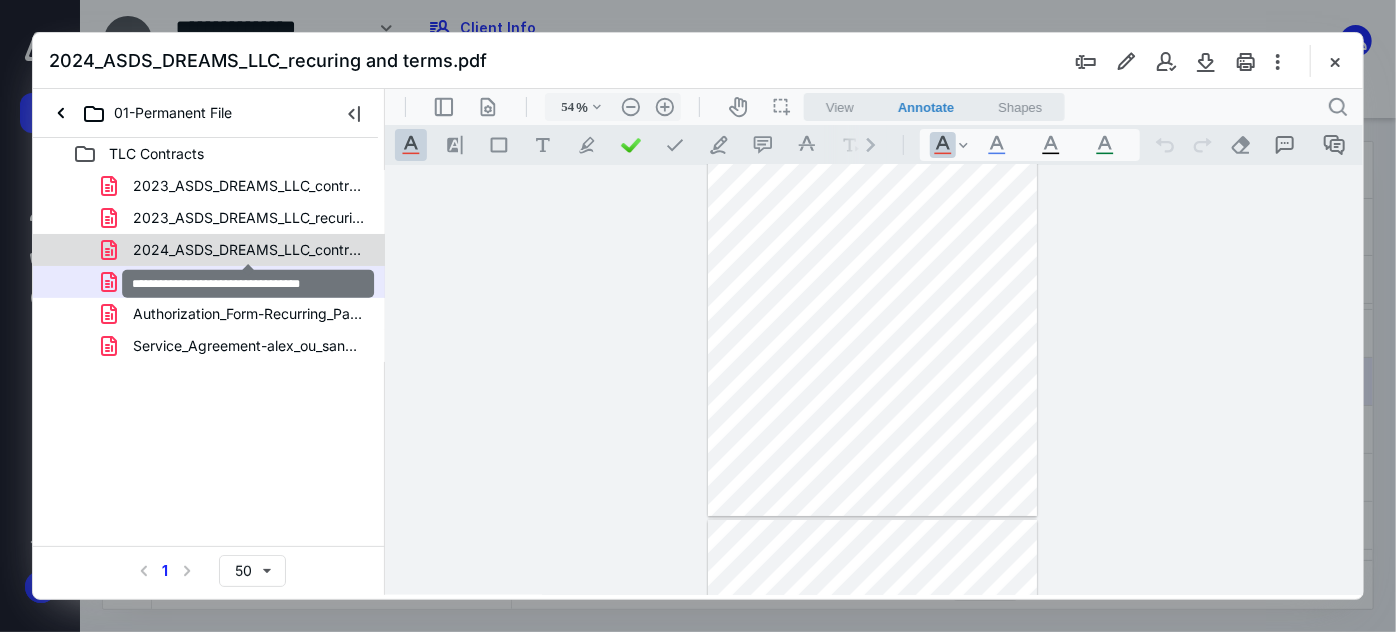 click on "2024_ASDS_DREAMS_LLC_contract .pdf" at bounding box center [249, 250] 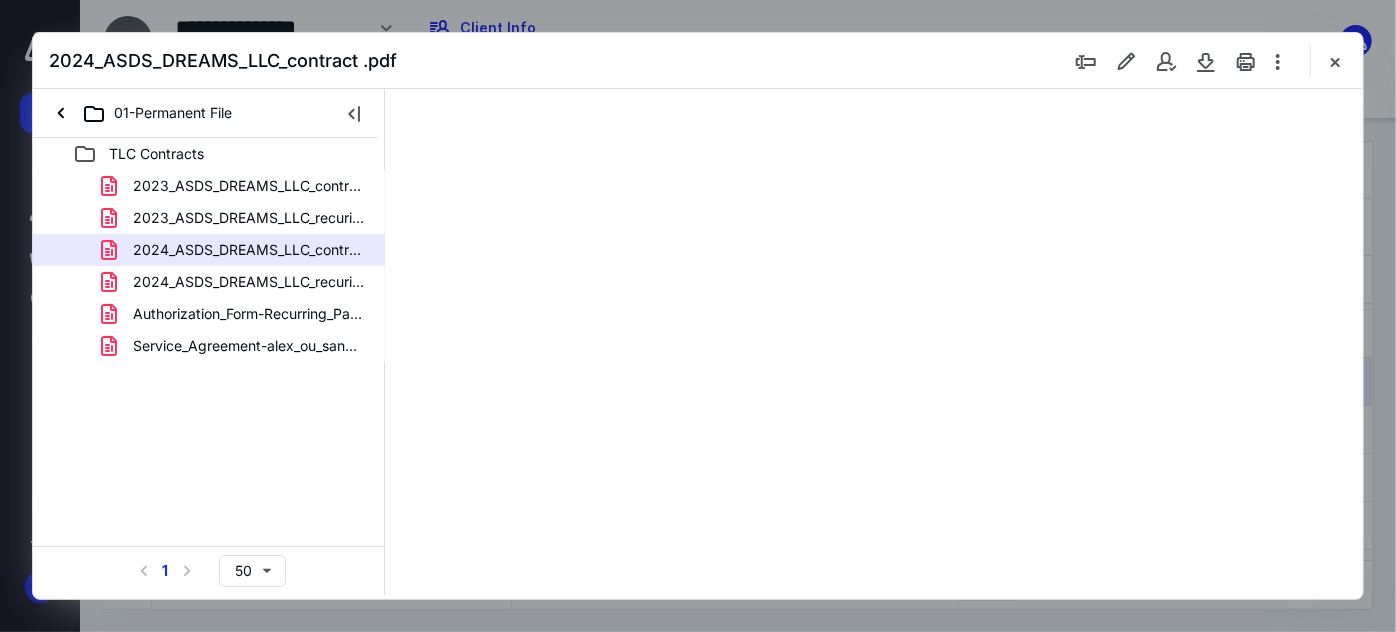 scroll, scrollTop: 0, scrollLeft: 0, axis: both 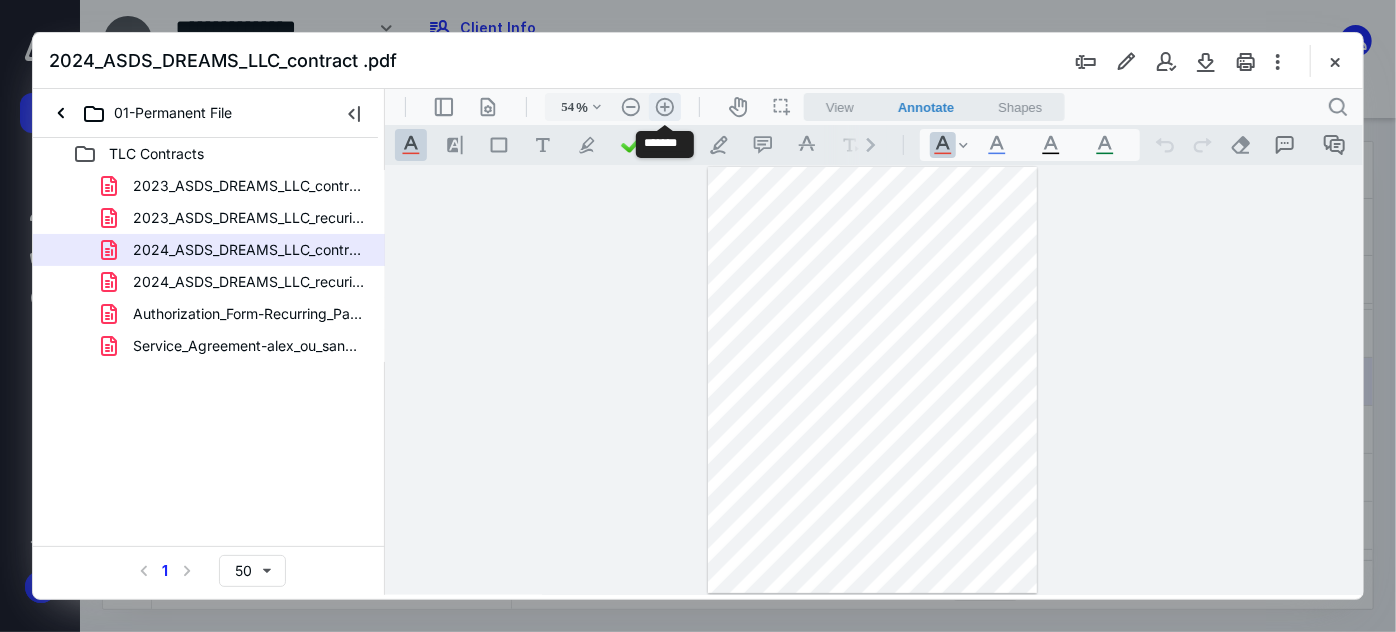 click on ".cls-1{fill:#abb0c4;} icon - header - zoom - in - line" at bounding box center [664, 106] 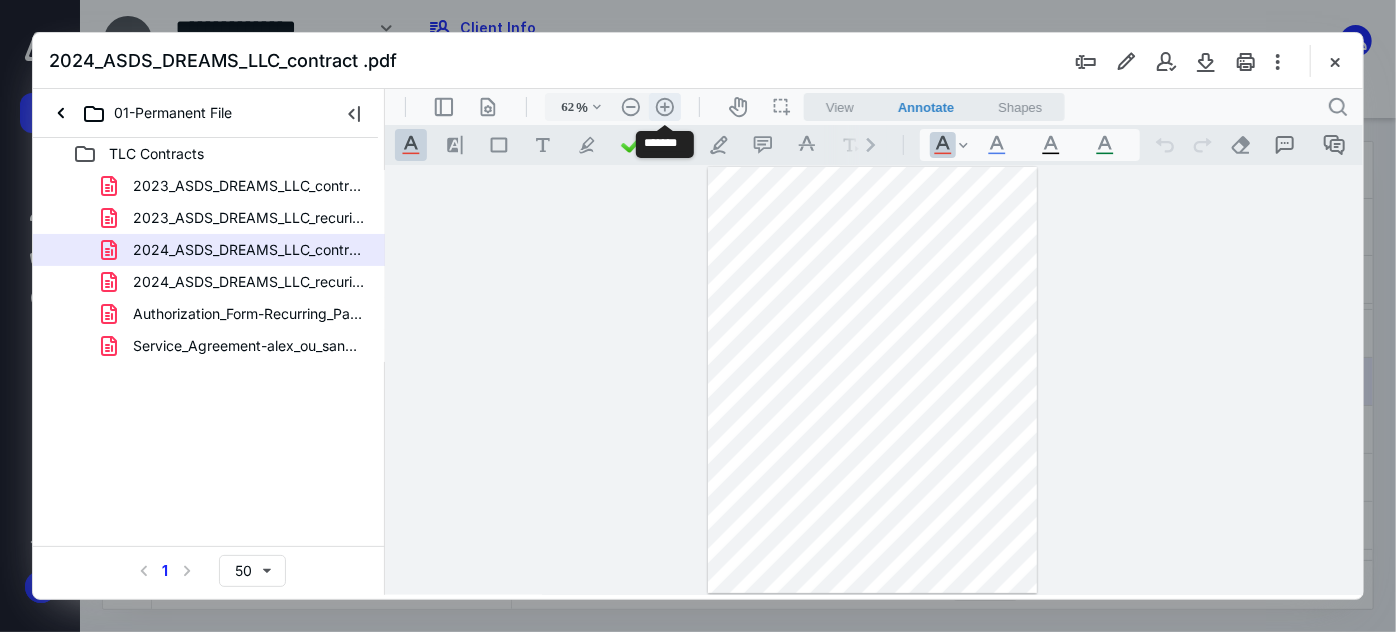 click on ".cls-1{fill:#abb0c4;} icon - header - zoom - in - line" at bounding box center [664, 106] 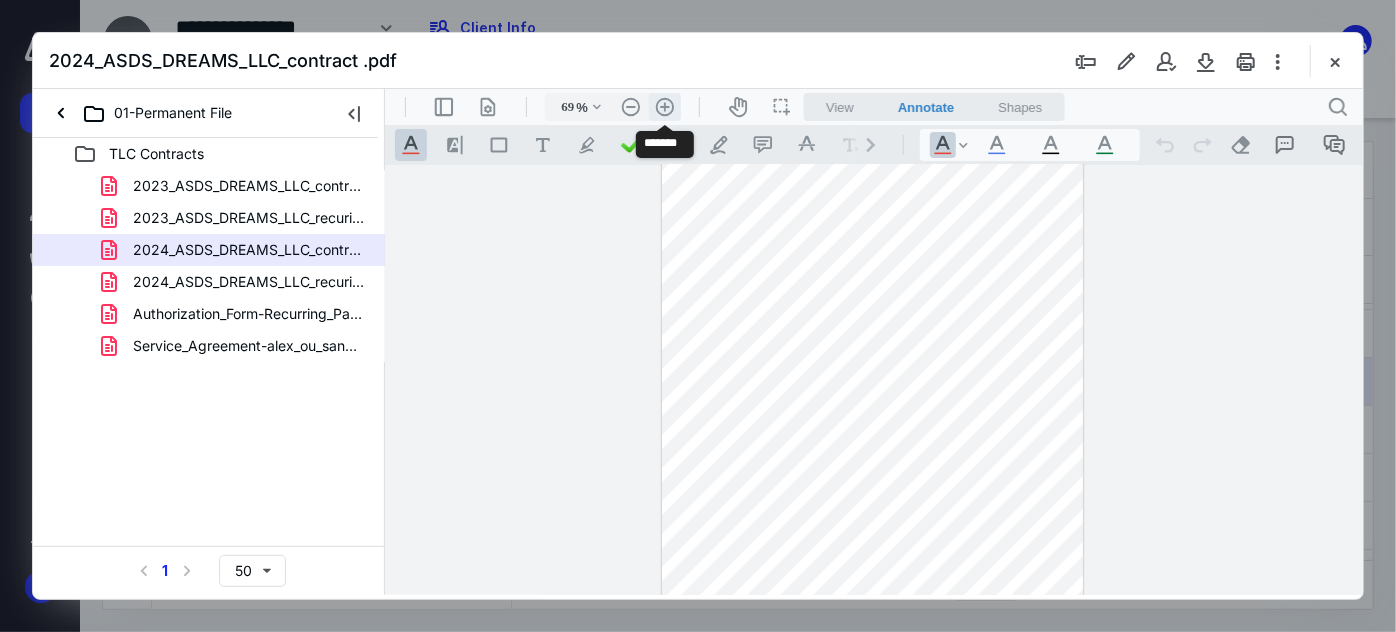 click on ".cls-1{fill:#abb0c4;} icon - header - zoom - in - line" at bounding box center (664, 106) 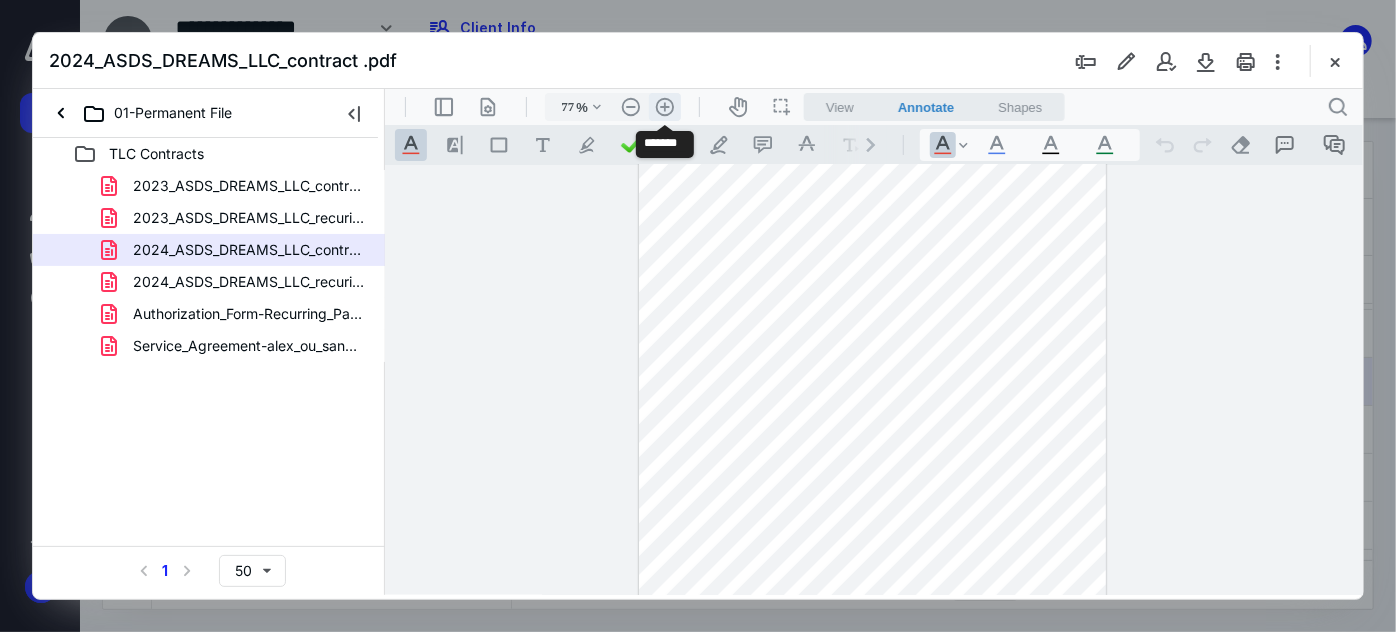 click on ".cls-1{fill:#abb0c4;} icon - header - zoom - in - line" at bounding box center (664, 106) 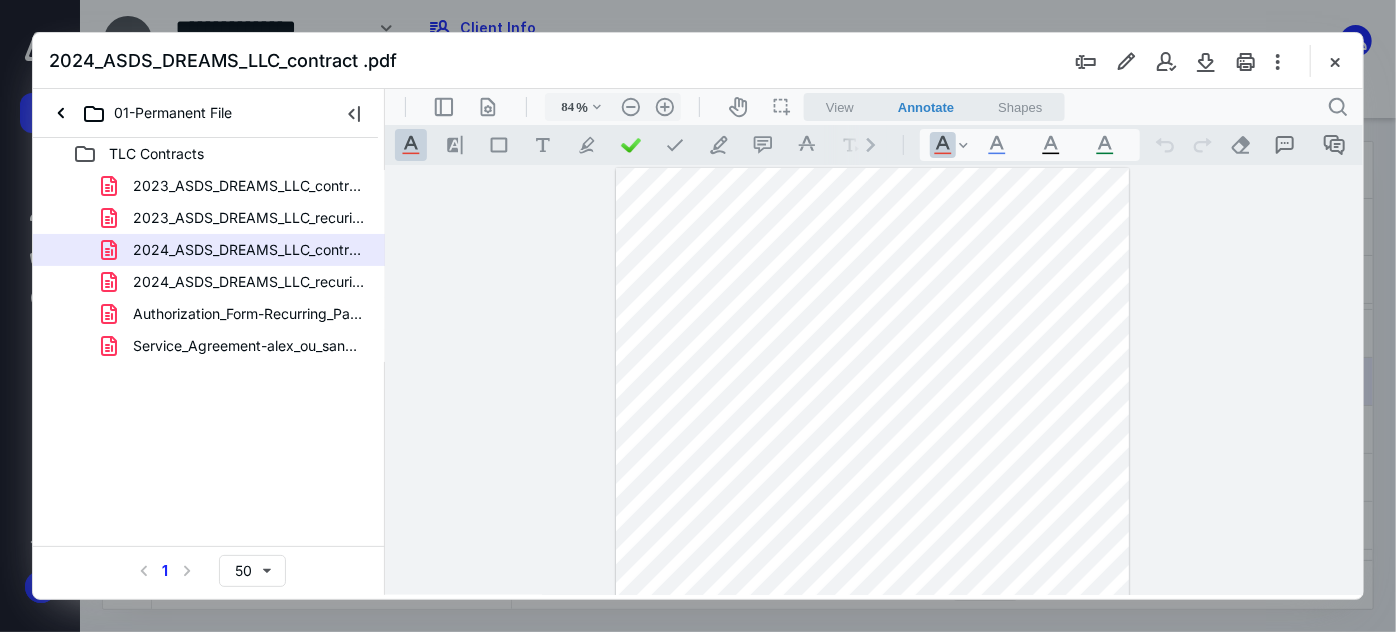 scroll, scrollTop: 0, scrollLeft: 0, axis: both 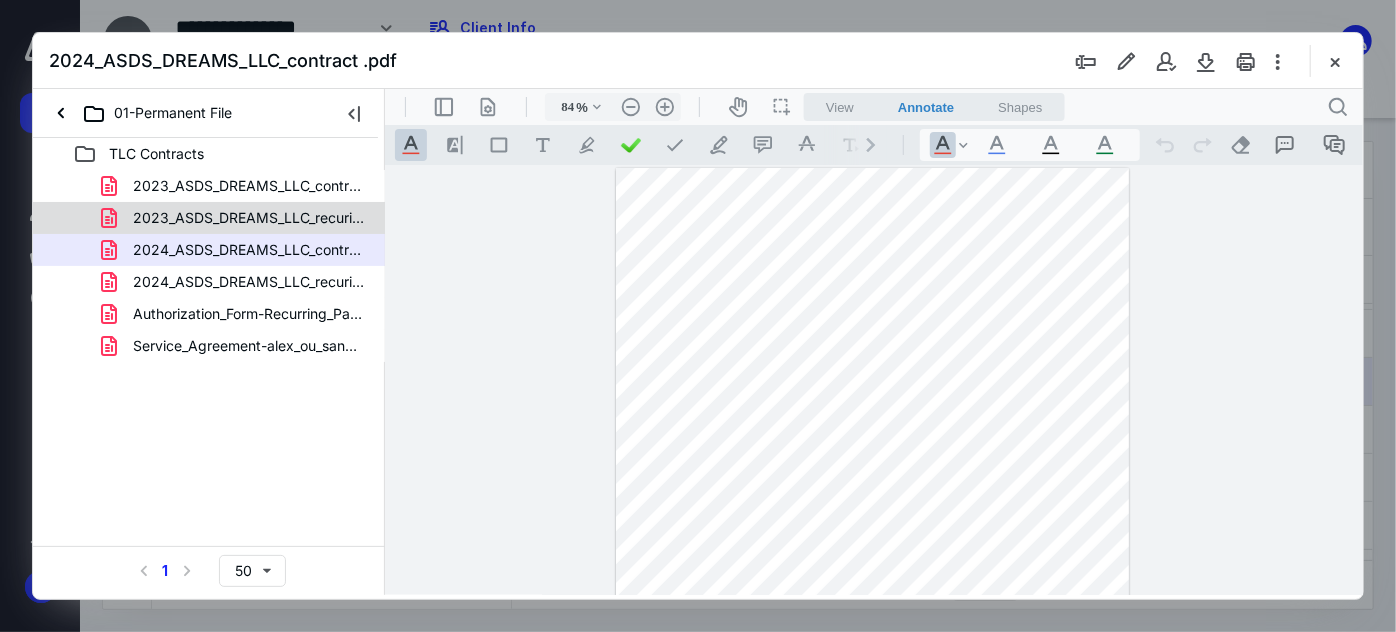 click on "2023_ASDS_DREAMS_LLC_recuring and terms.pdf" at bounding box center (237, 218) 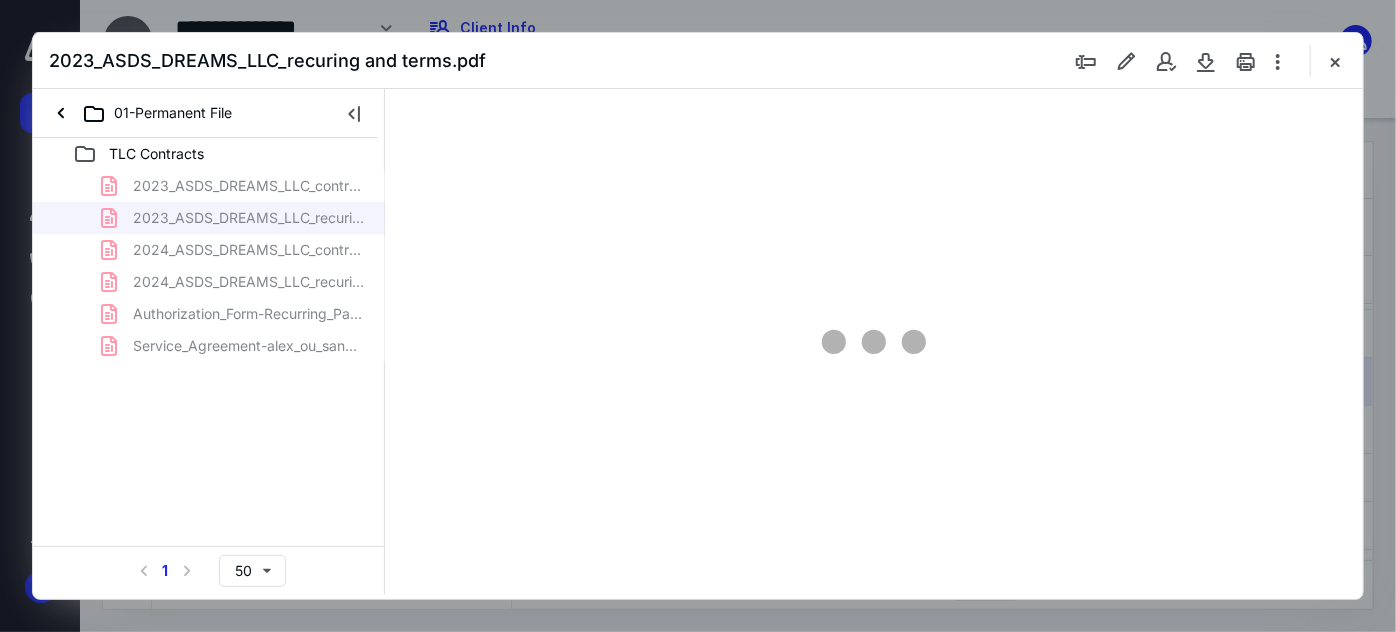 scroll, scrollTop: 77, scrollLeft: 0, axis: vertical 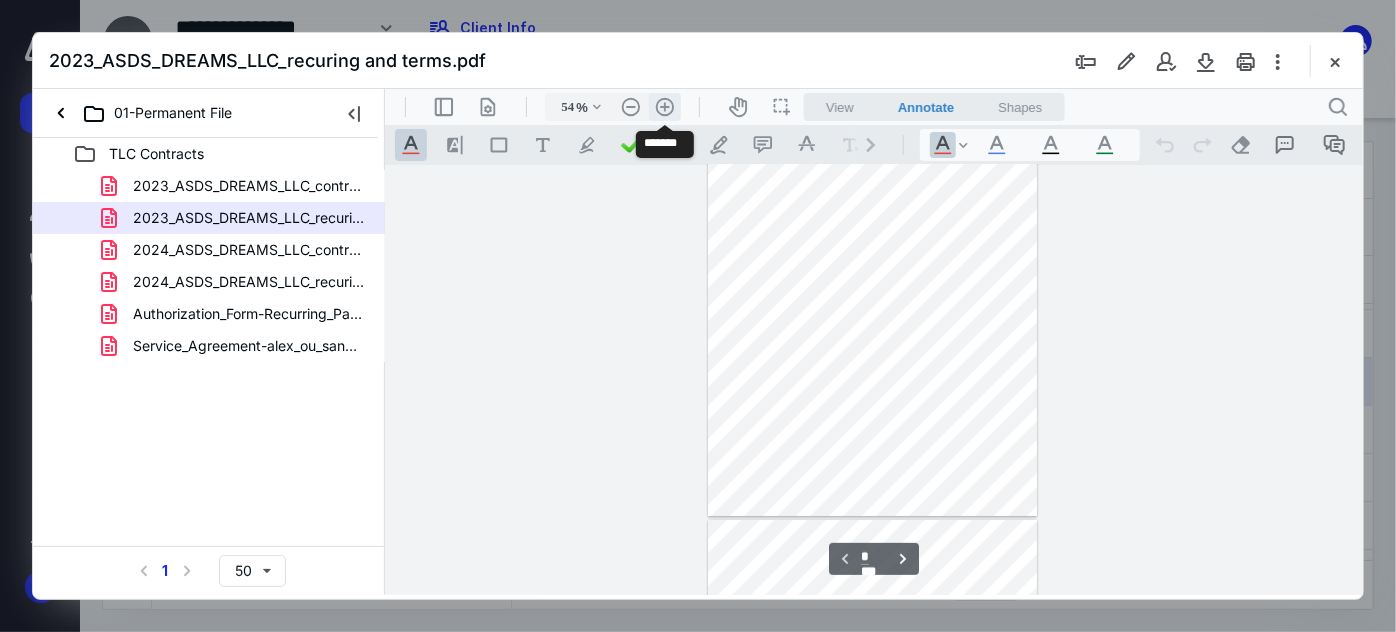 click on ".cls-1{fill:#abb0c4;} icon - header - zoom - in - line" at bounding box center [664, 106] 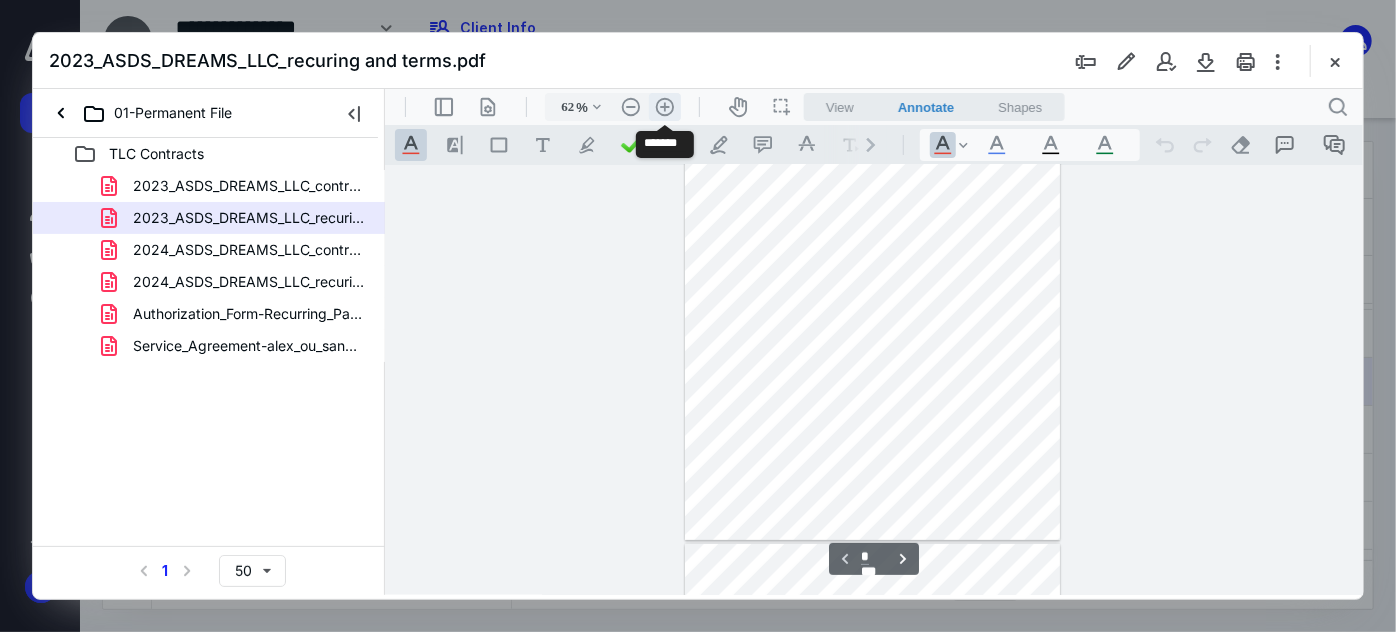 click on ".cls-1{fill:#abb0c4;} icon - header - zoom - in - line" at bounding box center [664, 106] 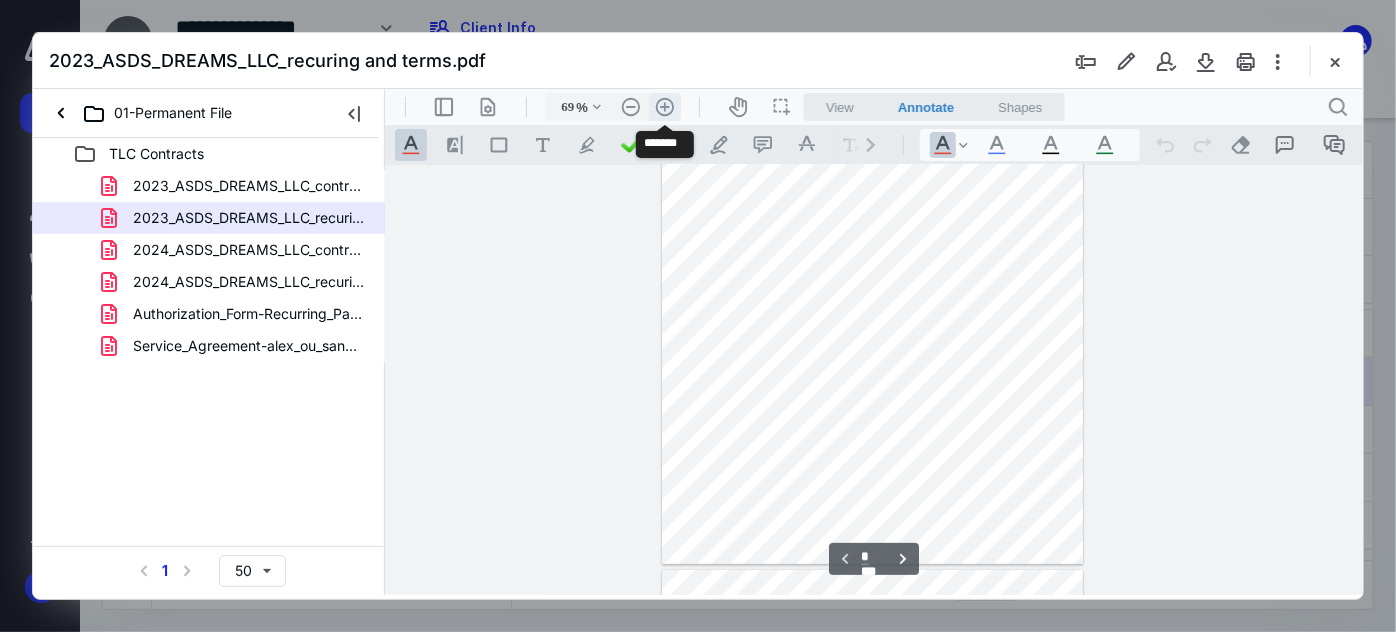 click on ".cls-1{fill:#abb0c4;} icon - header - zoom - in - line" at bounding box center (664, 106) 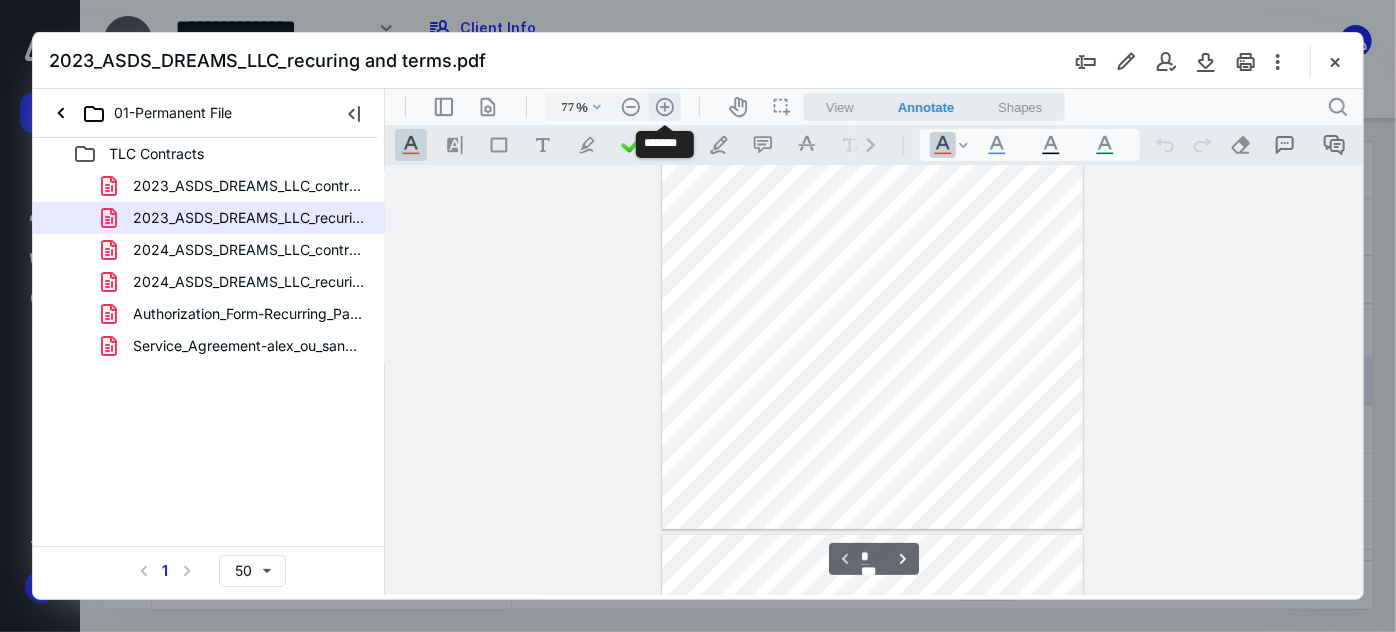 click on ".cls-1{fill:#abb0c4;} icon - header - zoom - in - line" at bounding box center (664, 106) 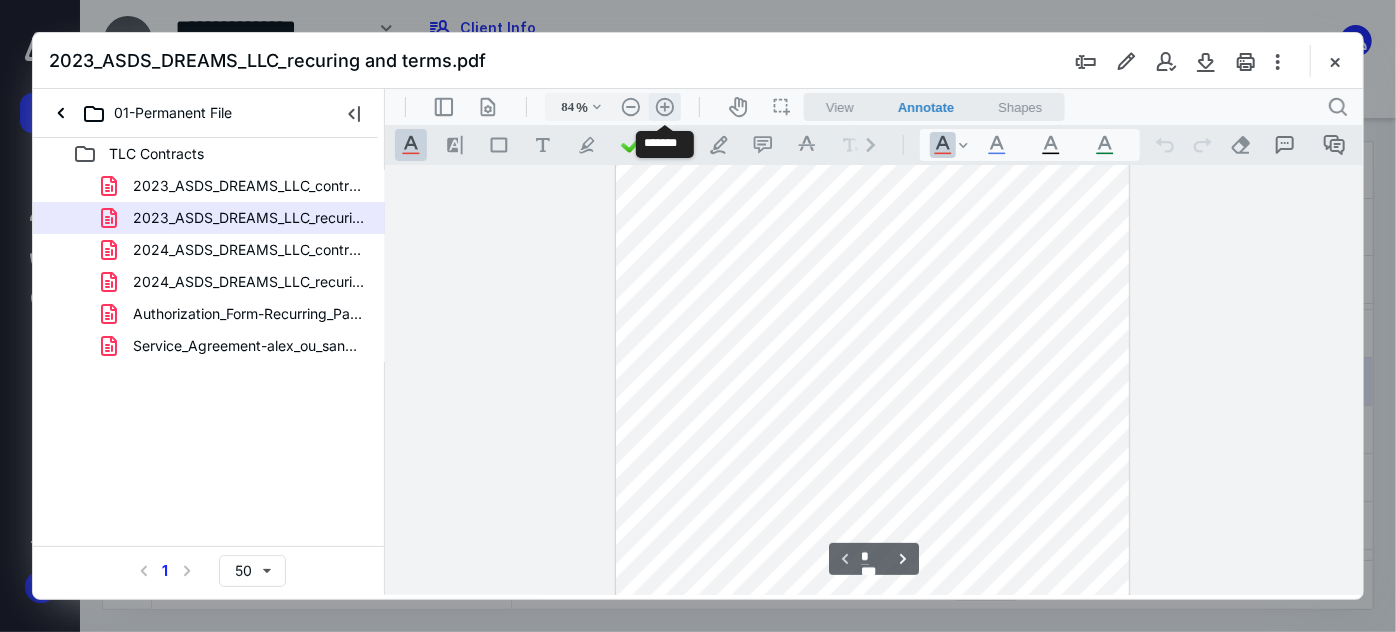 scroll, scrollTop: 220, scrollLeft: 0, axis: vertical 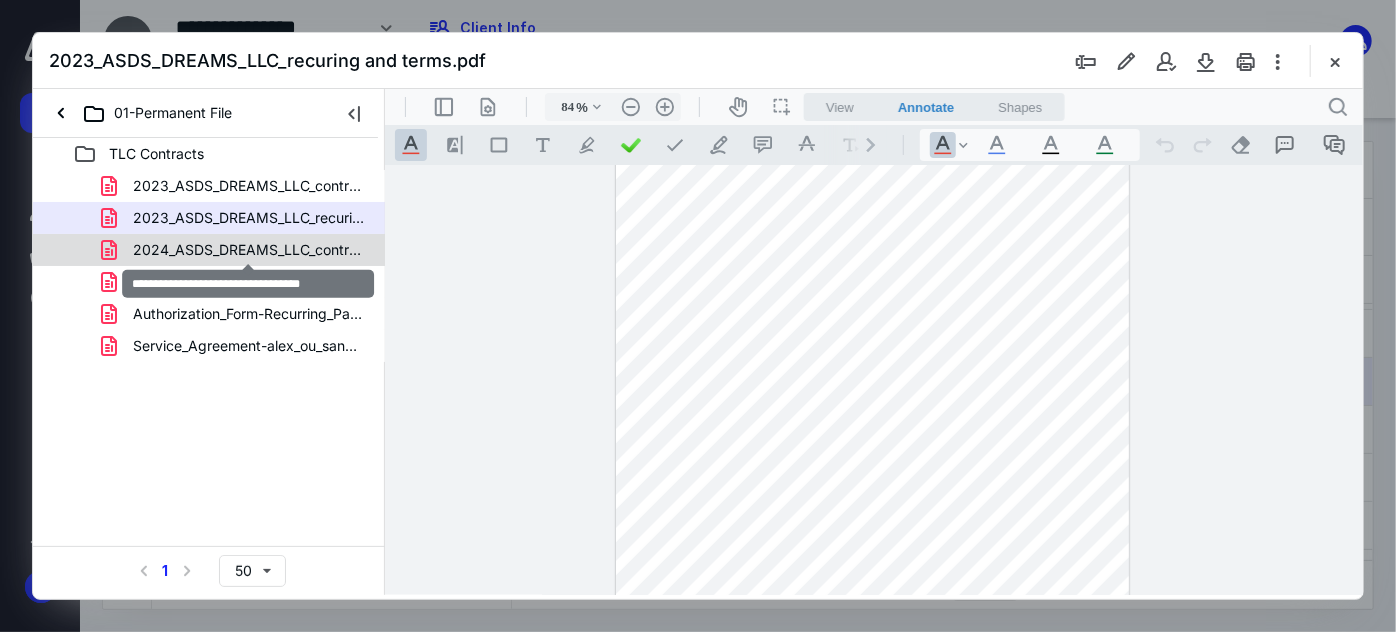 click on "2024_ASDS_DREAMS_LLC_contract .pdf" at bounding box center (249, 250) 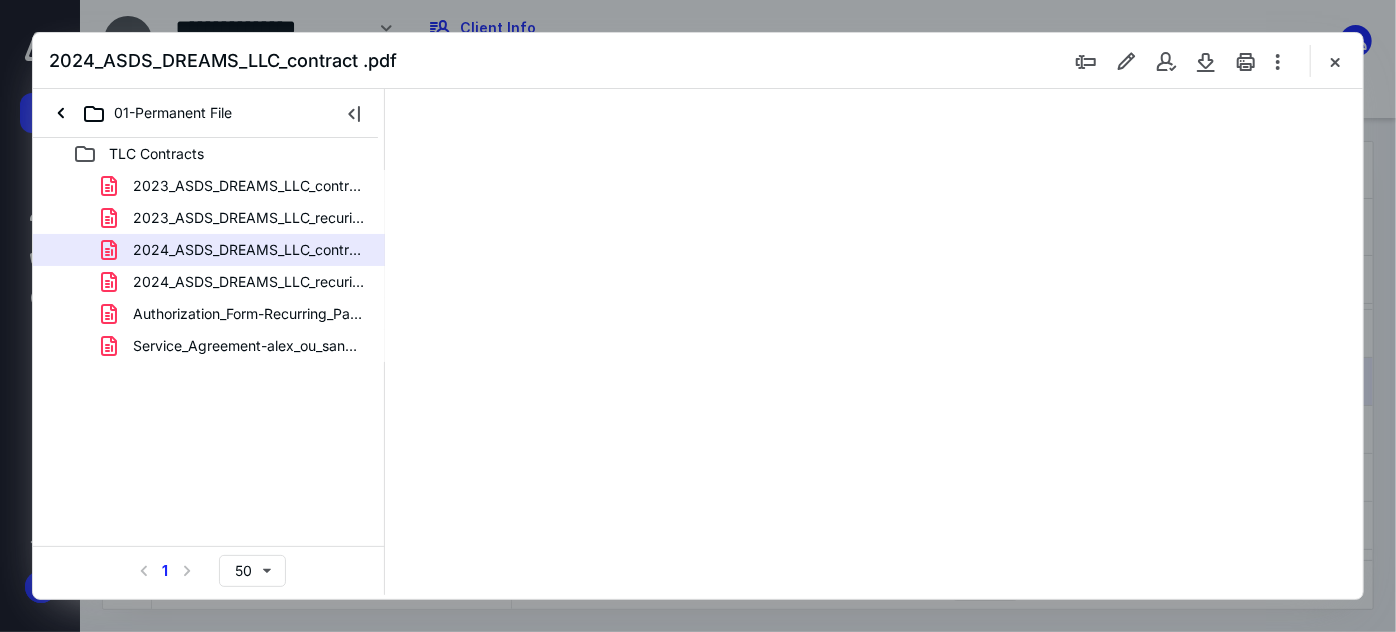 scroll, scrollTop: 0, scrollLeft: 0, axis: both 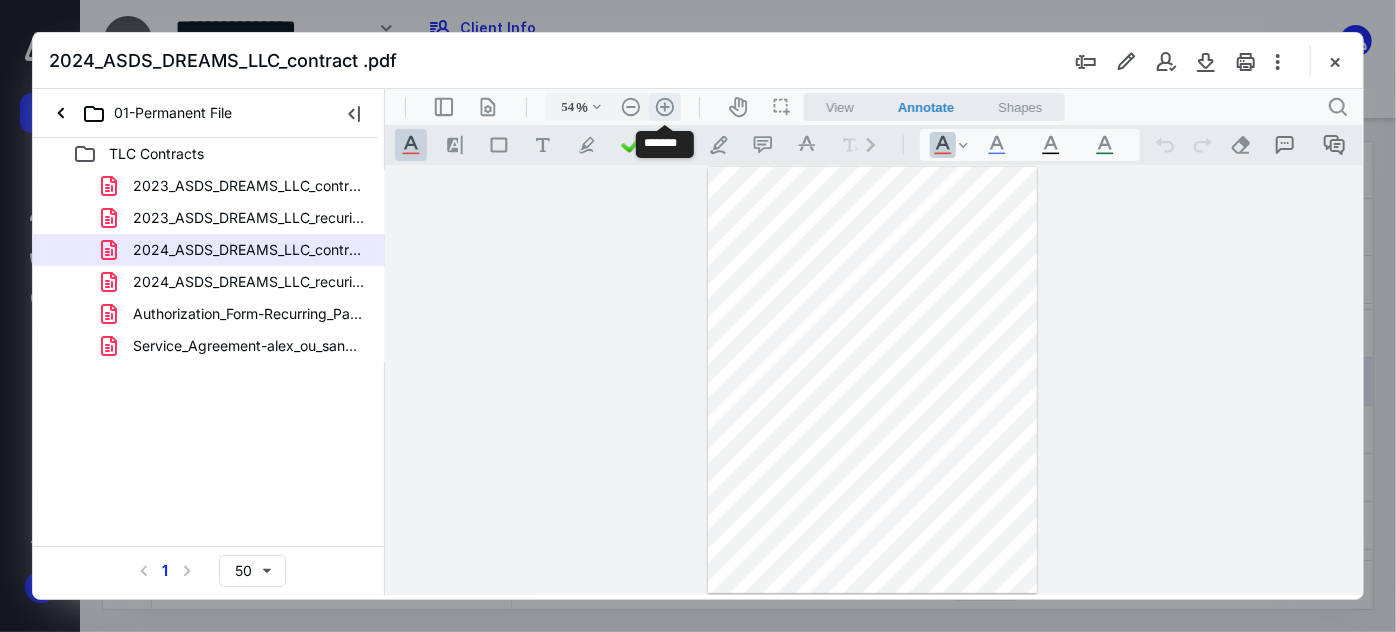 click on ".cls-1{fill:#abb0c4;} icon - header - zoom - in - line" at bounding box center [664, 106] 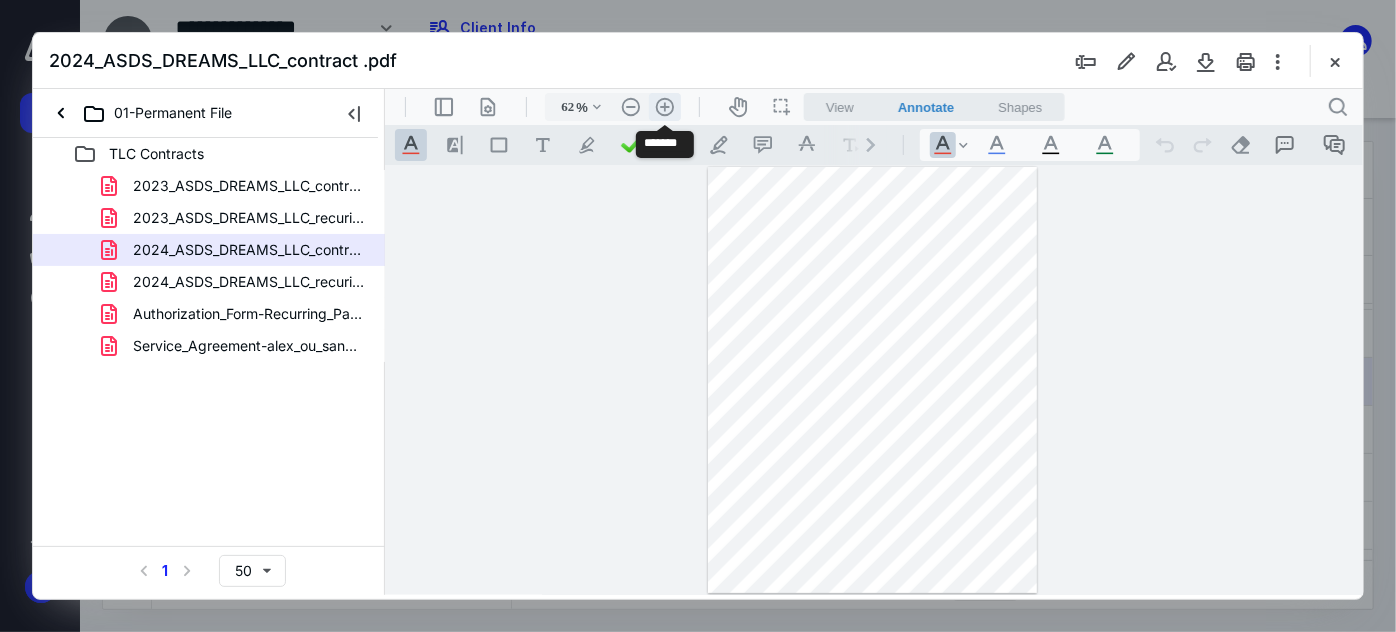 click on ".cls-1{fill:#abb0c4;} icon - header - zoom - in - line" at bounding box center [664, 106] 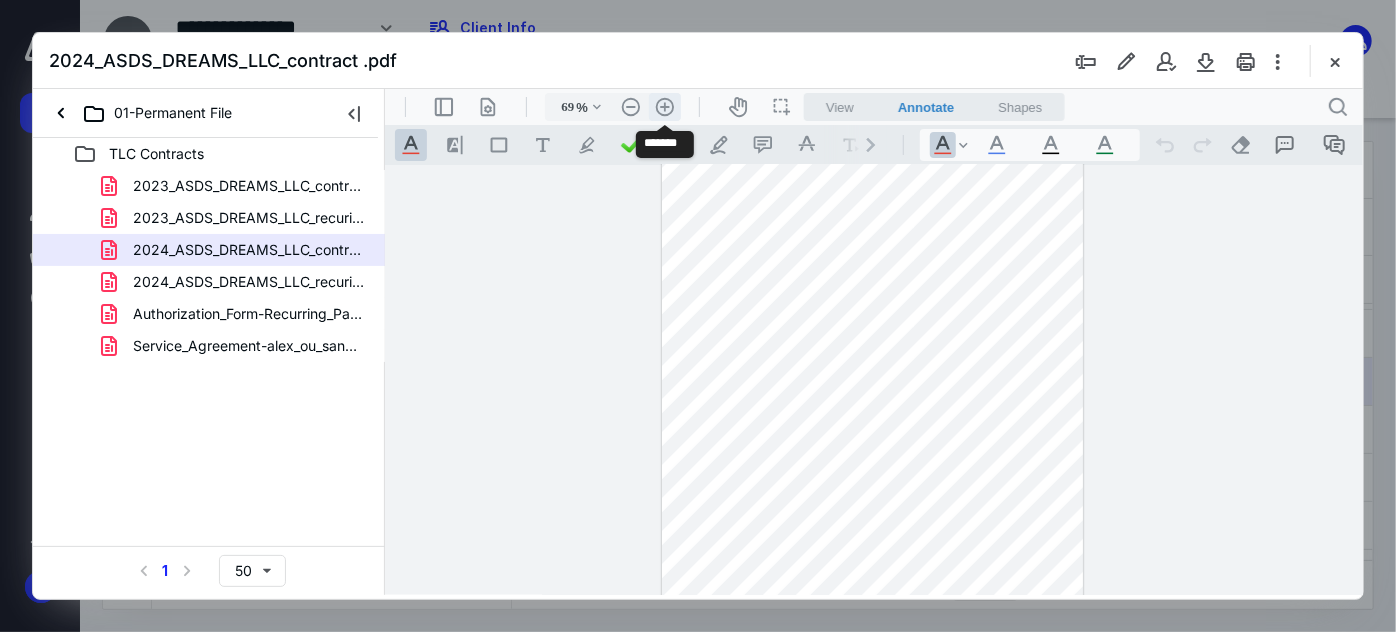 click on ".cls-1{fill:#abb0c4;} icon - header - zoom - in - line" at bounding box center (664, 106) 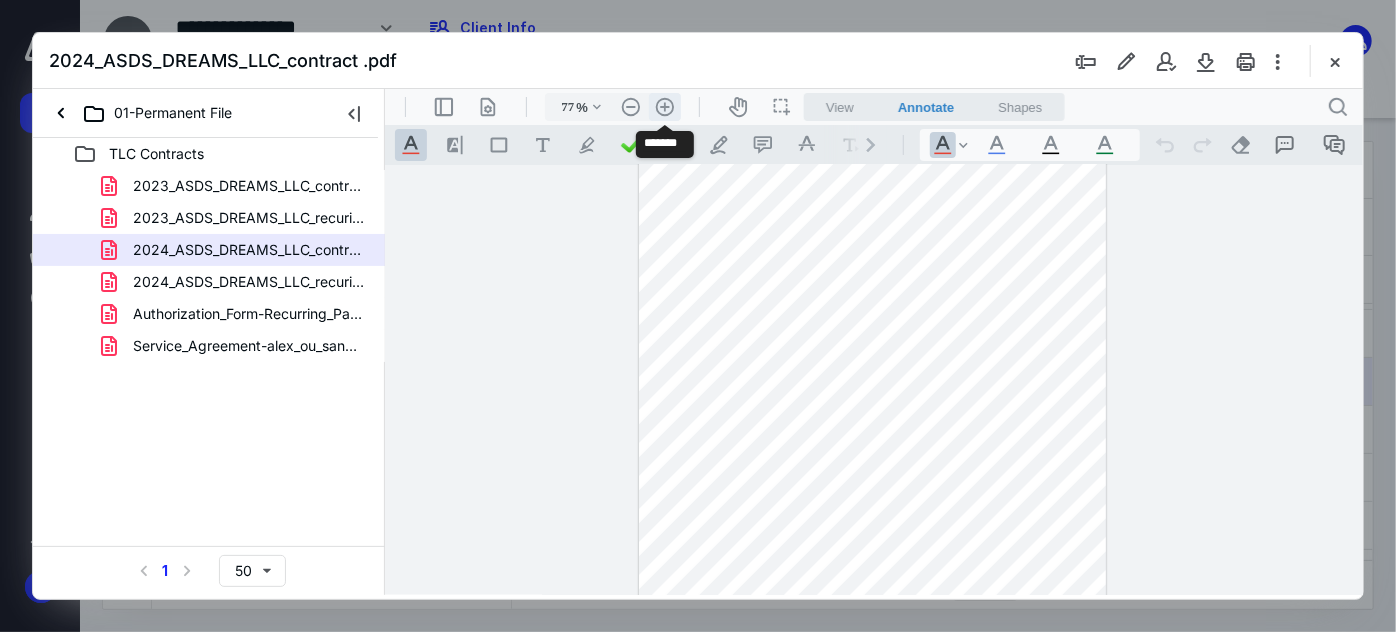 click on ".cls-1{fill:#abb0c4;} icon - header - zoom - in - line" at bounding box center (664, 106) 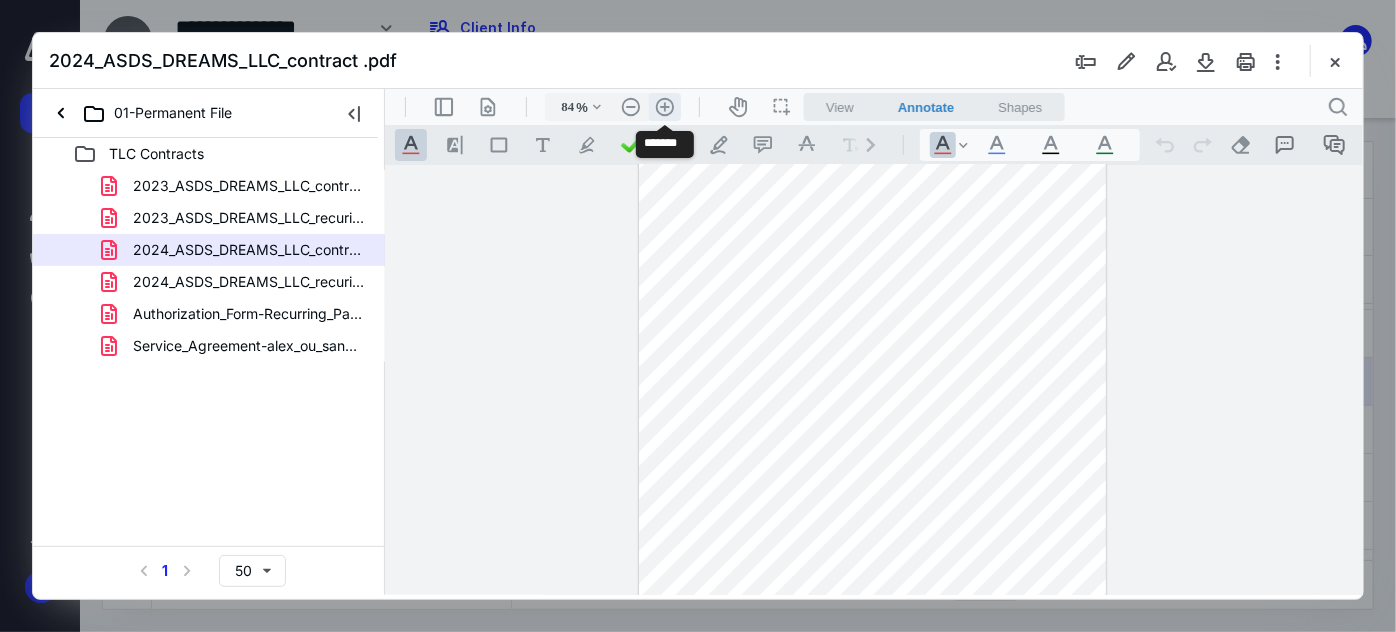 click on ".cls-1{fill:#abb0c4;} icon - header - zoom - in - line" at bounding box center (664, 106) 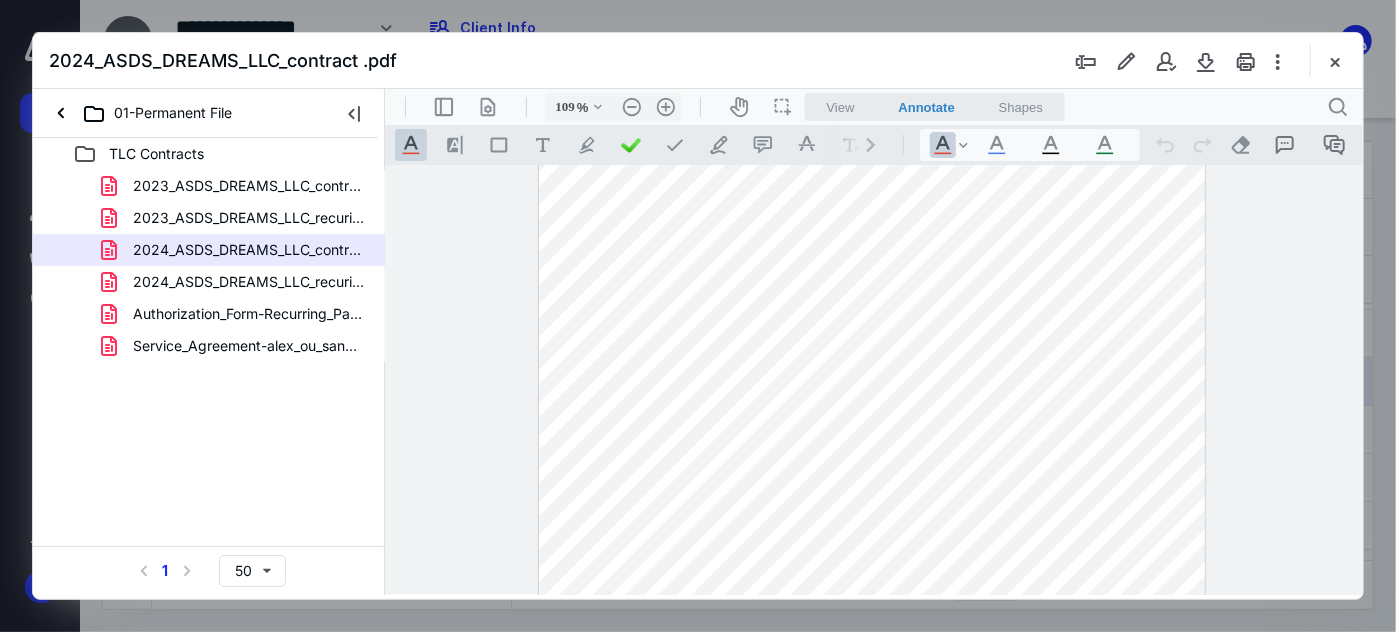 scroll, scrollTop: 100, scrollLeft: 0, axis: vertical 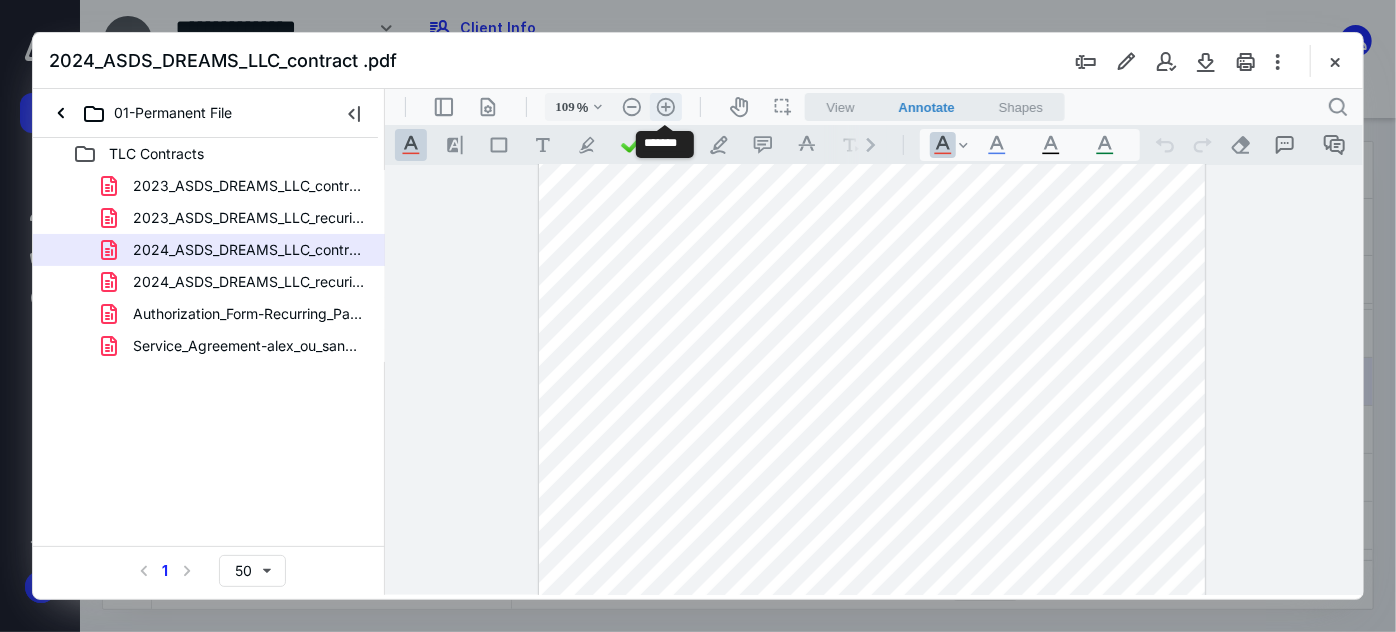 click on ".cls-1{fill:#abb0c4;} icon - header - zoom - in - line" at bounding box center (665, 106) 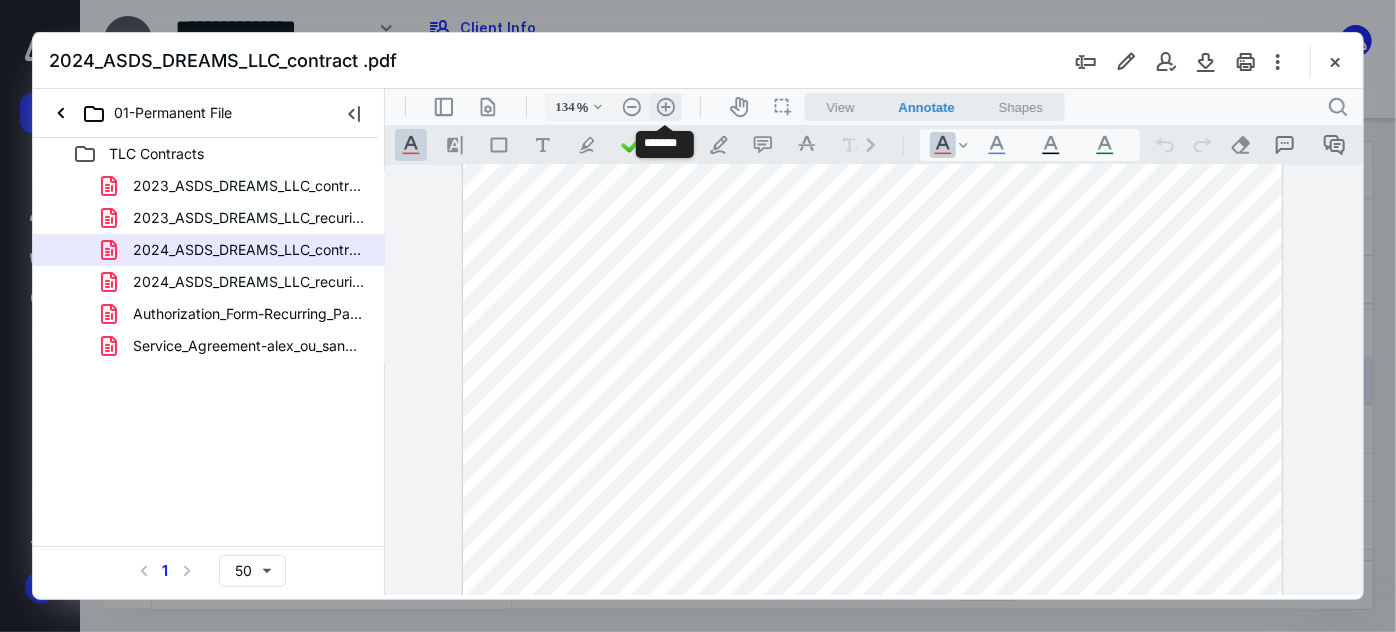 scroll, scrollTop: 164, scrollLeft: 0, axis: vertical 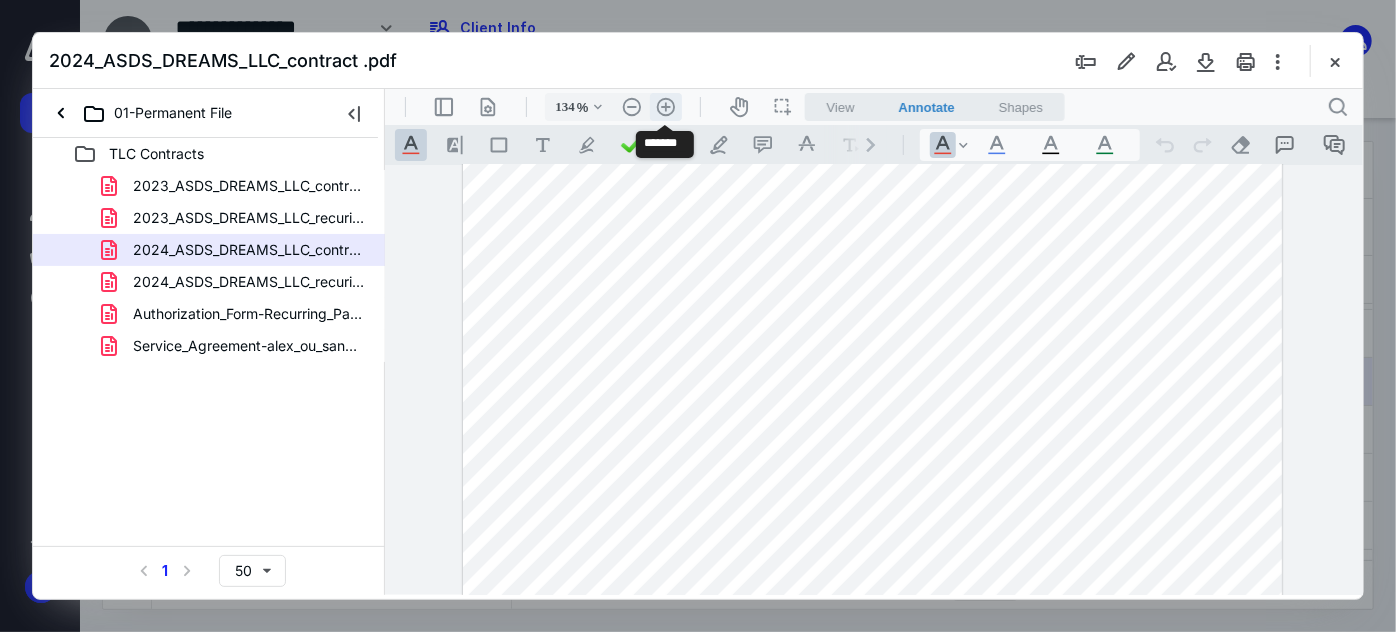 click on ".cls-1{fill:#abb0c4;} icon - header - zoom - in - line" at bounding box center (665, 106) 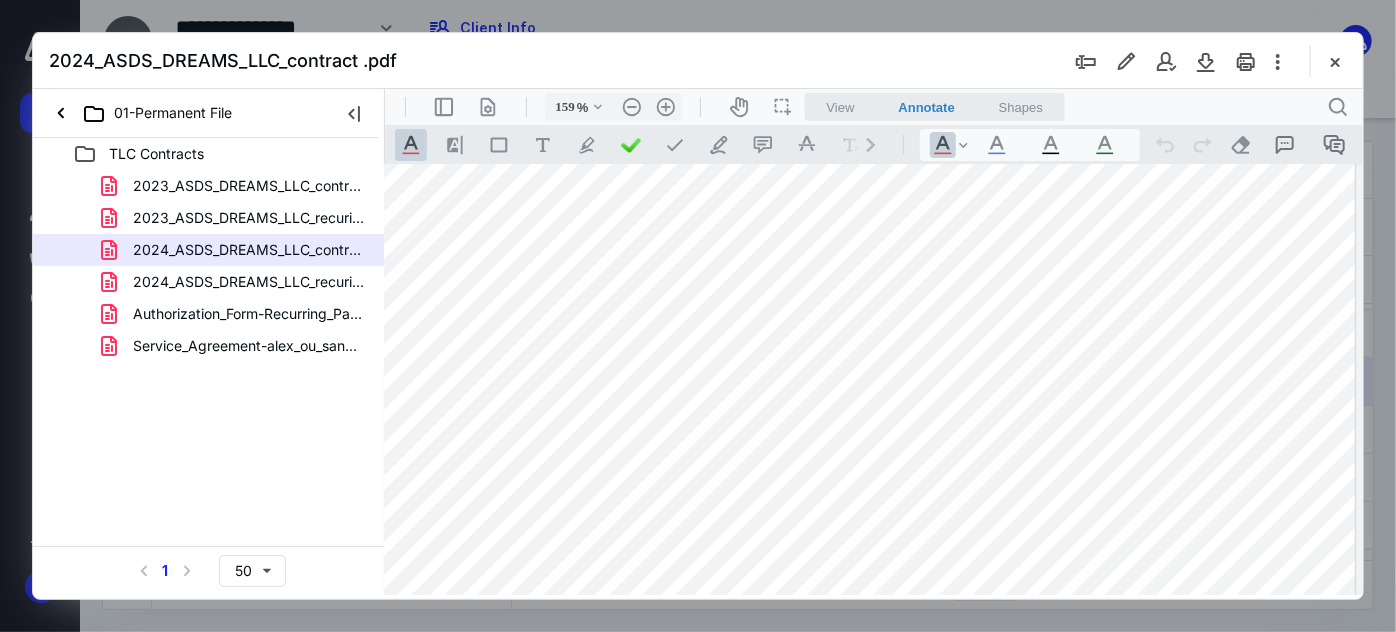 scroll, scrollTop: 91, scrollLeft: 8, axis: both 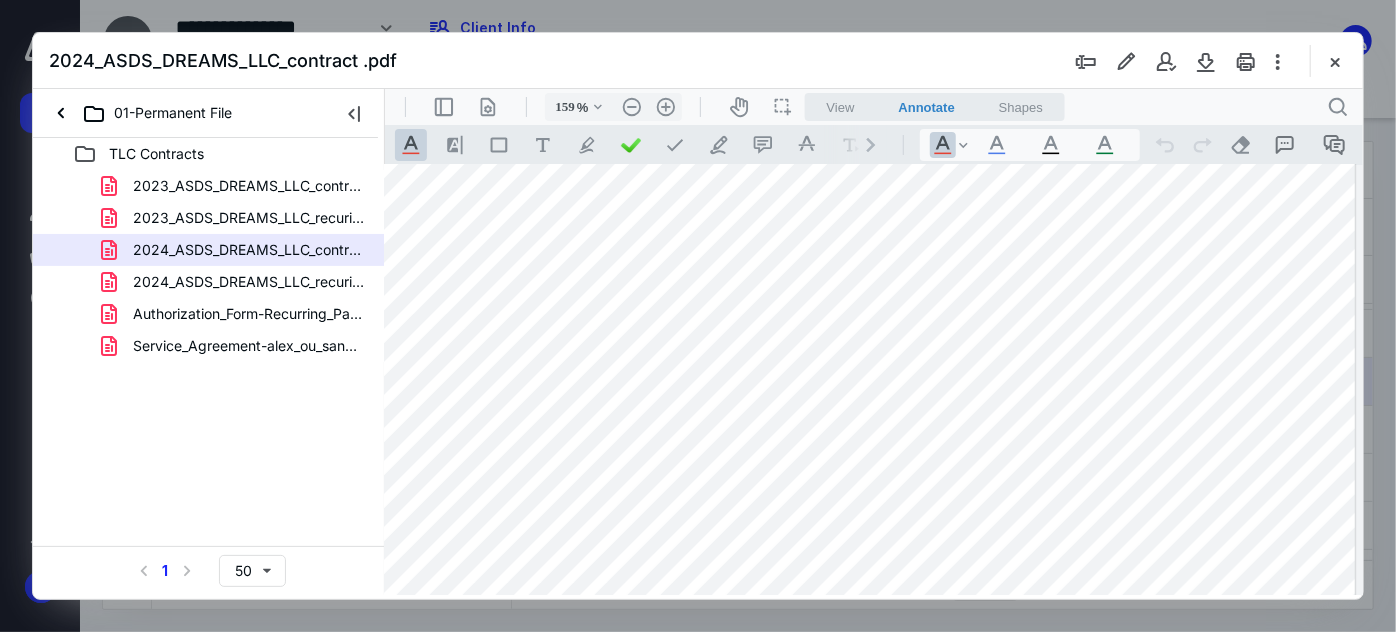 click at bounding box center (868, 708) 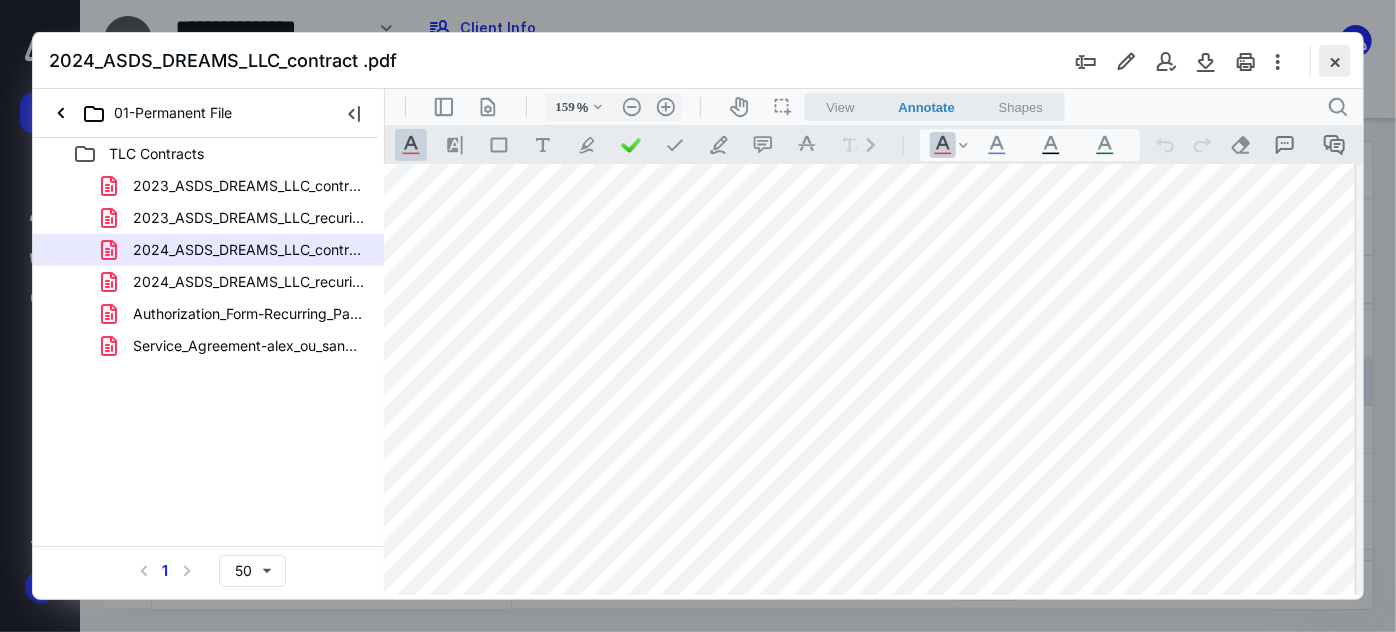 click at bounding box center [1335, 61] 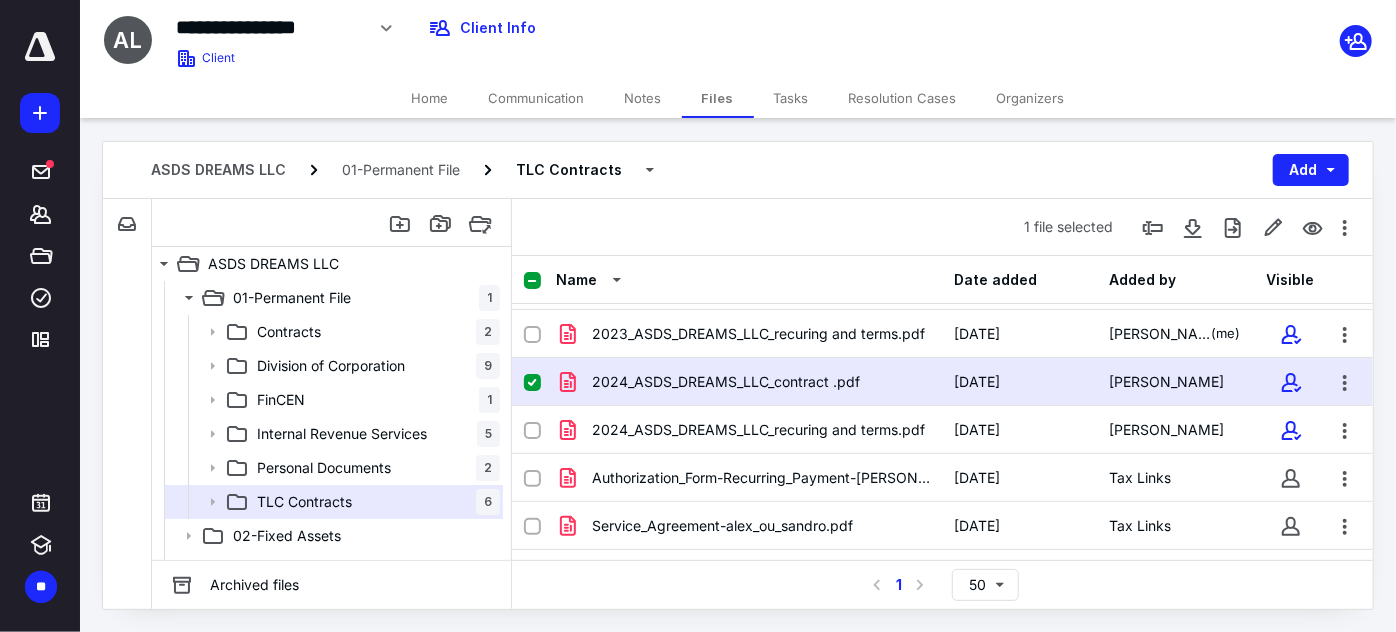 click on "Notes" at bounding box center (643, 98) 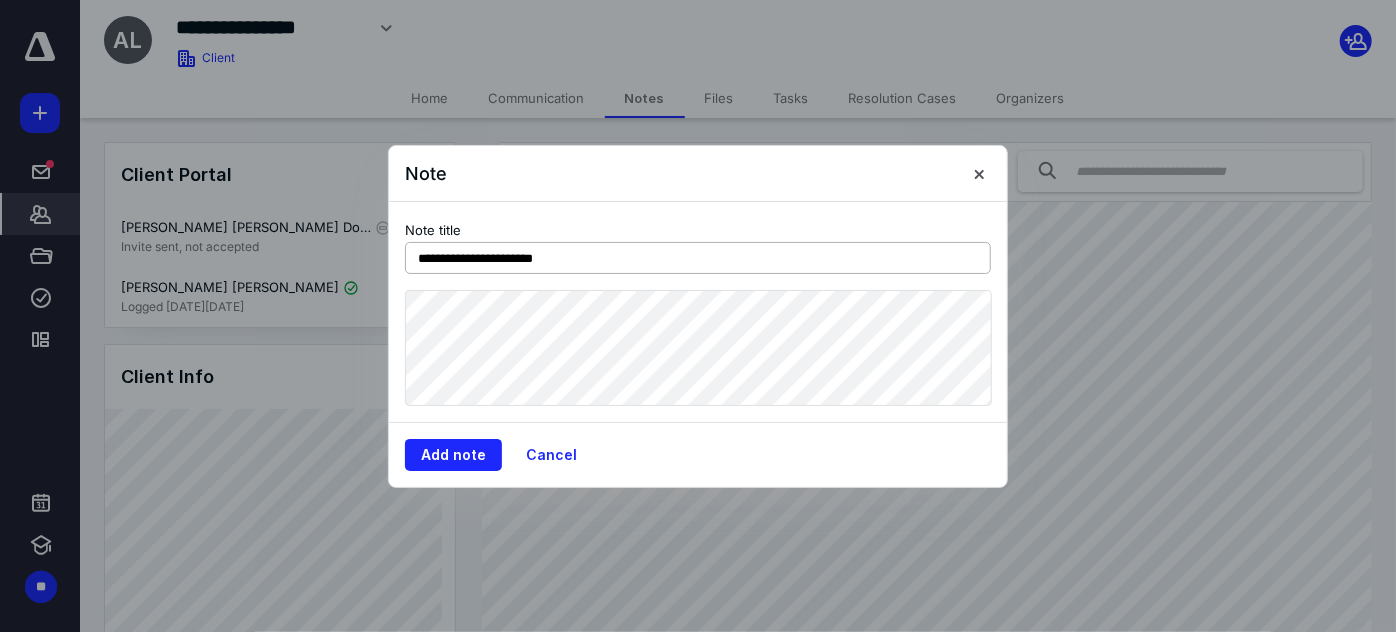 click on "**********" at bounding box center (698, 258) 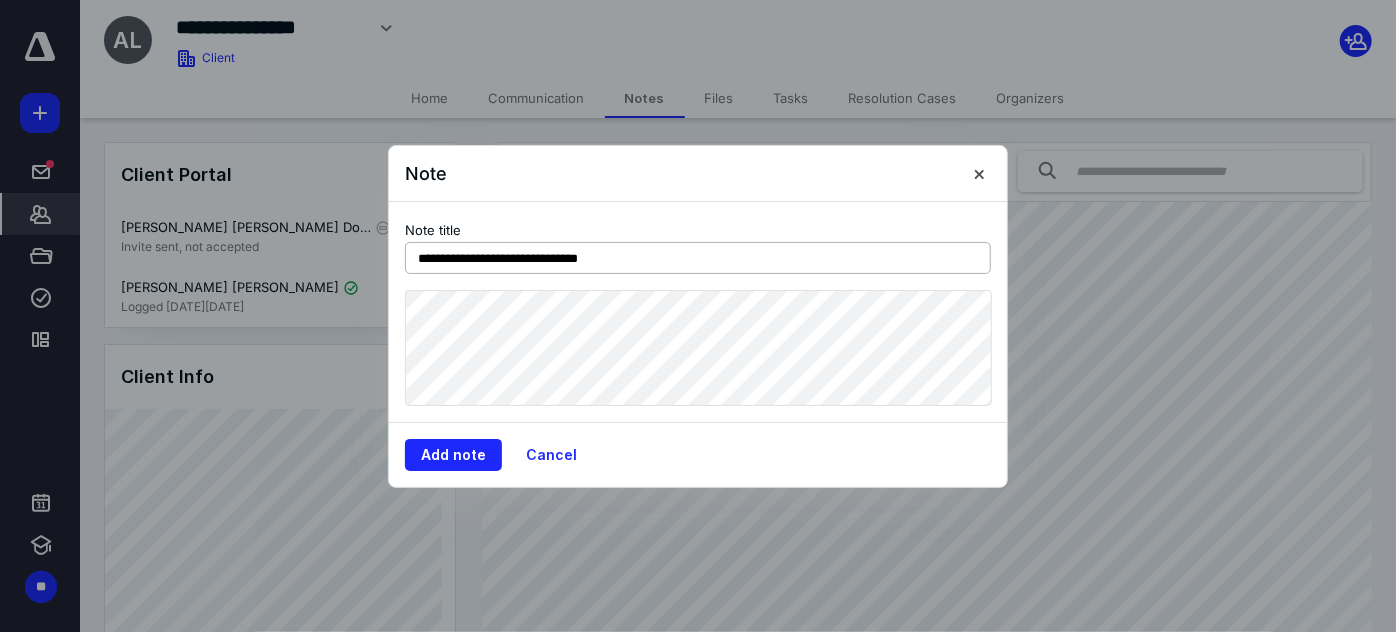 click on "**********" at bounding box center [698, 258] 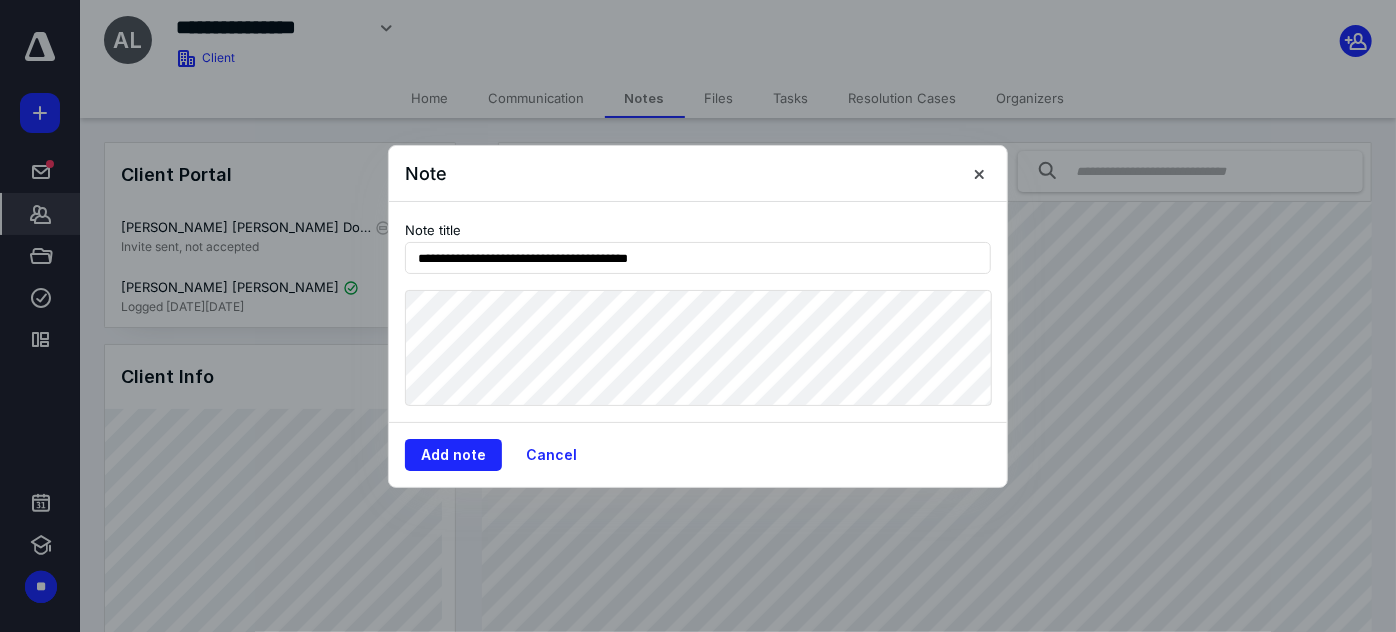 type on "**********" 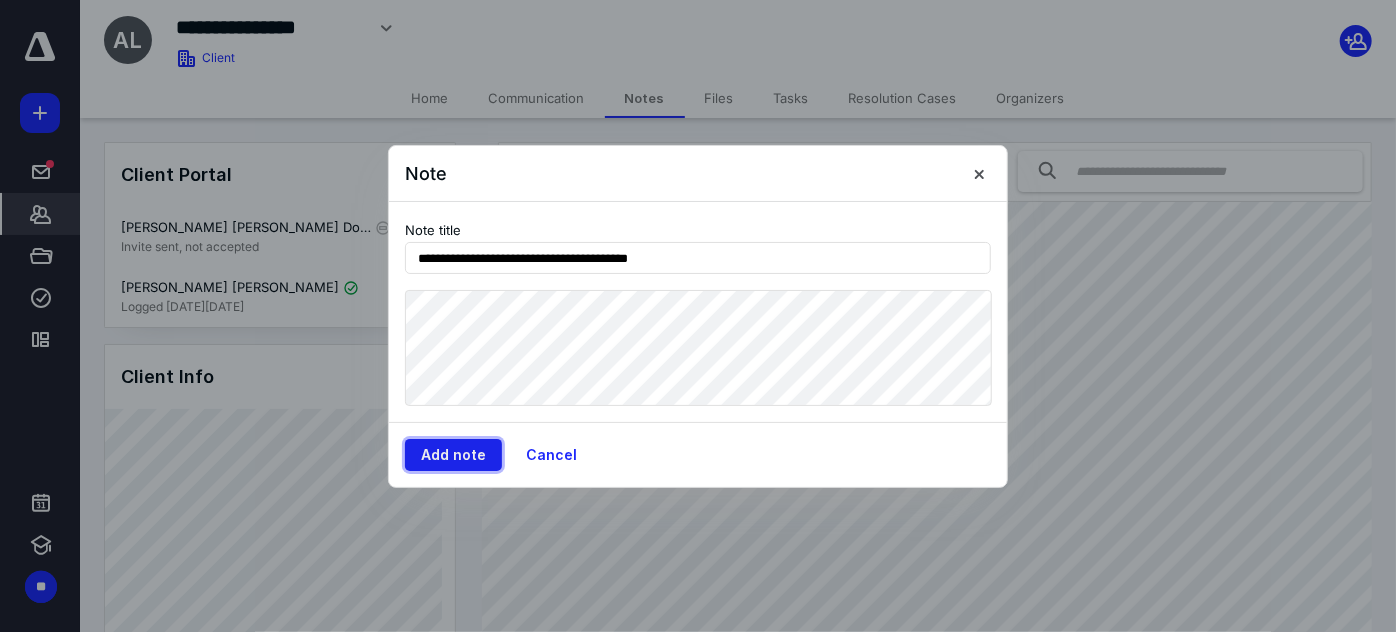 click on "Add note" at bounding box center (453, 455) 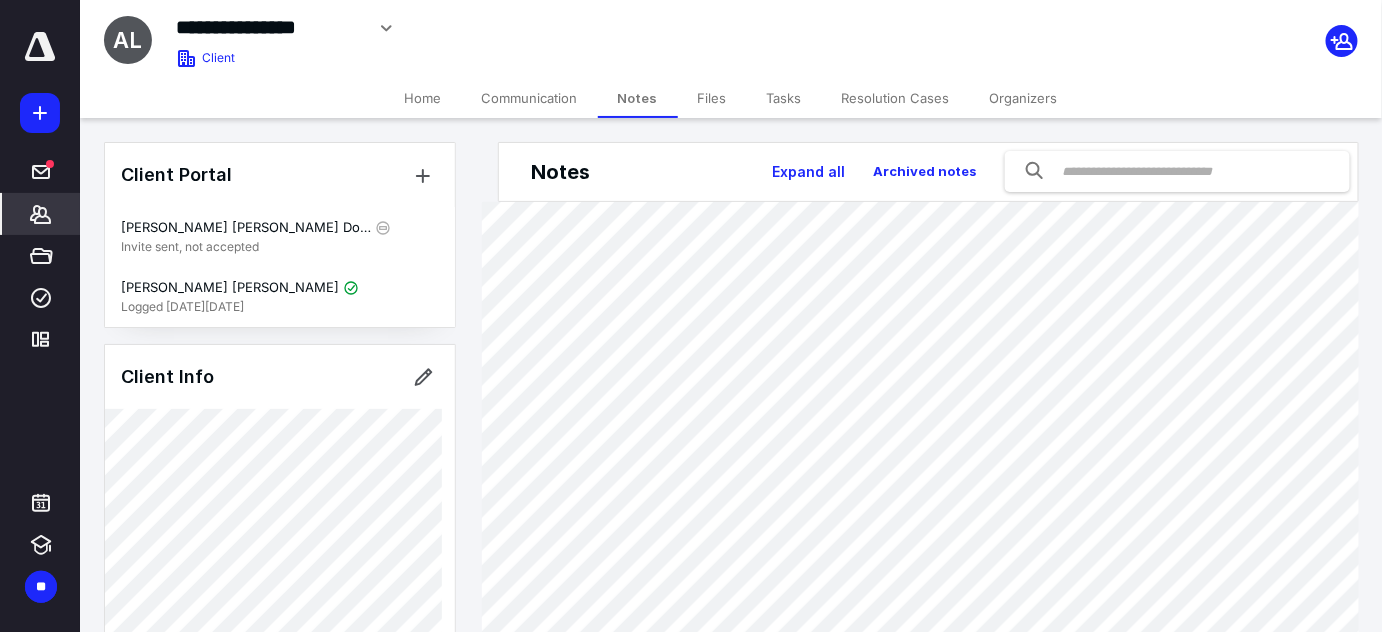 click on "Files" at bounding box center (712, 98) 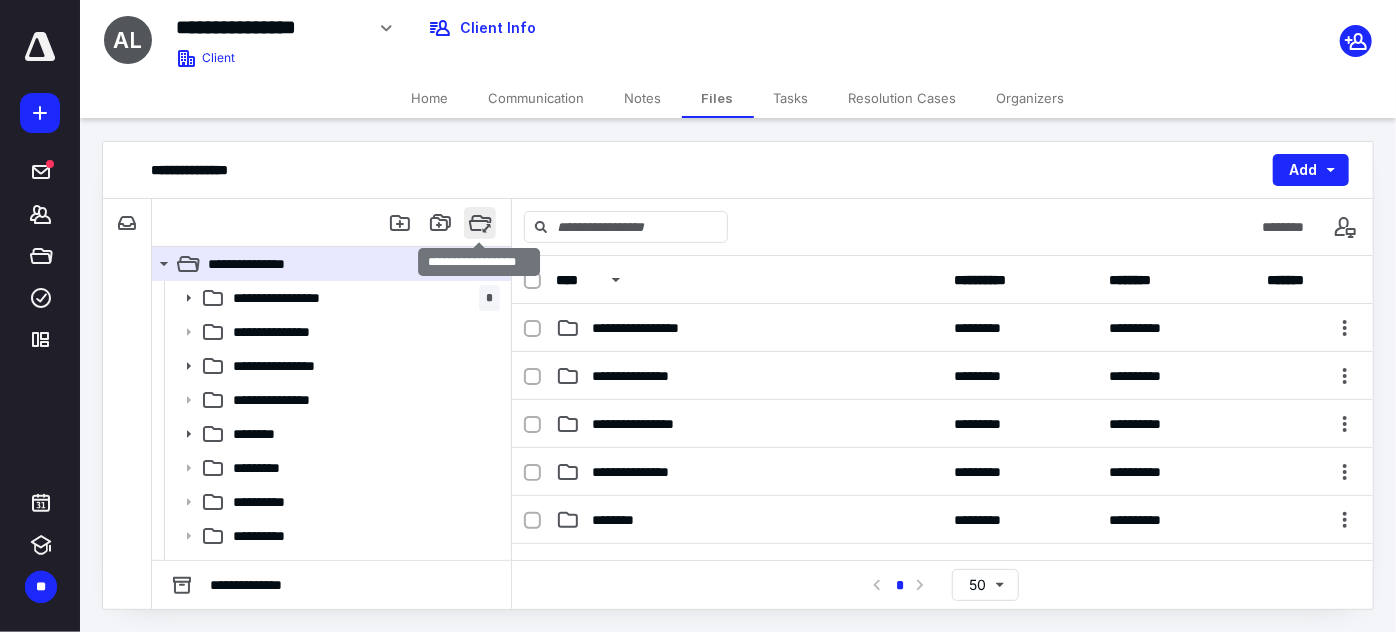 click at bounding box center [480, 223] 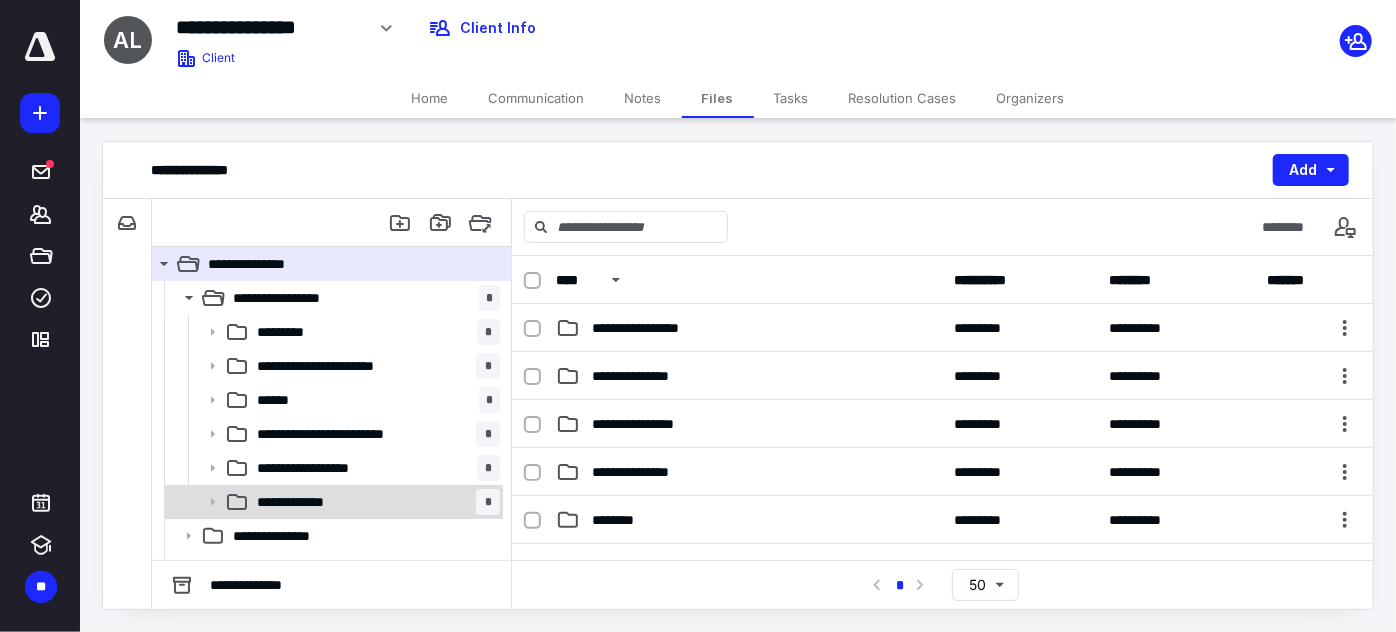 click on "**********" at bounding box center [374, 502] 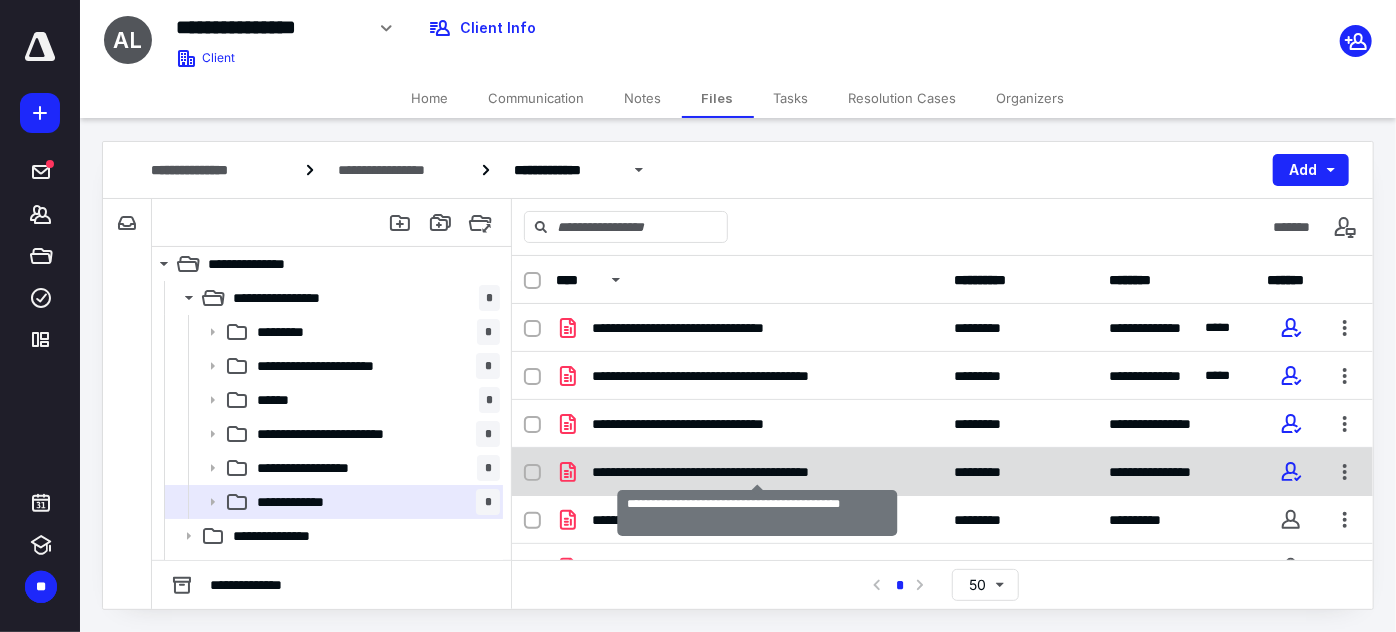 click on "**********" at bounding box center [758, 472] 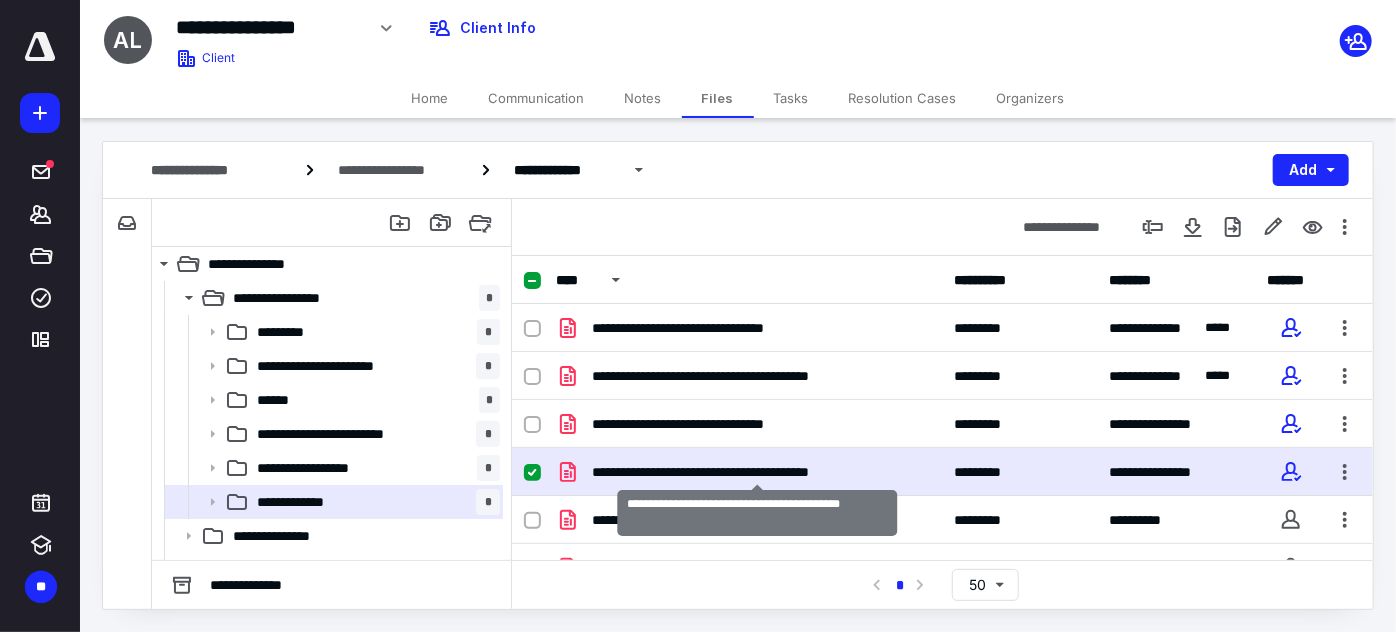 click on "**********" at bounding box center [758, 472] 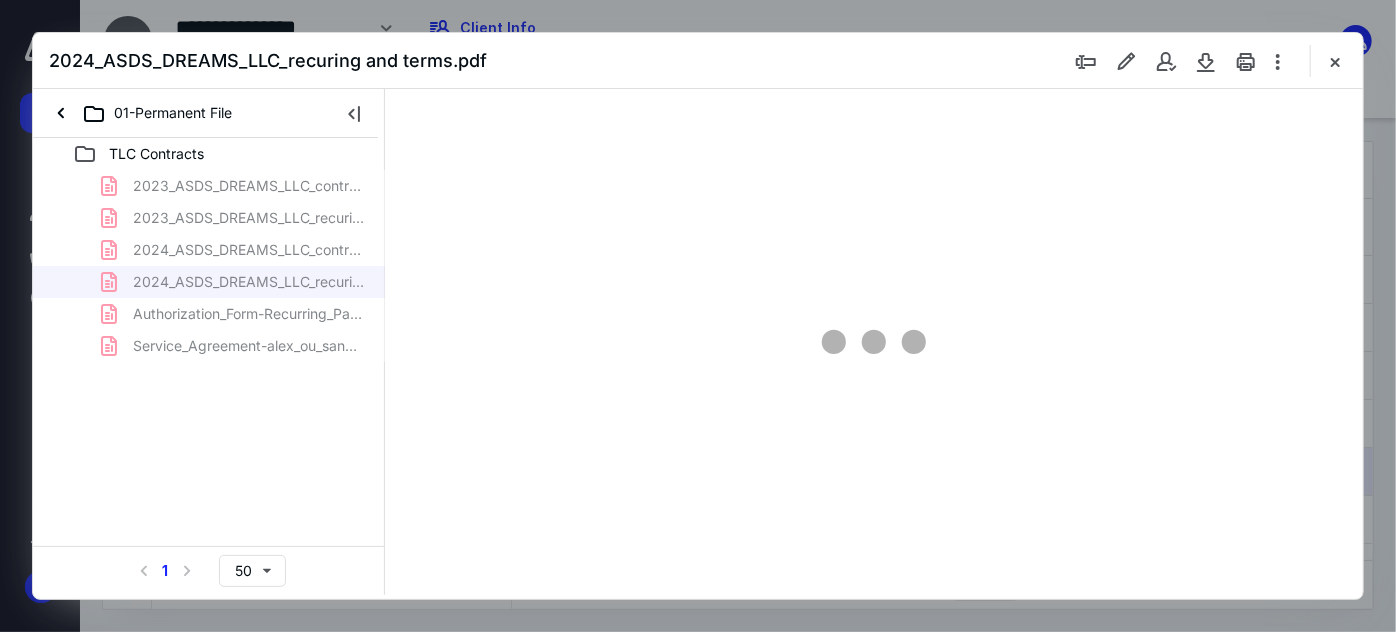 scroll, scrollTop: 0, scrollLeft: 0, axis: both 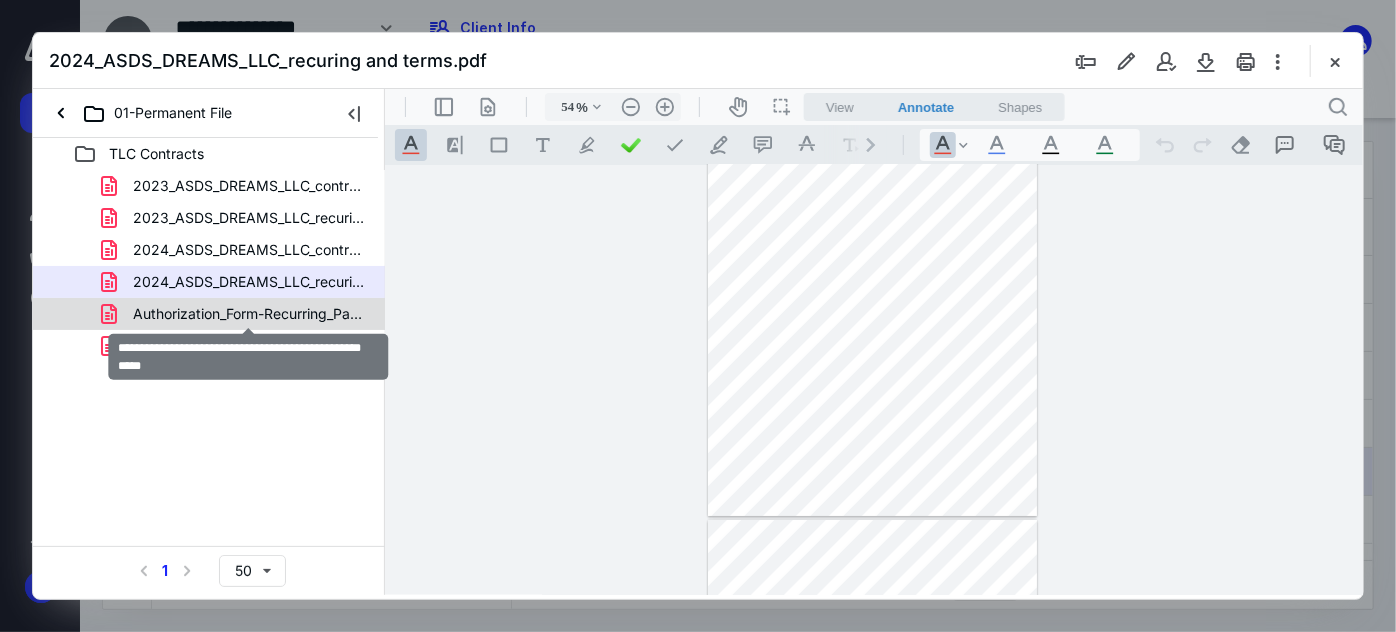 click on "Authorization_Form-Recurring_Payment-[PERSON_NAME].pdf" at bounding box center [249, 314] 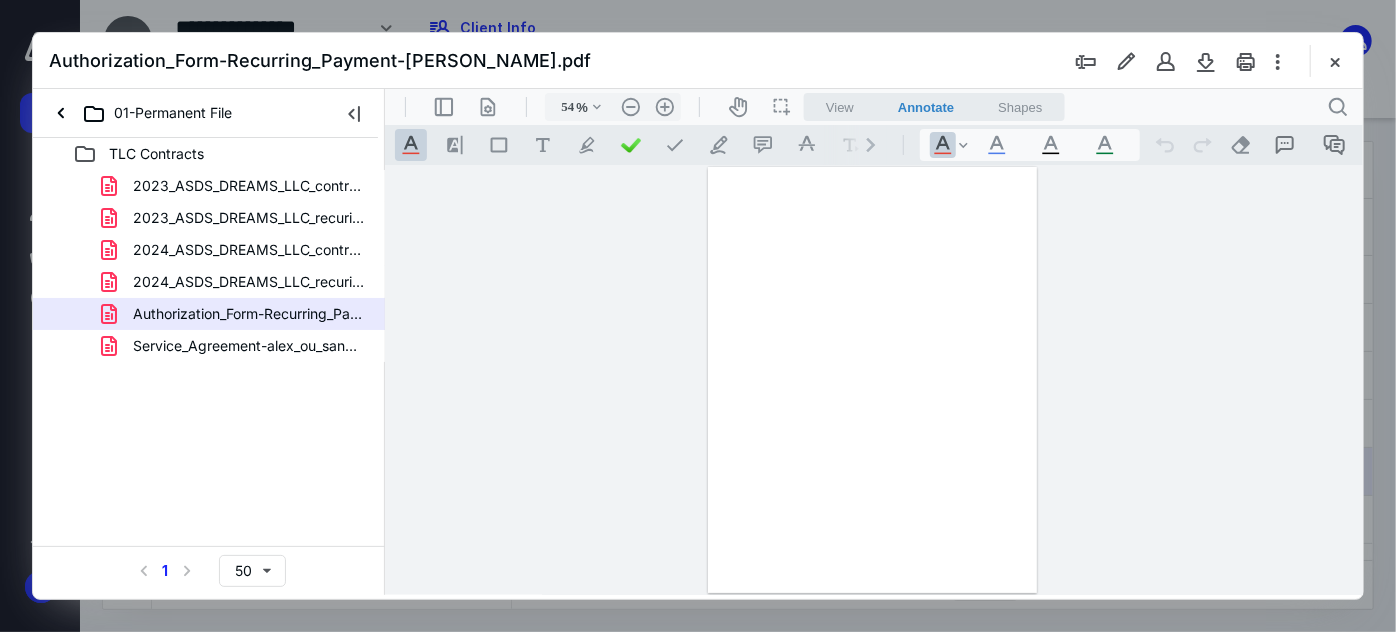 scroll, scrollTop: 0, scrollLeft: 0, axis: both 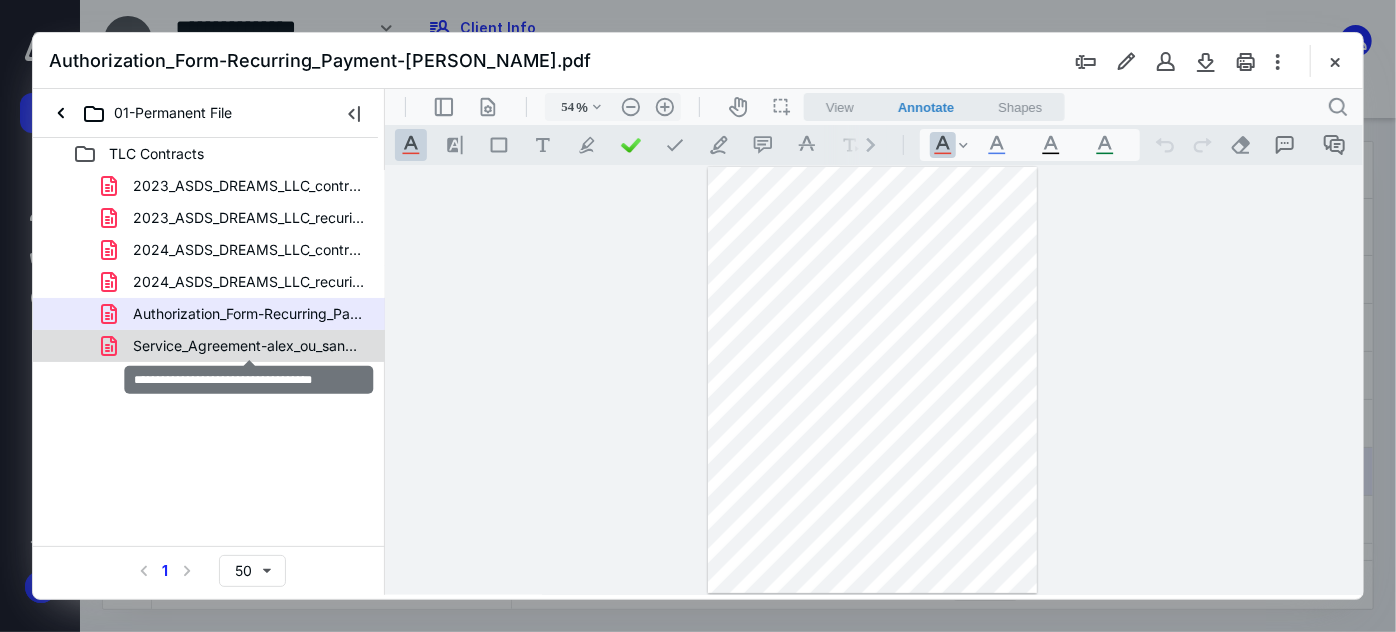 click on "Service_Agreement-alex_ou_sandro.pdf" at bounding box center [249, 346] 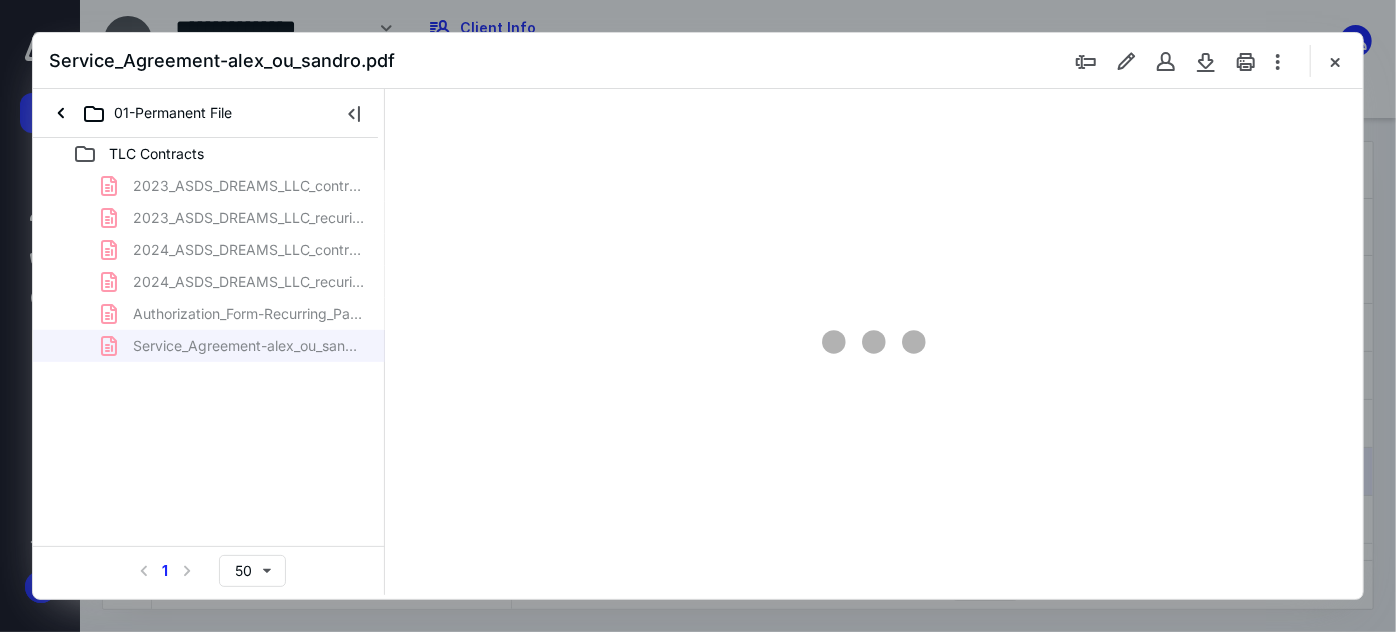 type on "54" 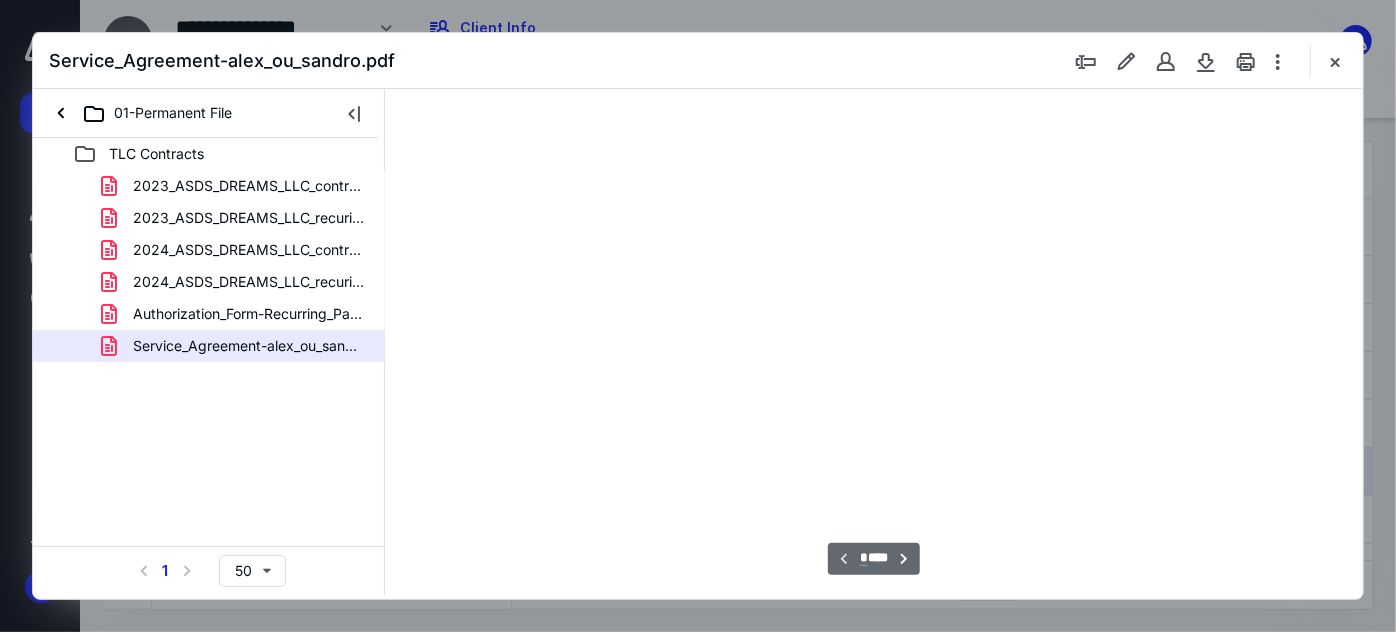 scroll, scrollTop: 77, scrollLeft: 0, axis: vertical 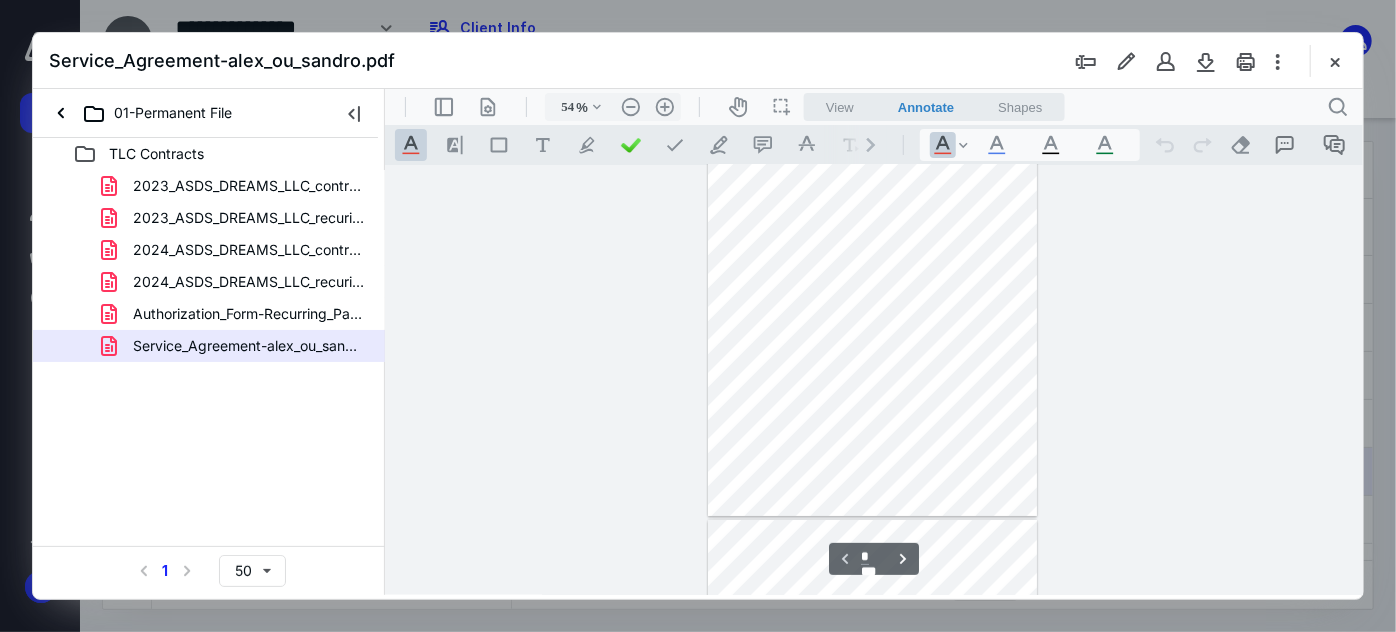 type on "*" 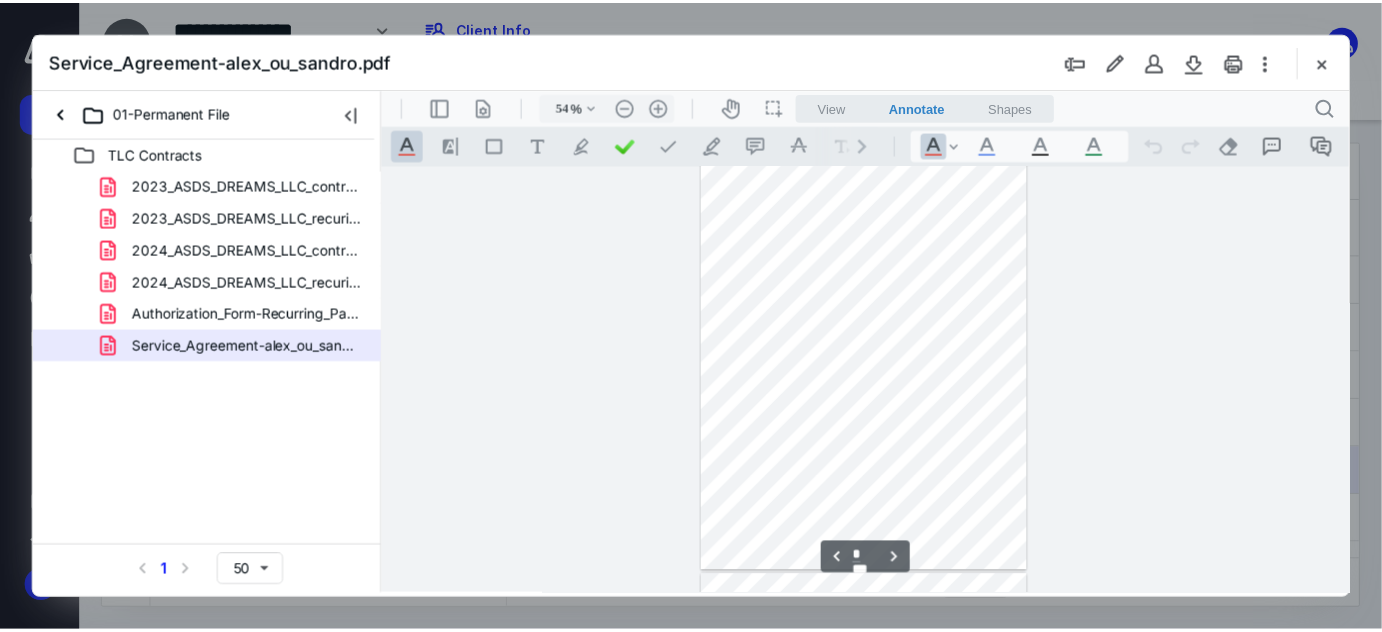 scroll, scrollTop: 452, scrollLeft: 0, axis: vertical 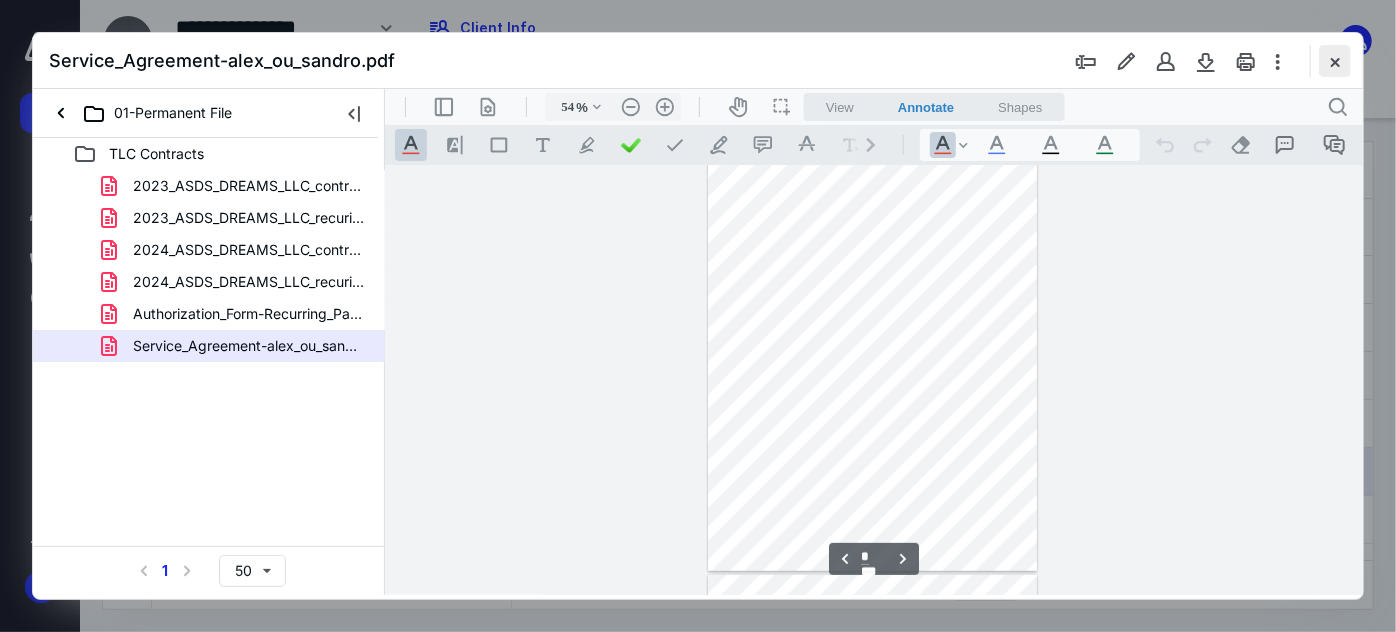 click at bounding box center (1335, 61) 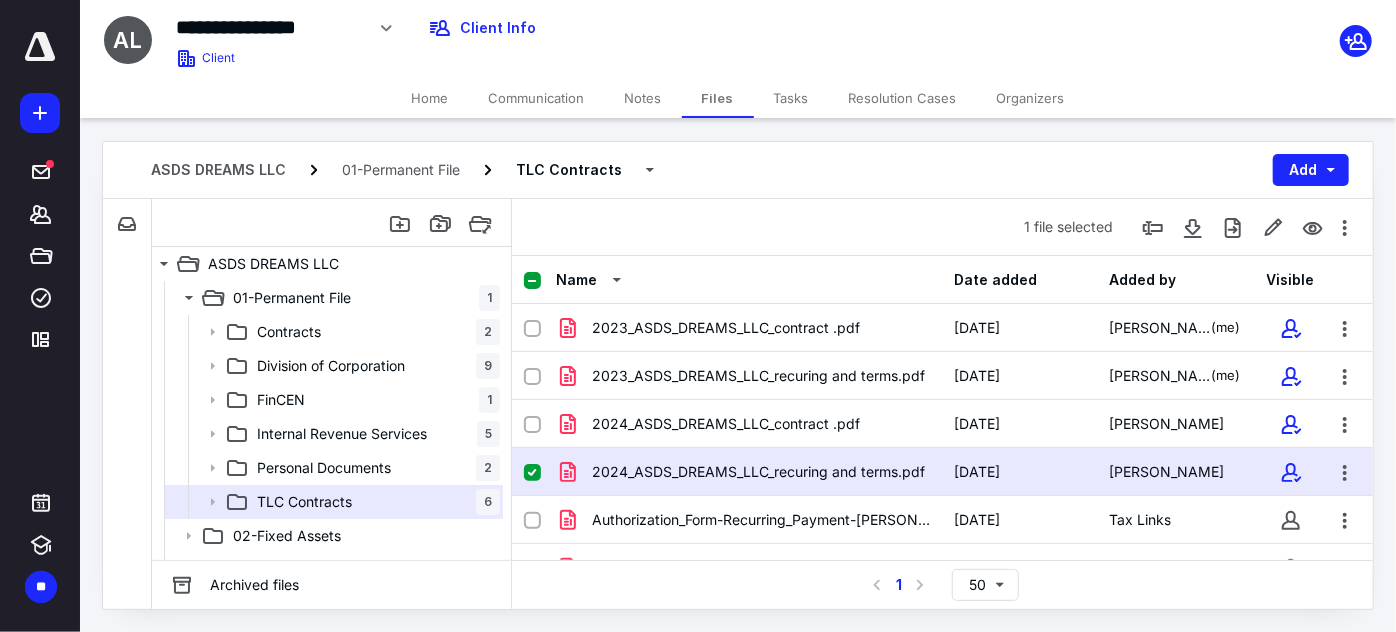 click on "Notes" at bounding box center [643, 98] 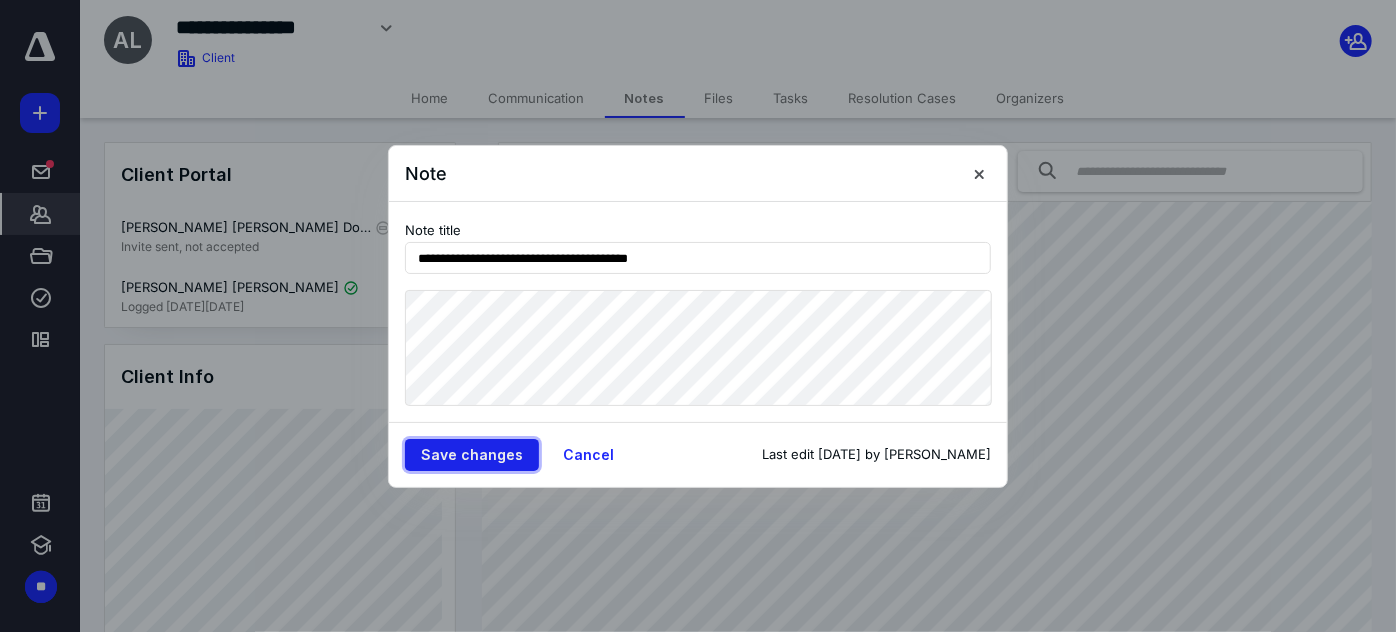 click on "Save changes" at bounding box center (472, 455) 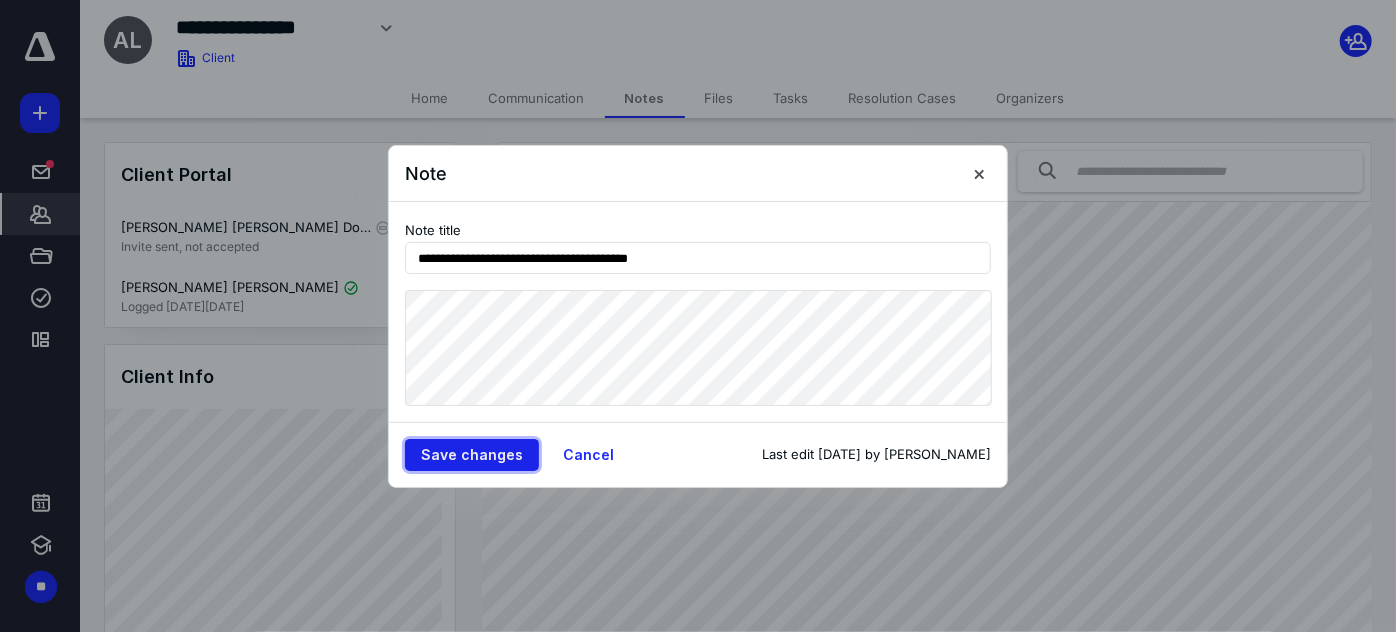click on "Save changes" at bounding box center (472, 455) 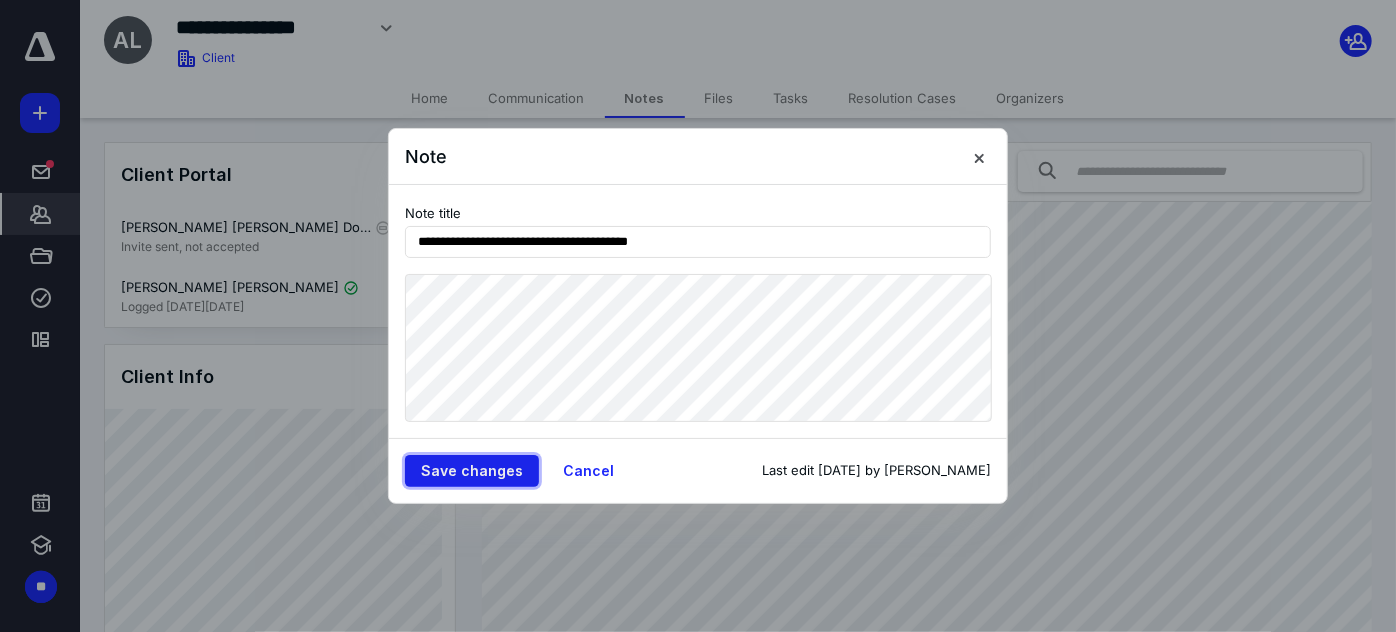click on "Save changes" at bounding box center (472, 471) 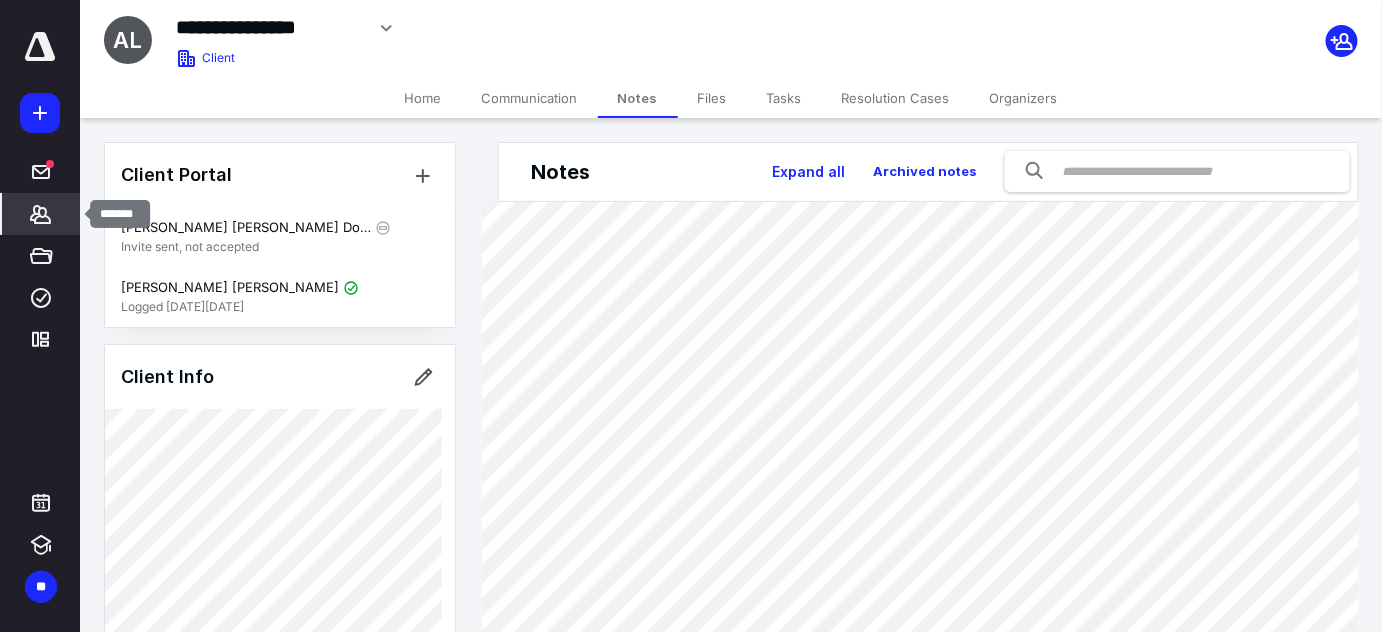 click on "*******" at bounding box center [41, 214] 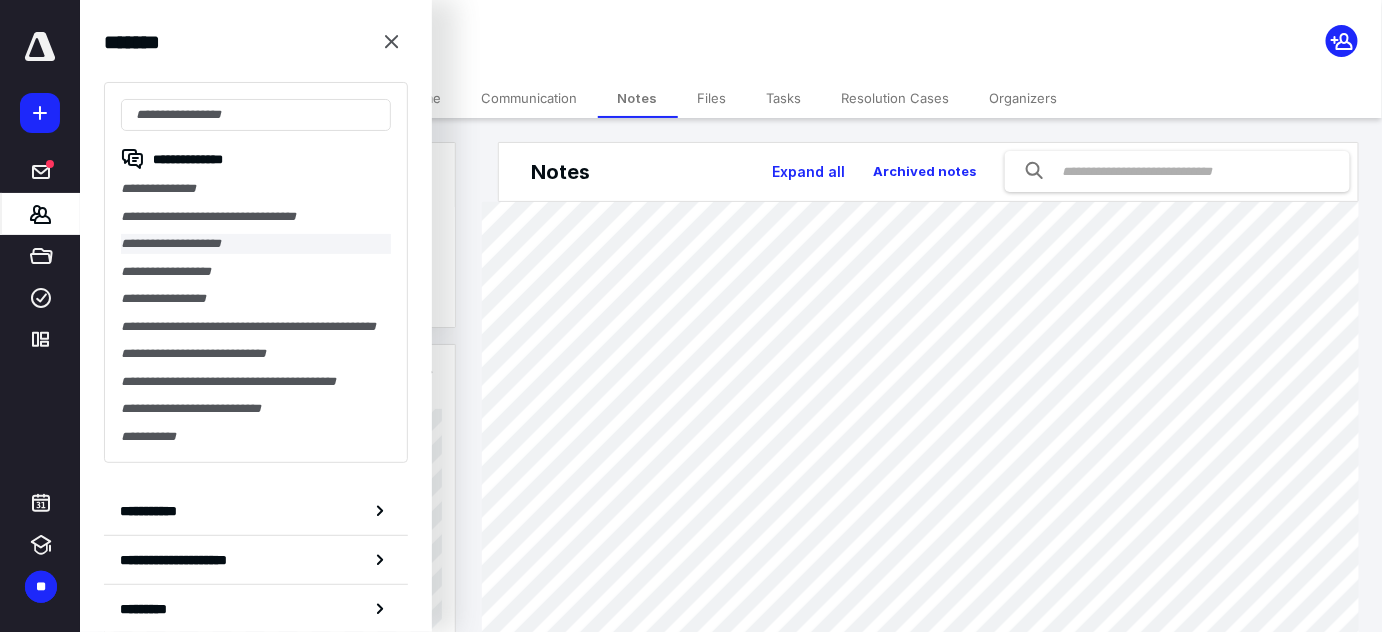 click on "**********" at bounding box center [256, 244] 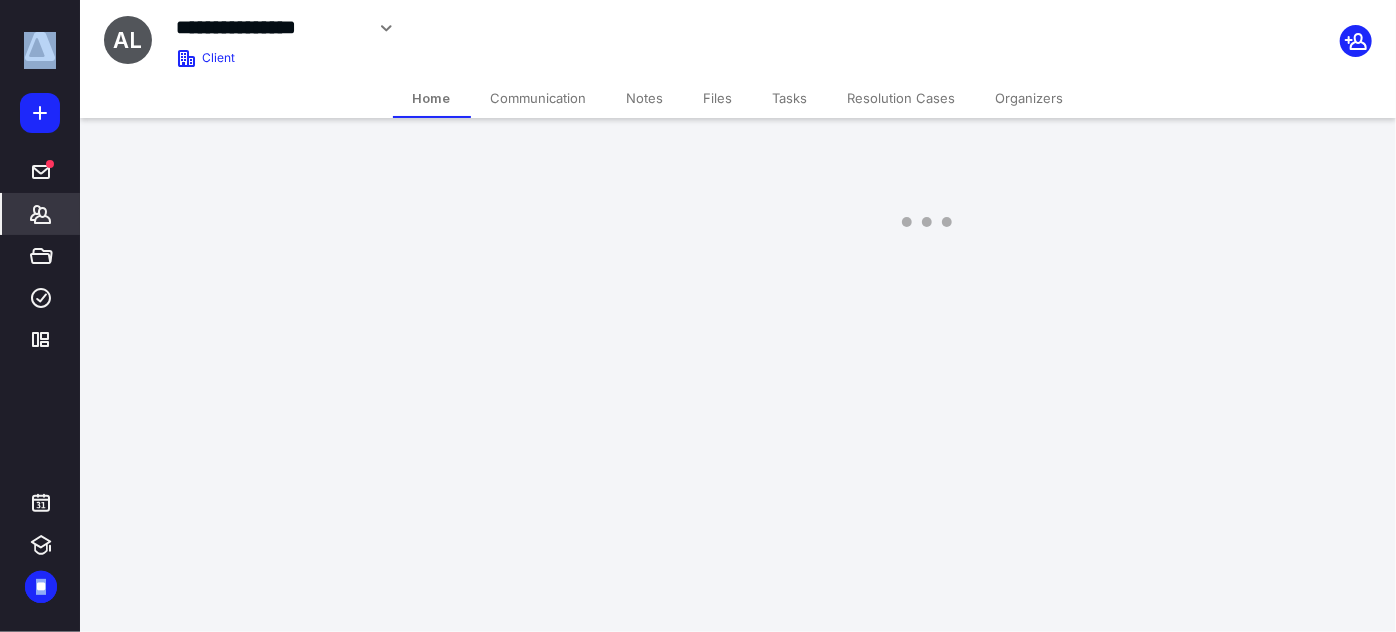 click on "**********" at bounding box center (698, 133) 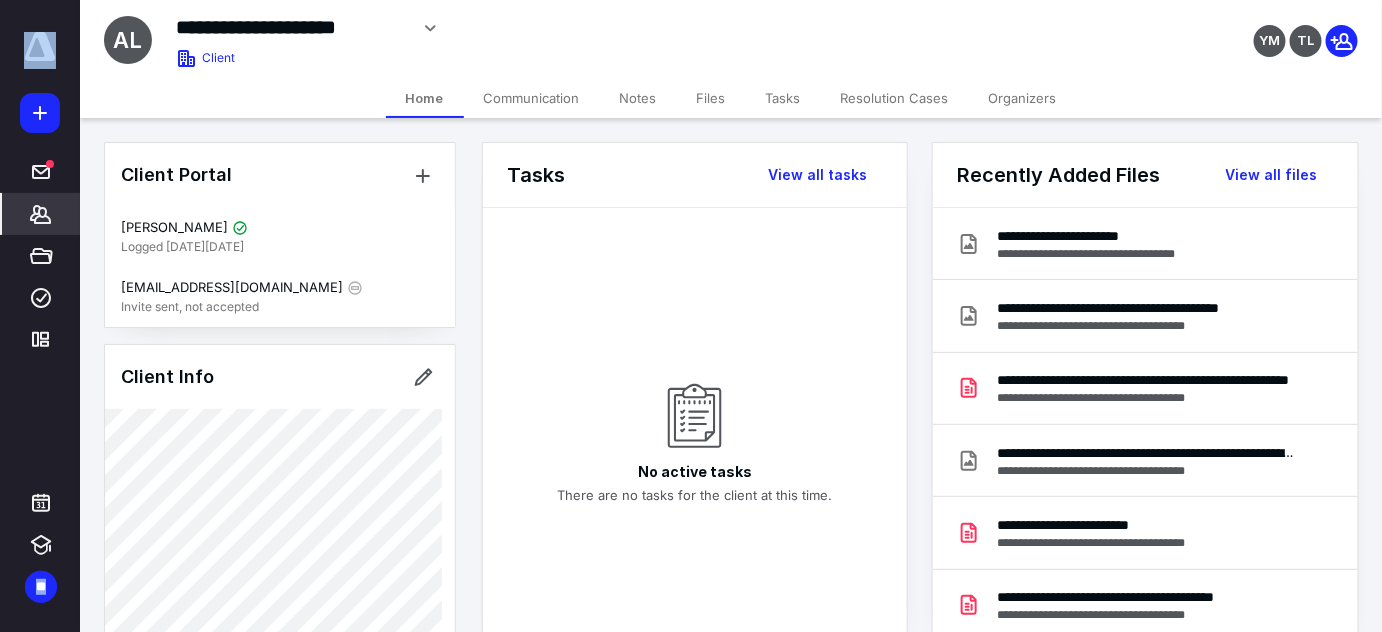 click on "Notes" at bounding box center [638, 98] 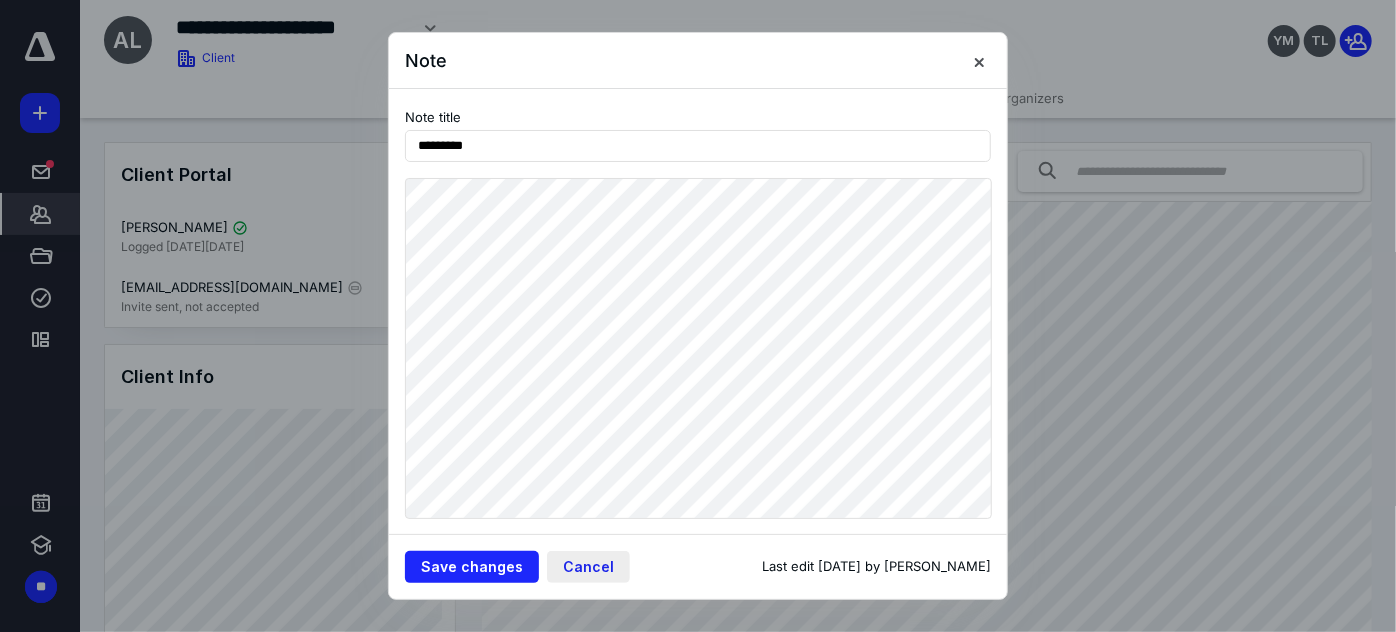 click on "Cancel" at bounding box center [588, 567] 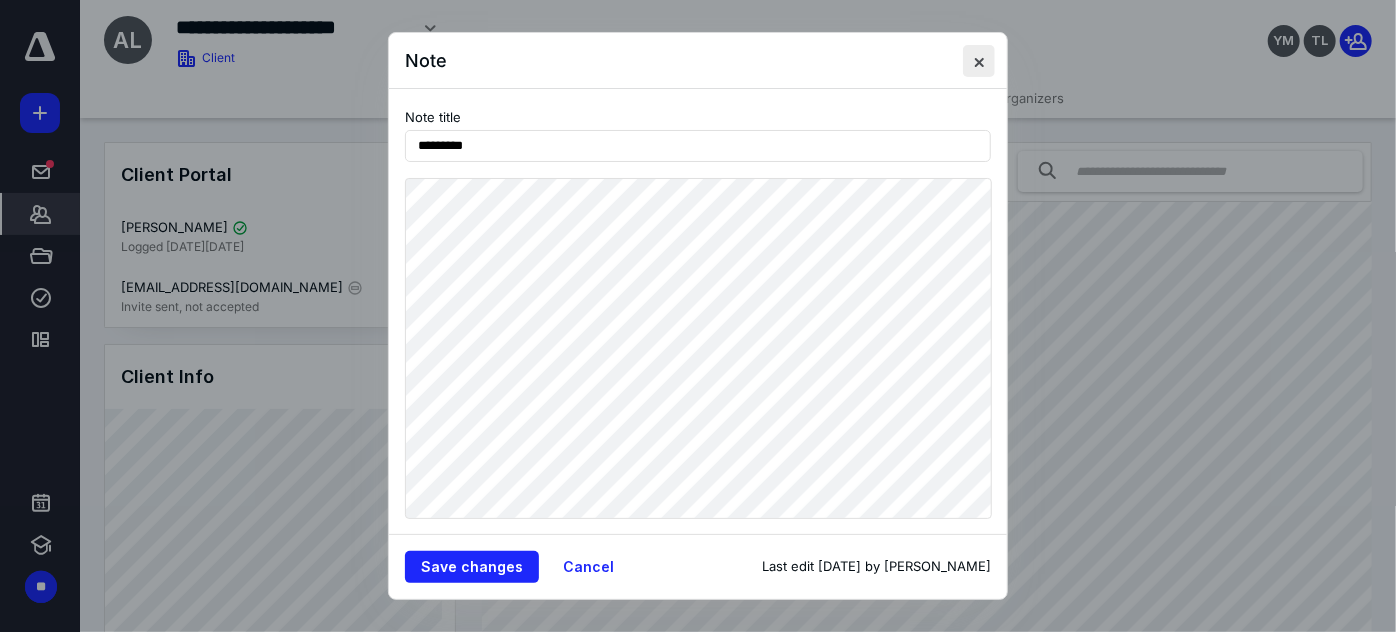 click at bounding box center [979, 61] 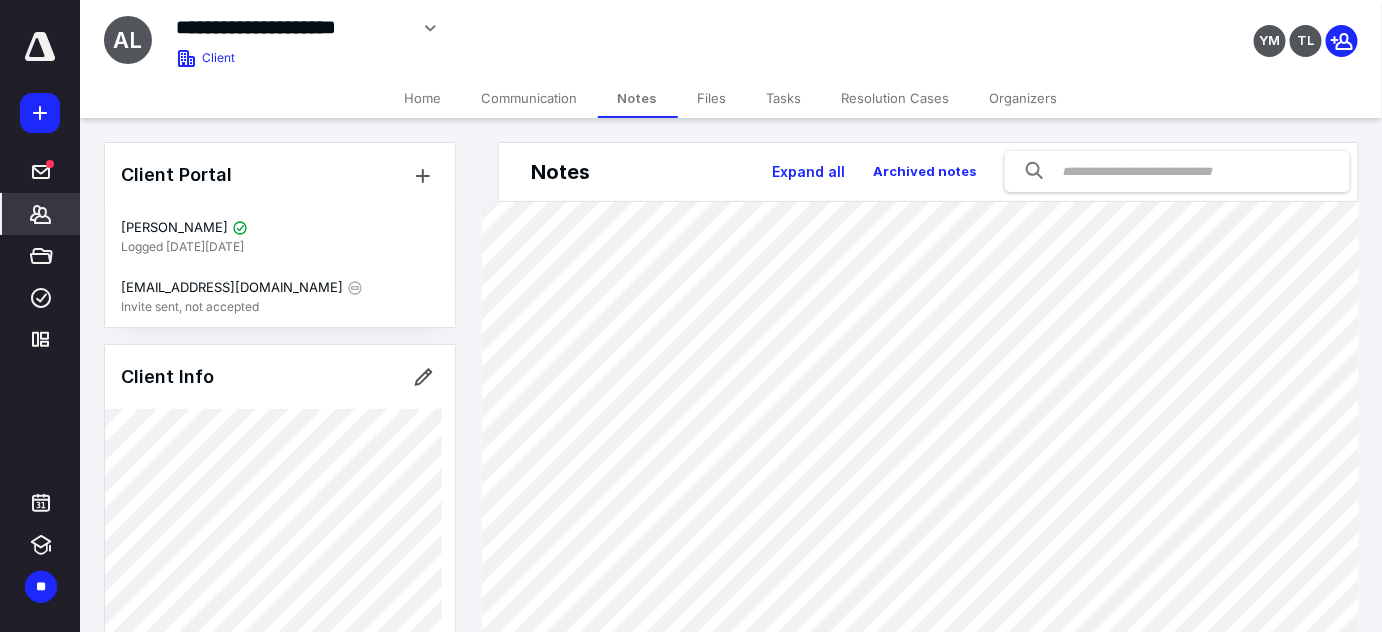 click on "**********" at bounding box center (291, 27) 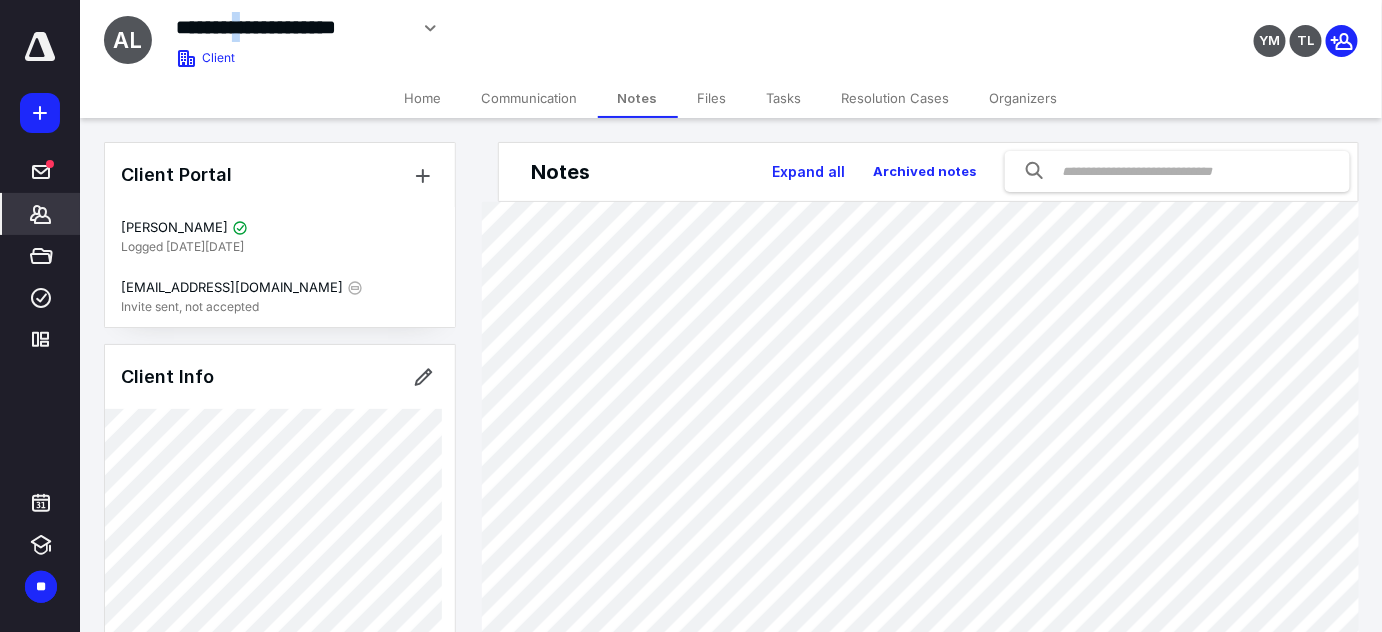 click on "**********" at bounding box center [291, 27] 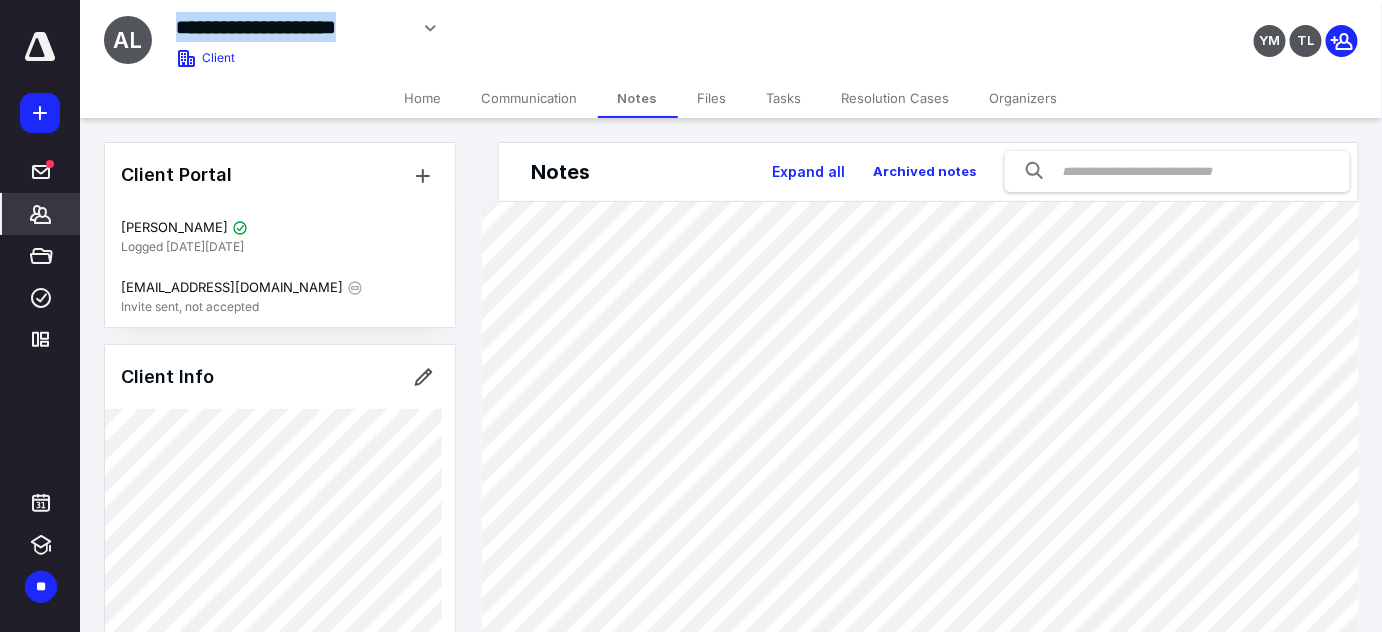 click on "**********" at bounding box center (291, 27) 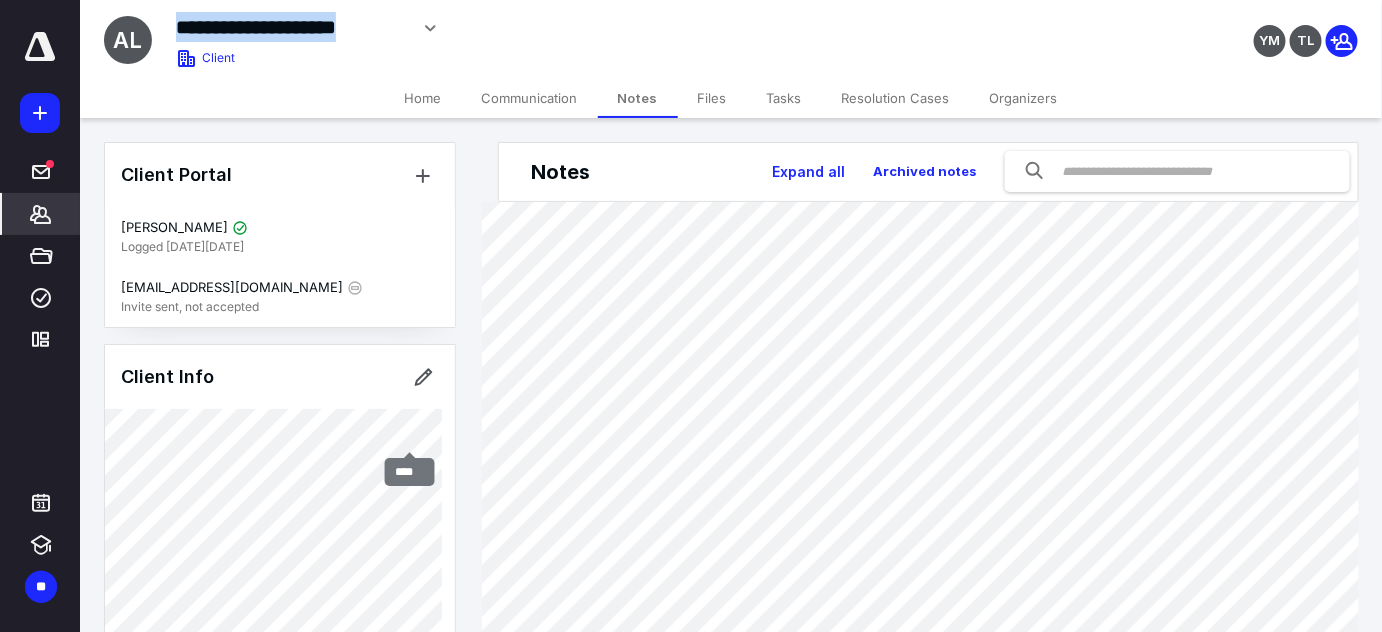 copy on "**********" 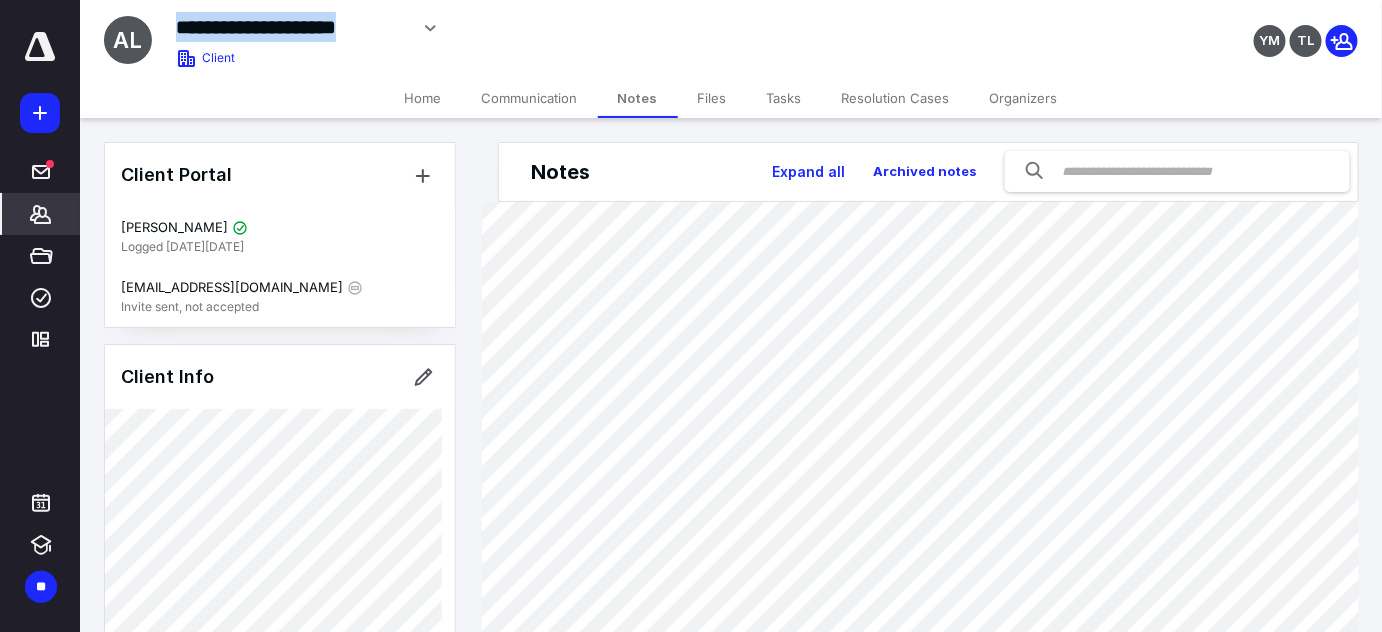 scroll, scrollTop: 76, scrollLeft: 0, axis: vertical 